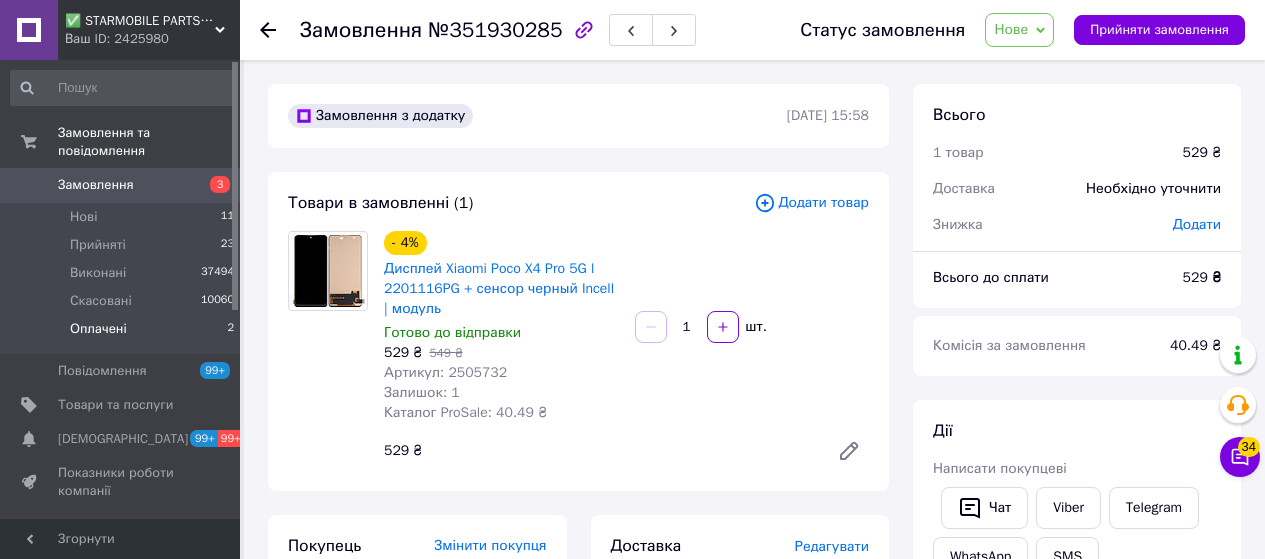 scroll, scrollTop: 0, scrollLeft: 0, axis: both 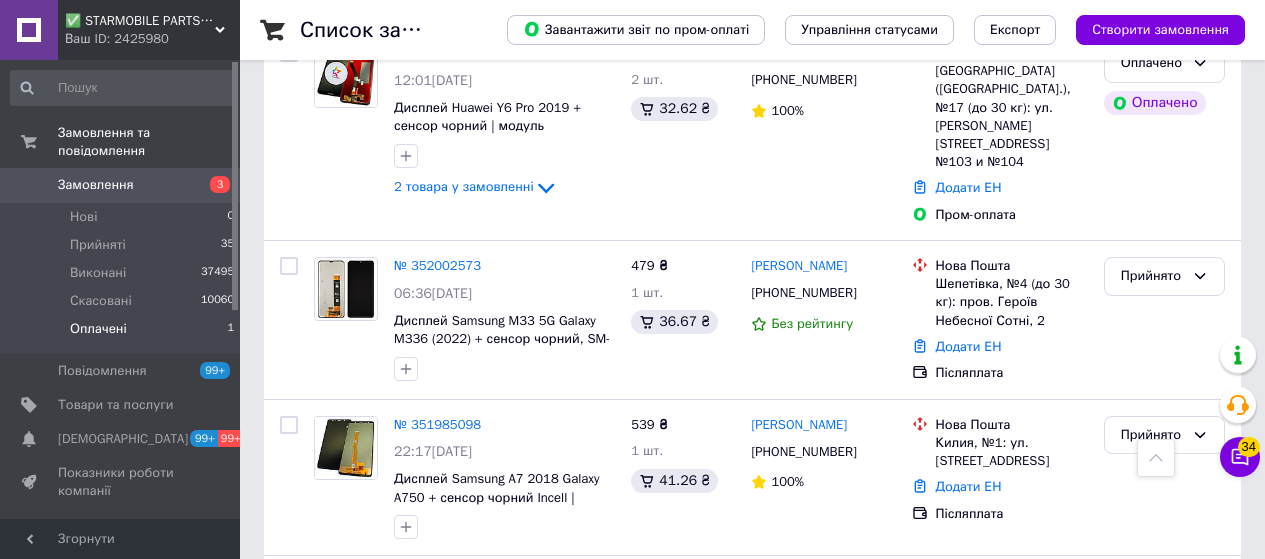 click on "Оплачені" at bounding box center (98, 329) 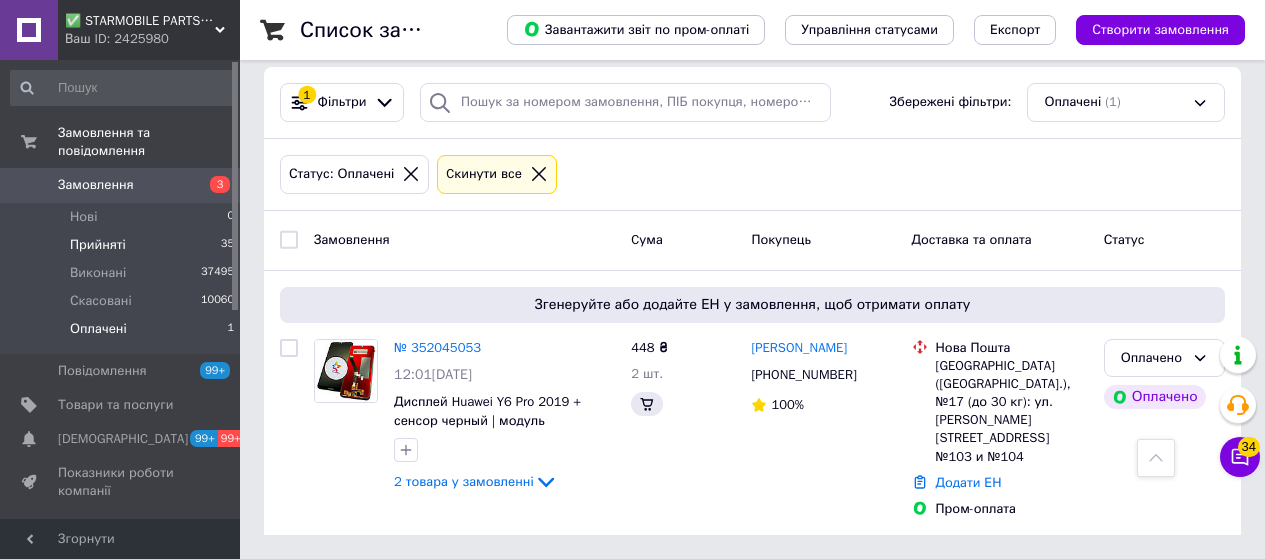 scroll, scrollTop: 0, scrollLeft: 0, axis: both 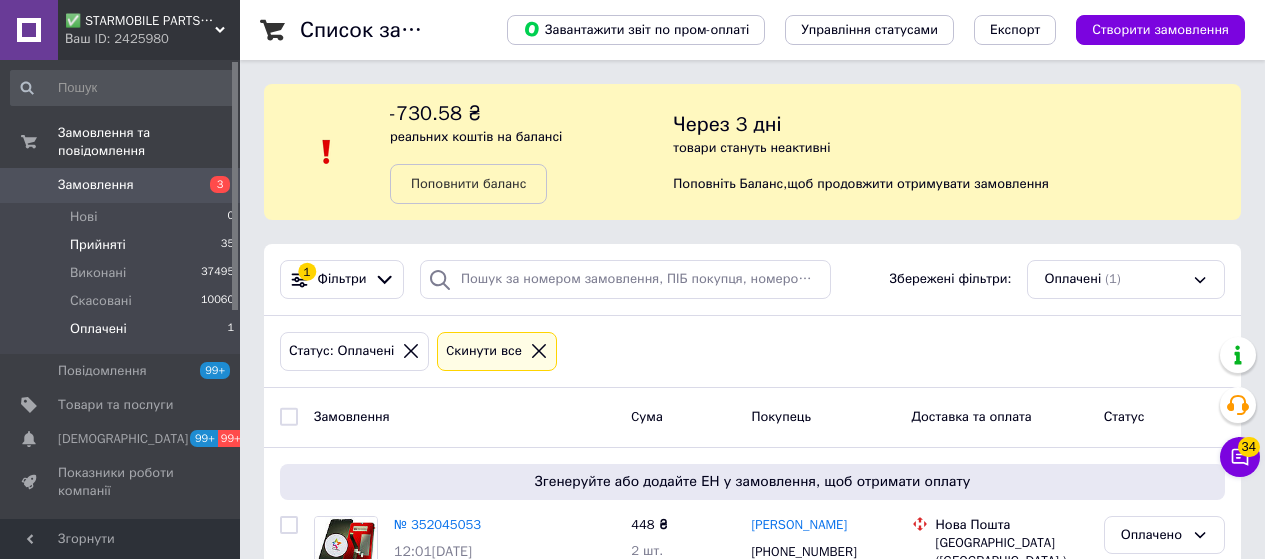click on "Прийняті" at bounding box center [98, 245] 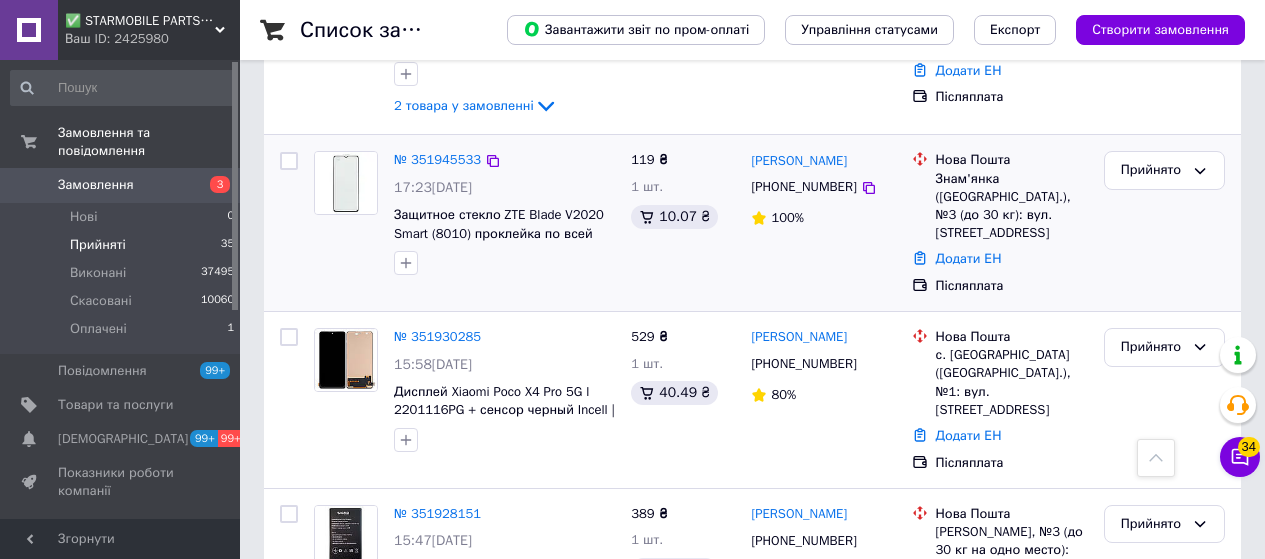 scroll, scrollTop: 737, scrollLeft: 0, axis: vertical 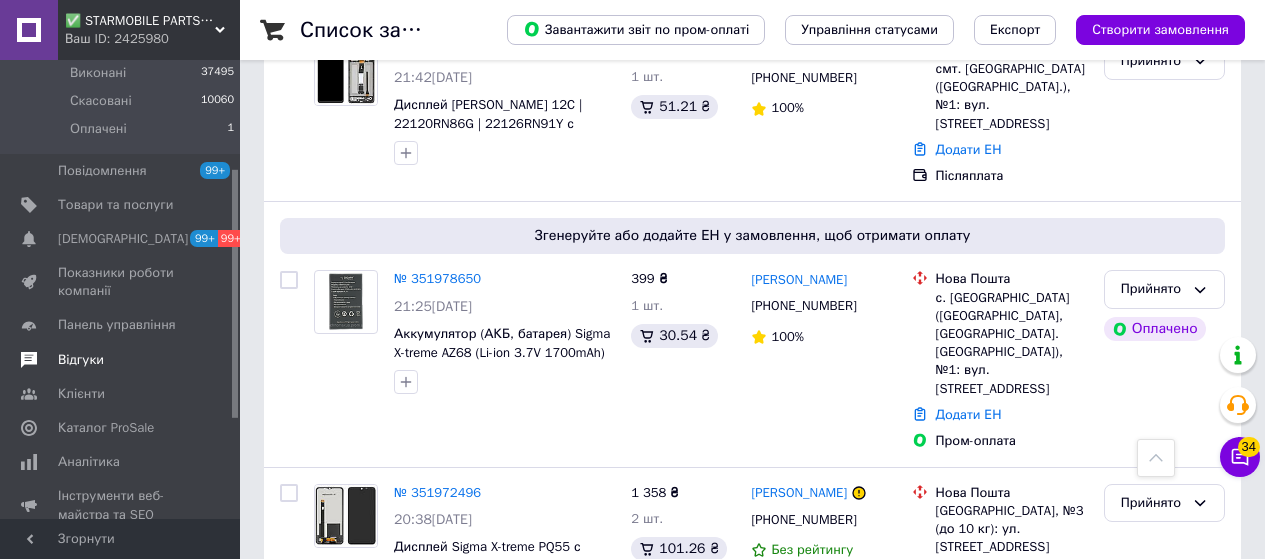 click on "Відгуки" at bounding box center [81, 360] 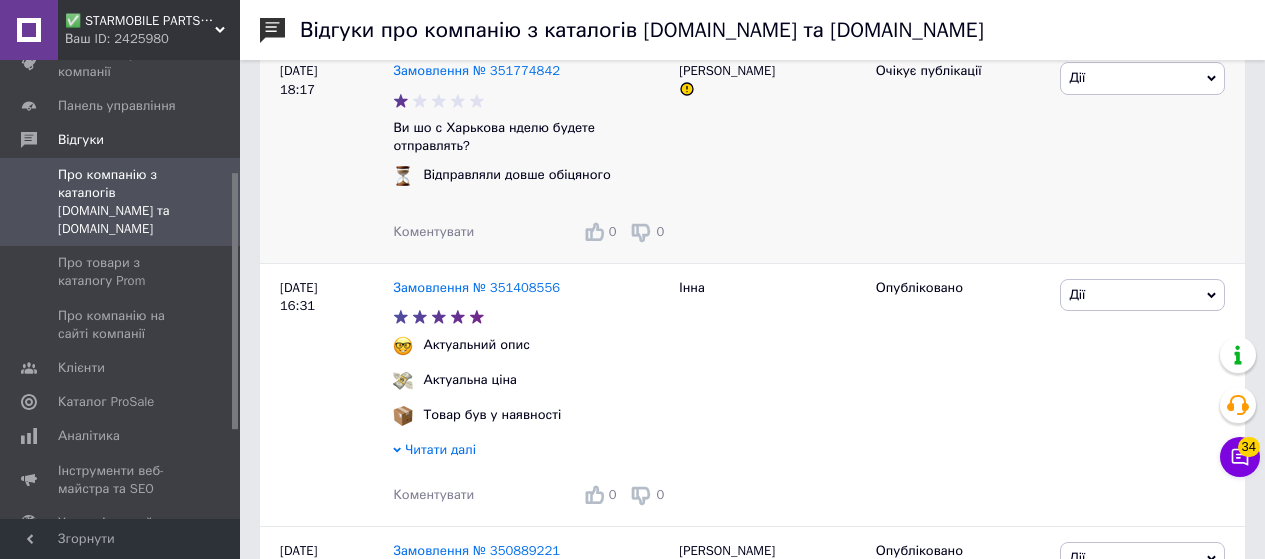 scroll, scrollTop: 1100, scrollLeft: 0, axis: vertical 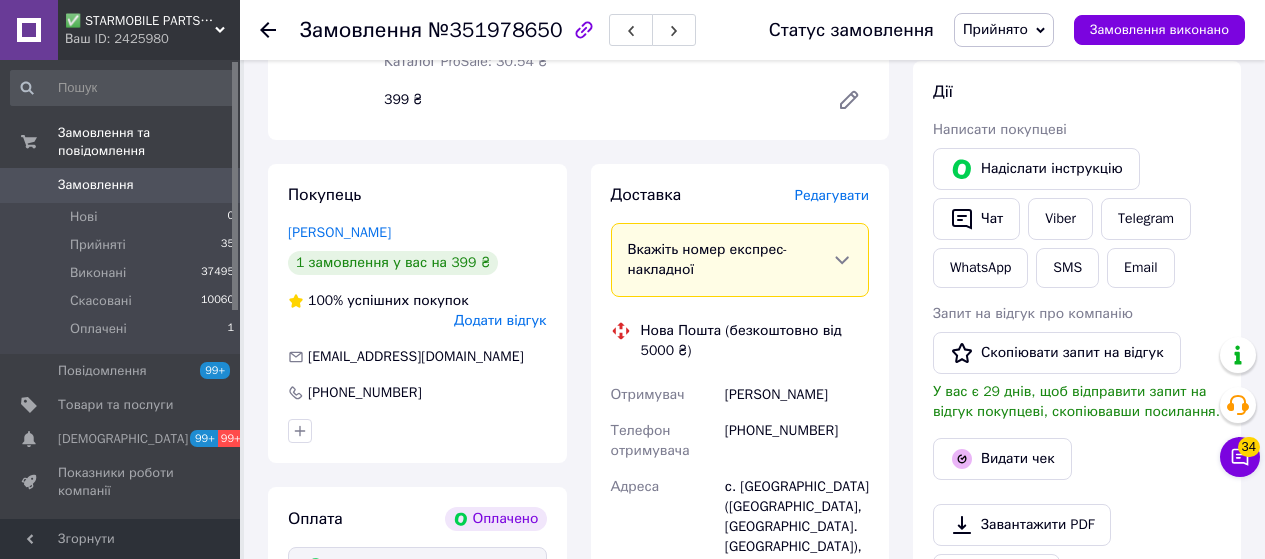 click on "Редагувати" at bounding box center (832, 195) 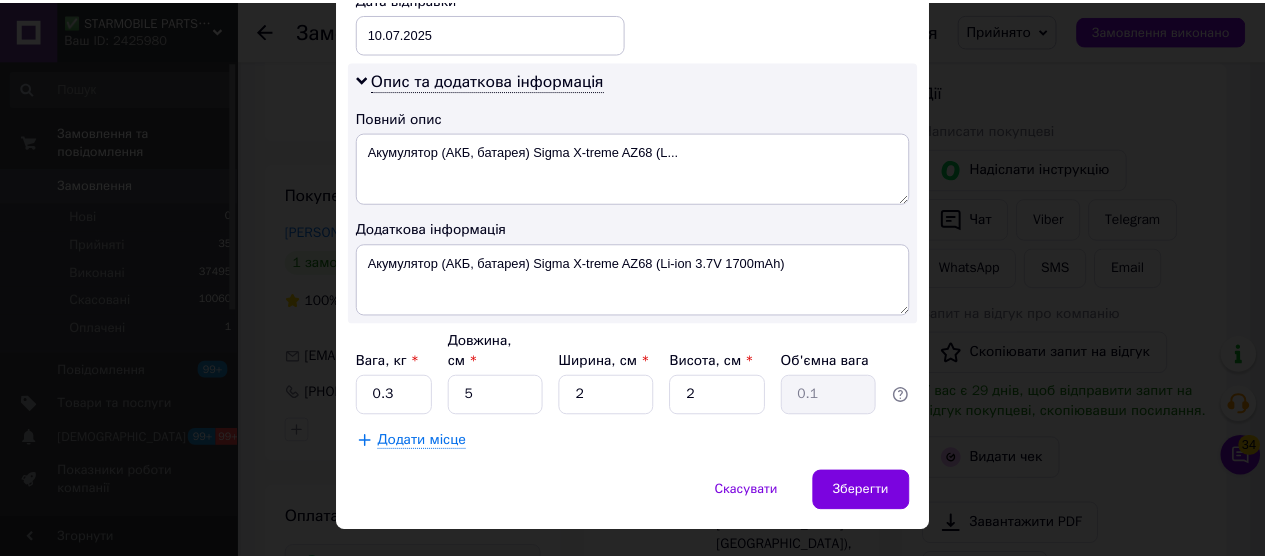 scroll, scrollTop: 1035, scrollLeft: 0, axis: vertical 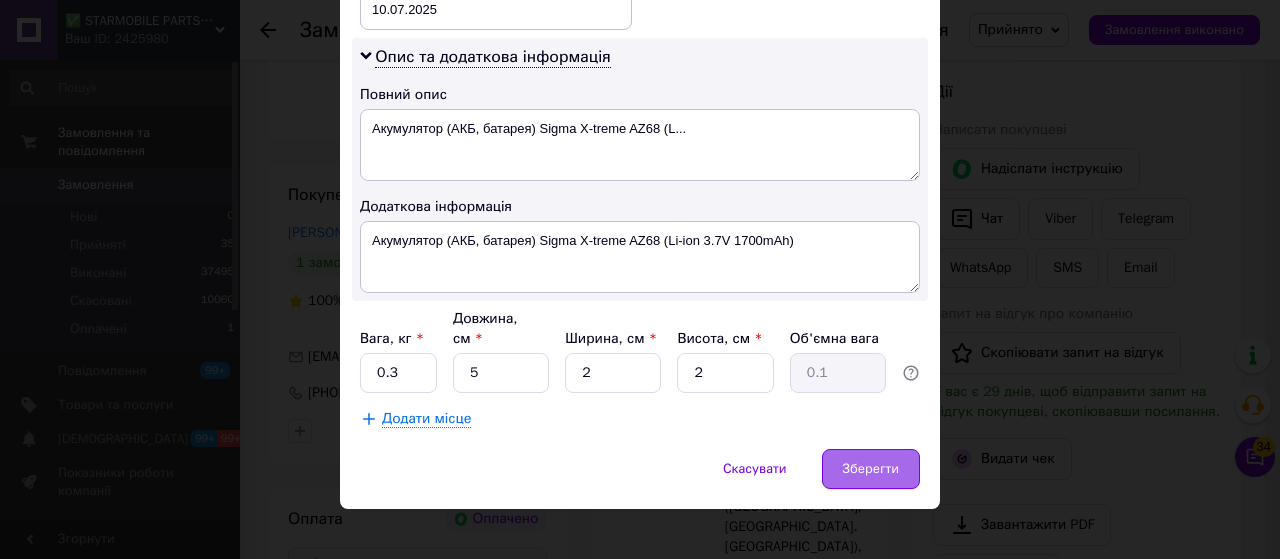 click on "Зберегти" at bounding box center [871, 469] 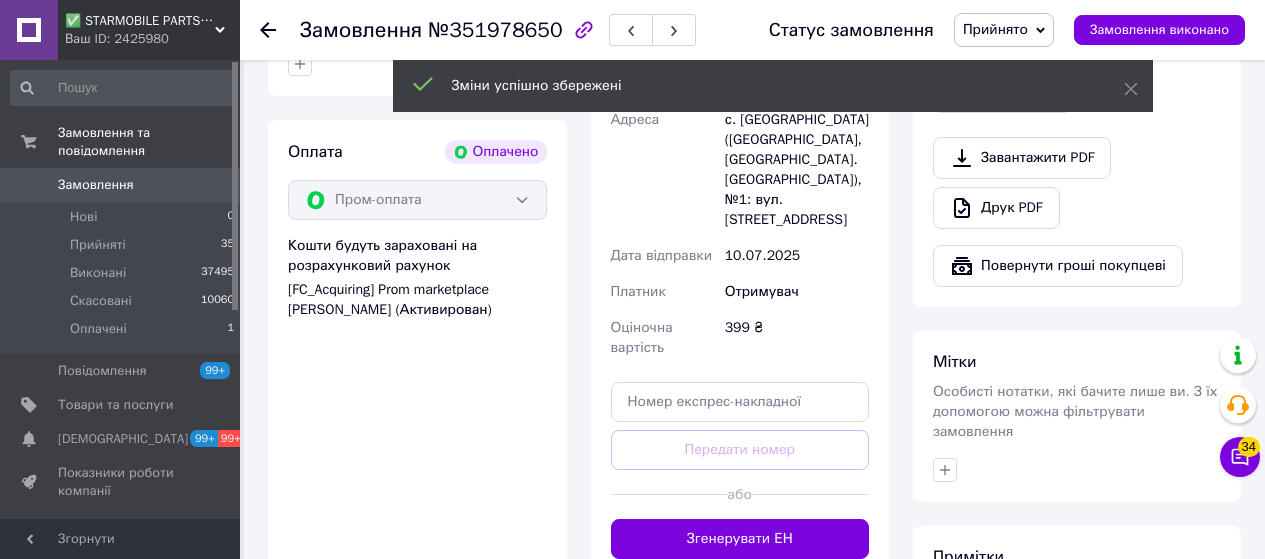 scroll, scrollTop: 1300, scrollLeft: 0, axis: vertical 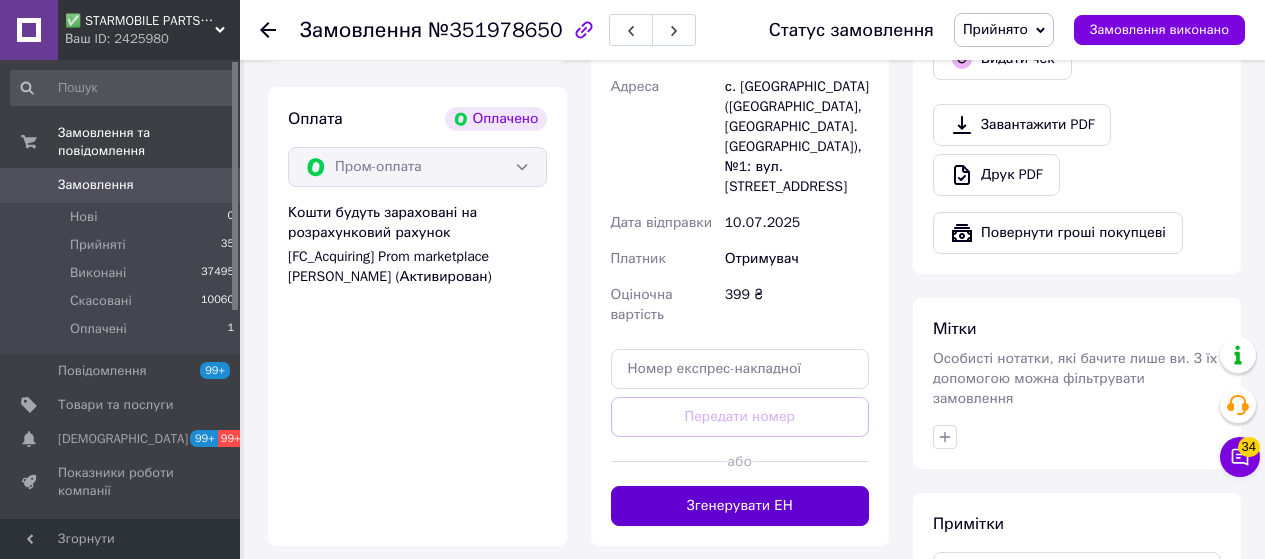 click on "Згенерувати ЕН" at bounding box center (740, 506) 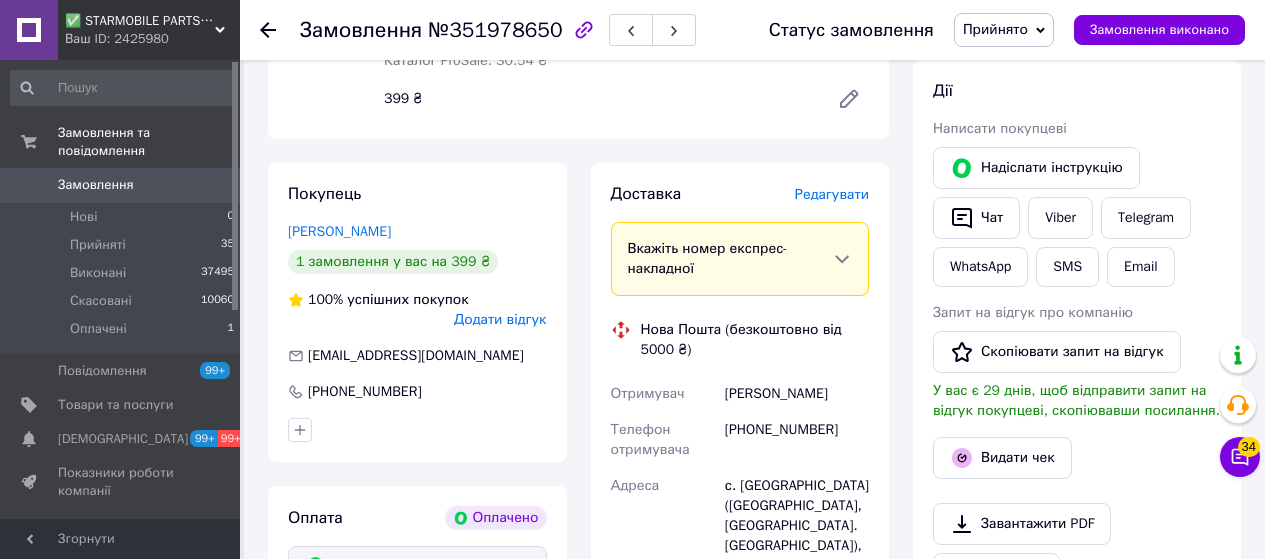 scroll, scrollTop: 900, scrollLeft: 0, axis: vertical 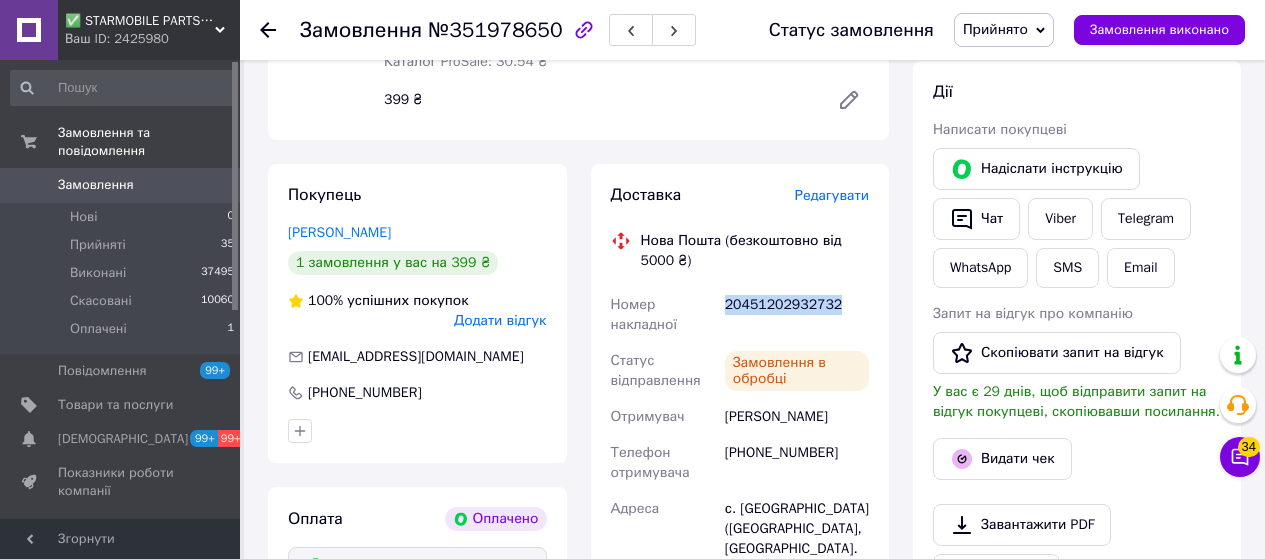 drag, startPoint x: 831, startPoint y: 303, endPoint x: 721, endPoint y: 305, distance: 110.01818 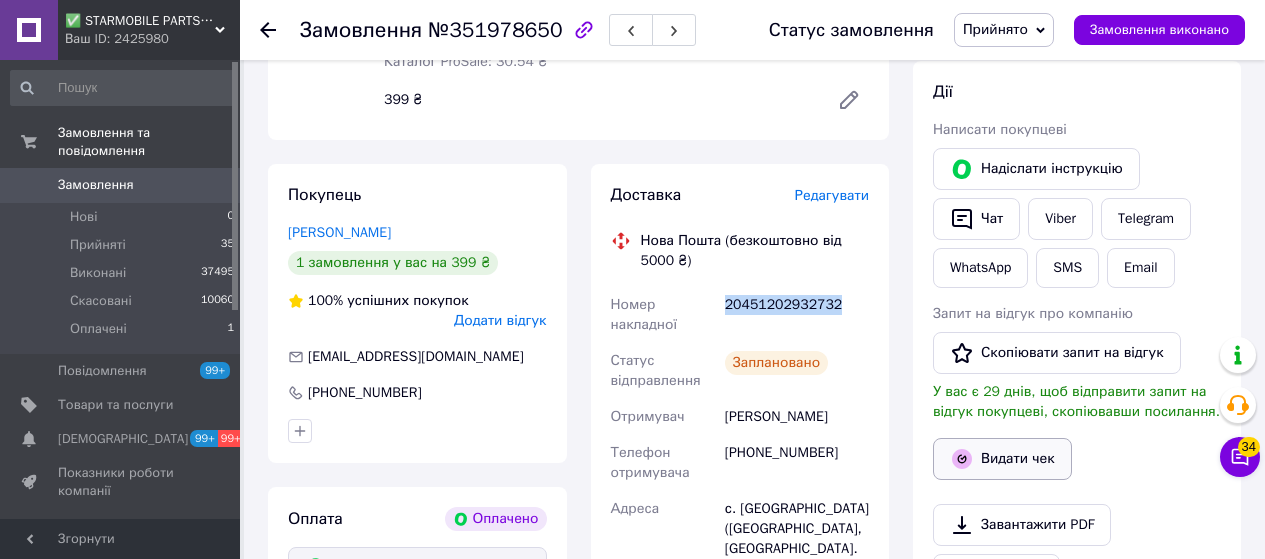 click on "Видати чек" at bounding box center (1002, 459) 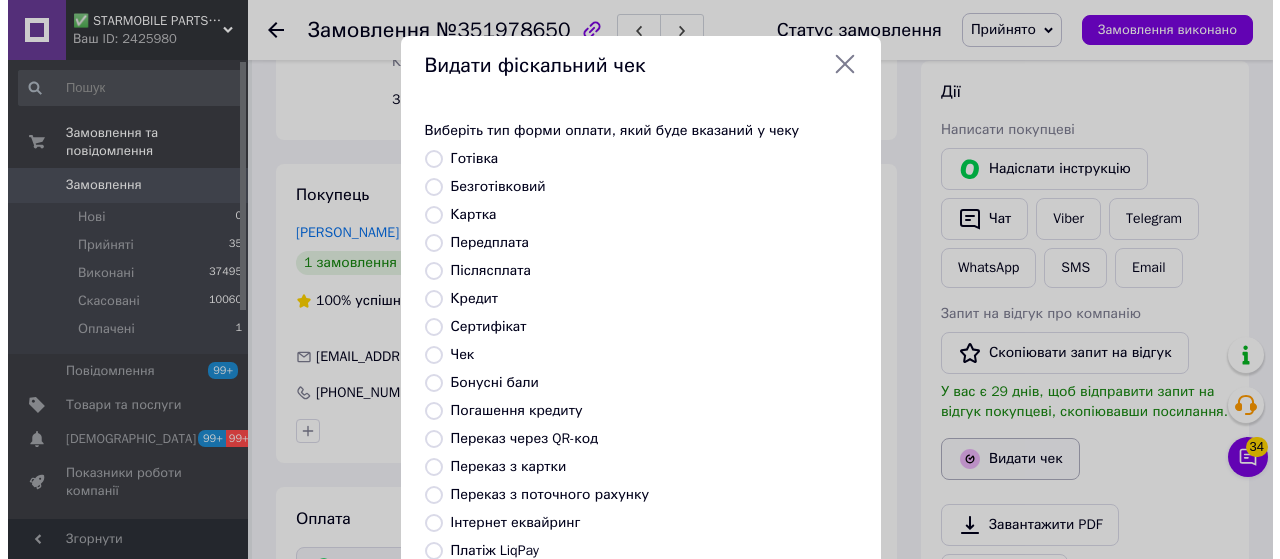scroll, scrollTop: 880, scrollLeft: 0, axis: vertical 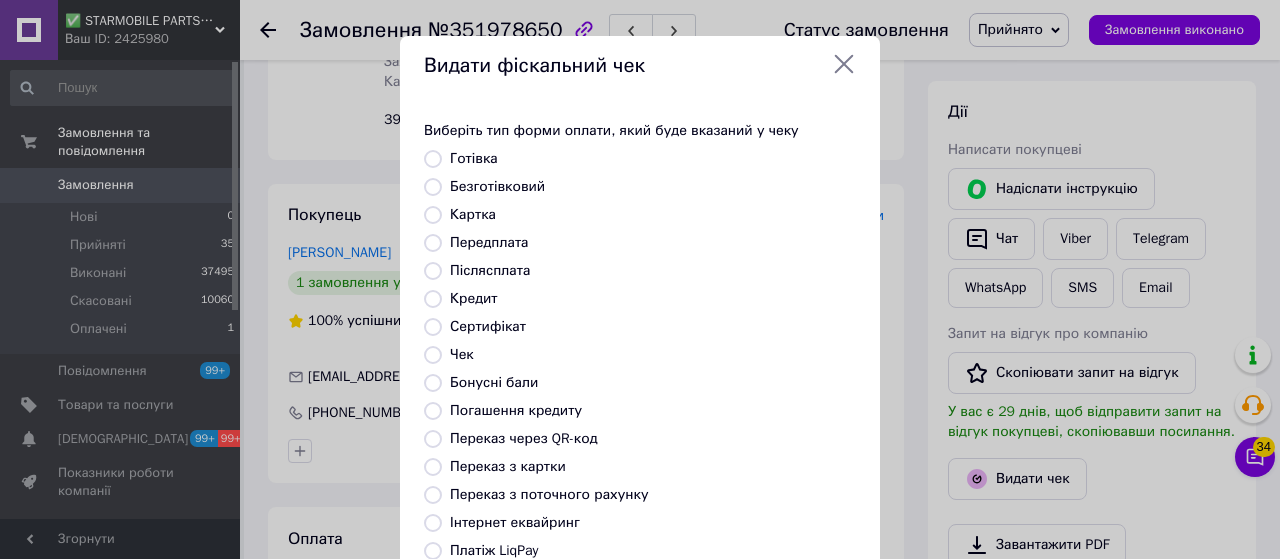 click on "Безготівковий" at bounding box center [433, 187] 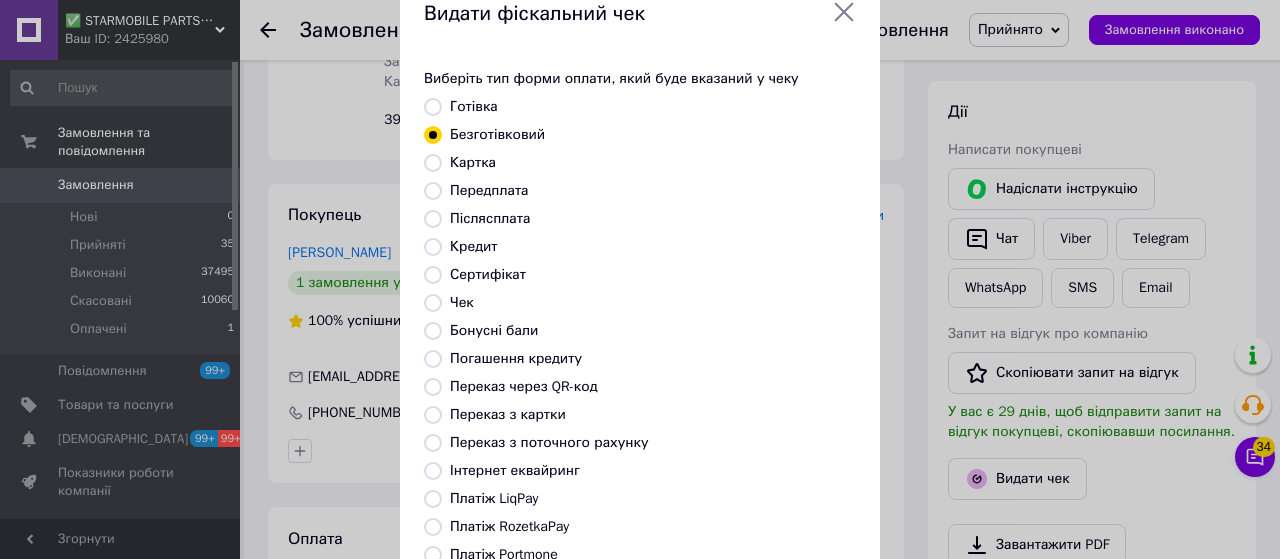 scroll, scrollTop: 300, scrollLeft: 0, axis: vertical 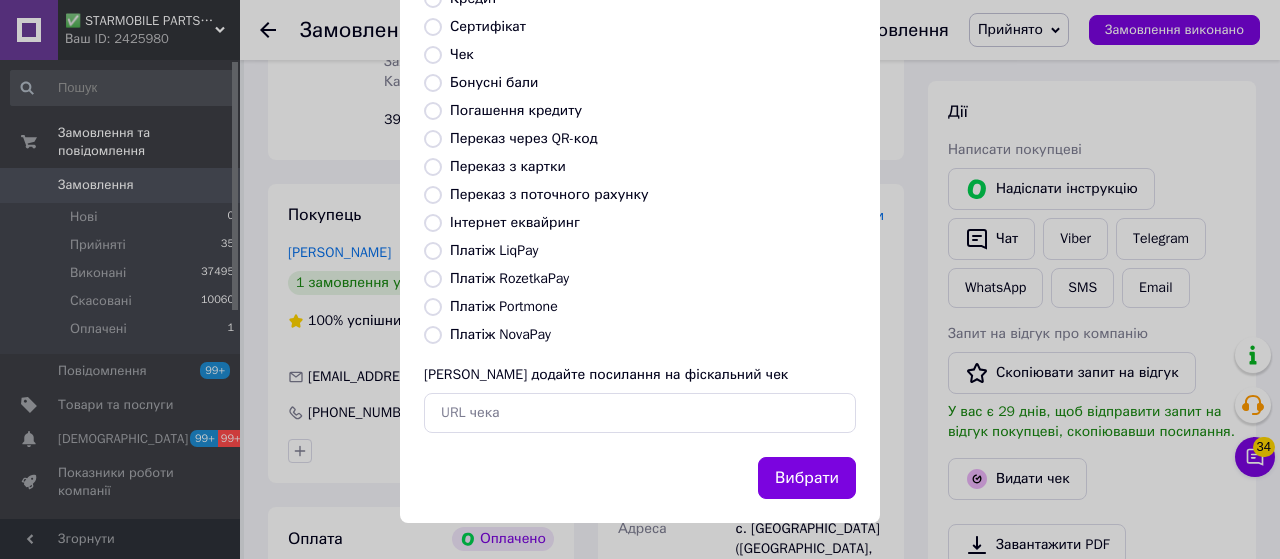 click on "Вибрати" at bounding box center (807, 478) 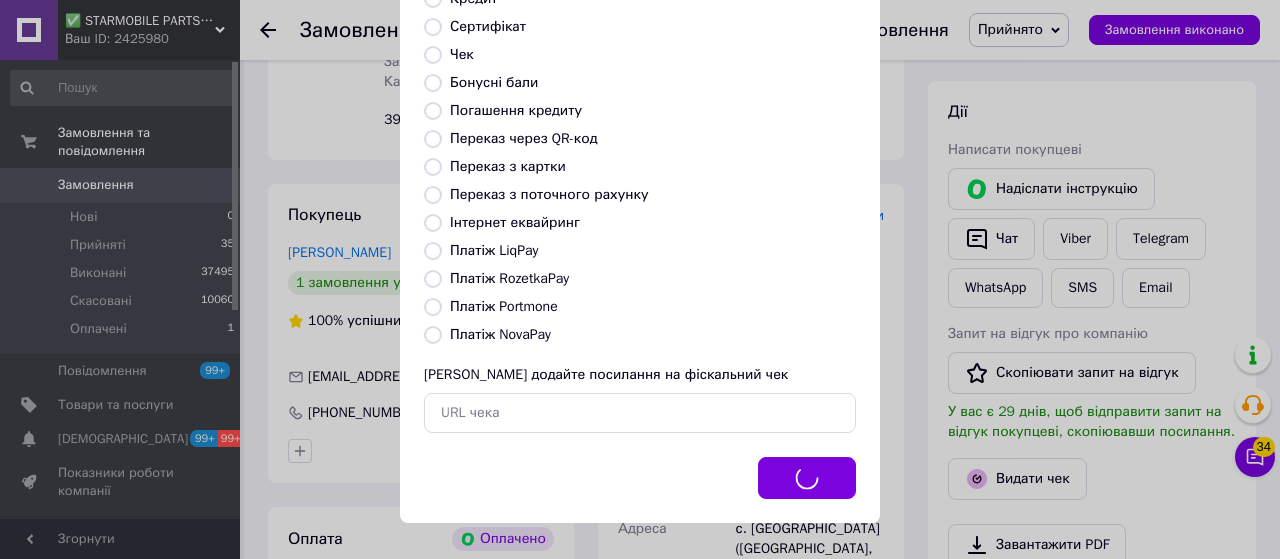 scroll, scrollTop: 900, scrollLeft: 0, axis: vertical 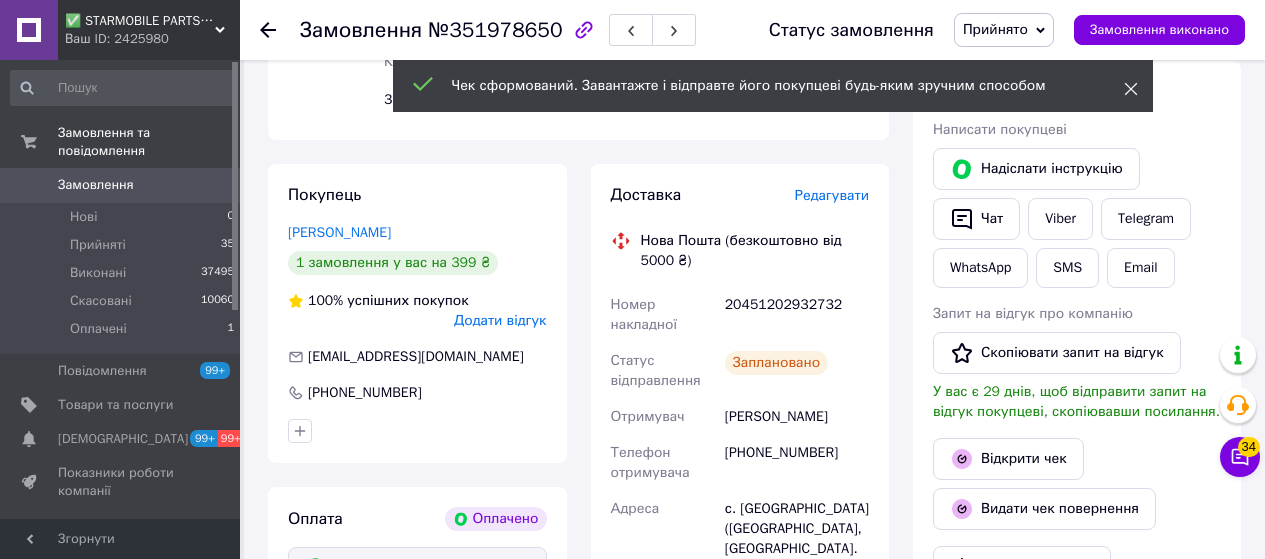 click 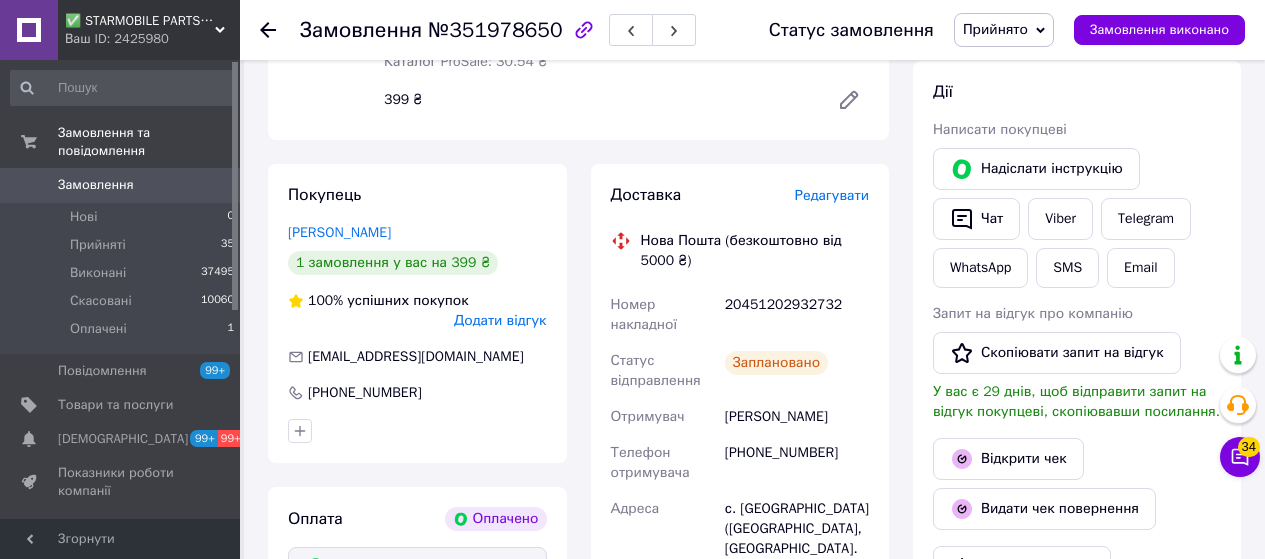click on "Прийнято" at bounding box center (1004, 30) 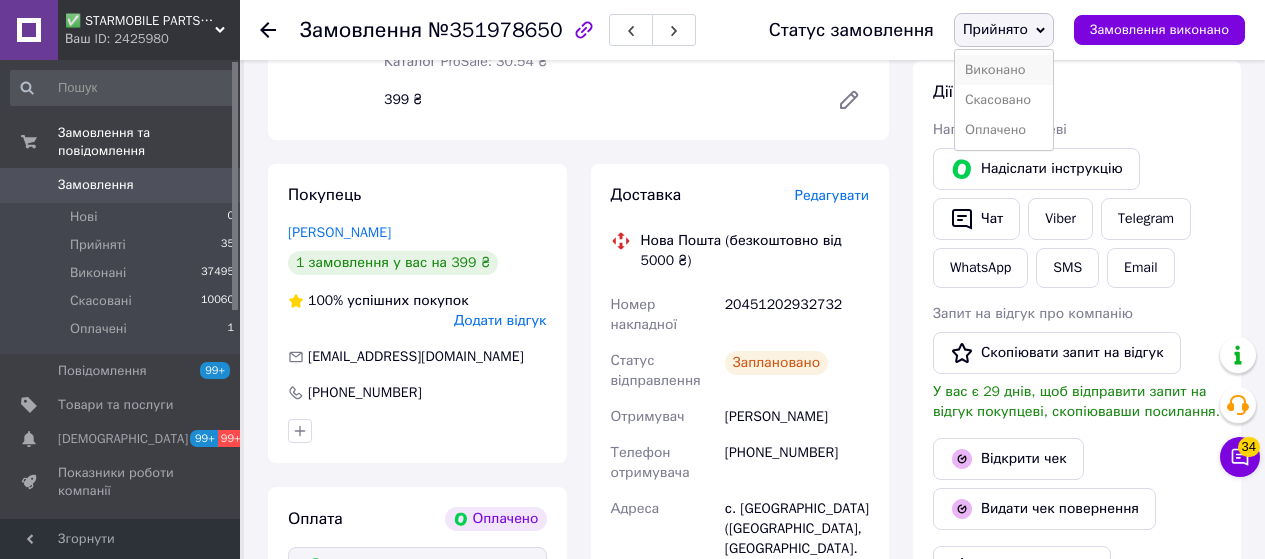 click on "Виконано" at bounding box center (1004, 70) 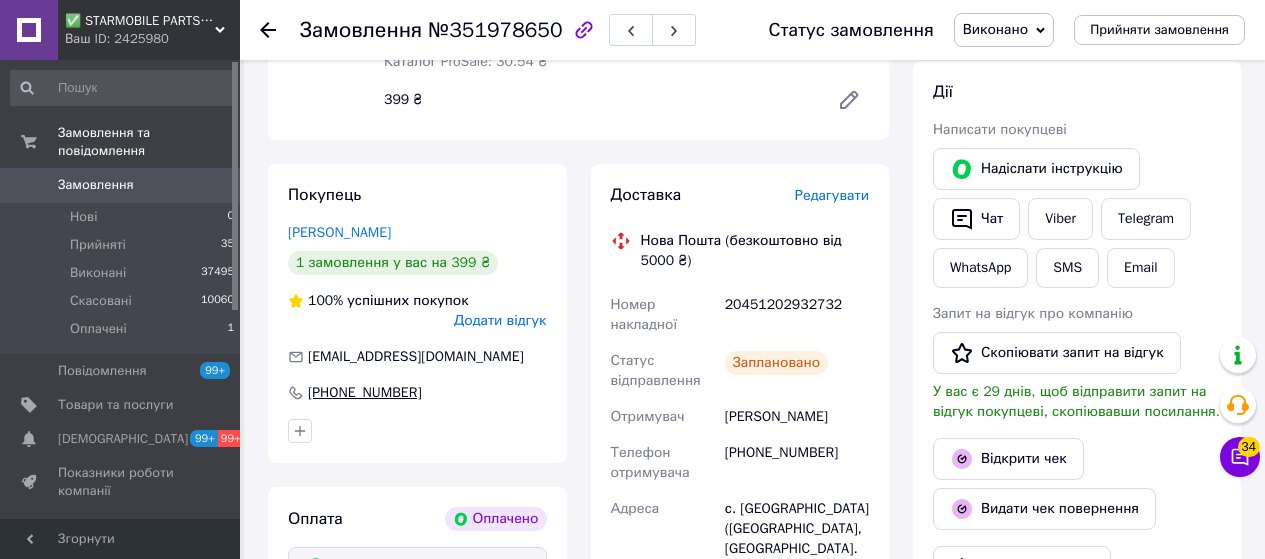 click on "+380954131675" at bounding box center [365, 393] 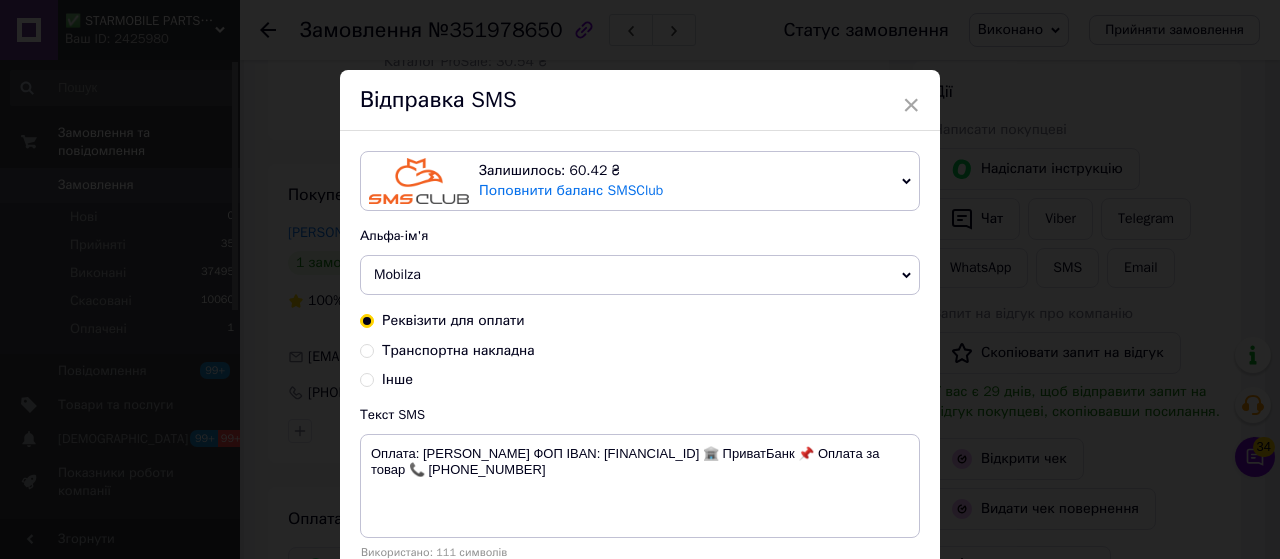 click on "Mobilza" at bounding box center [397, 274] 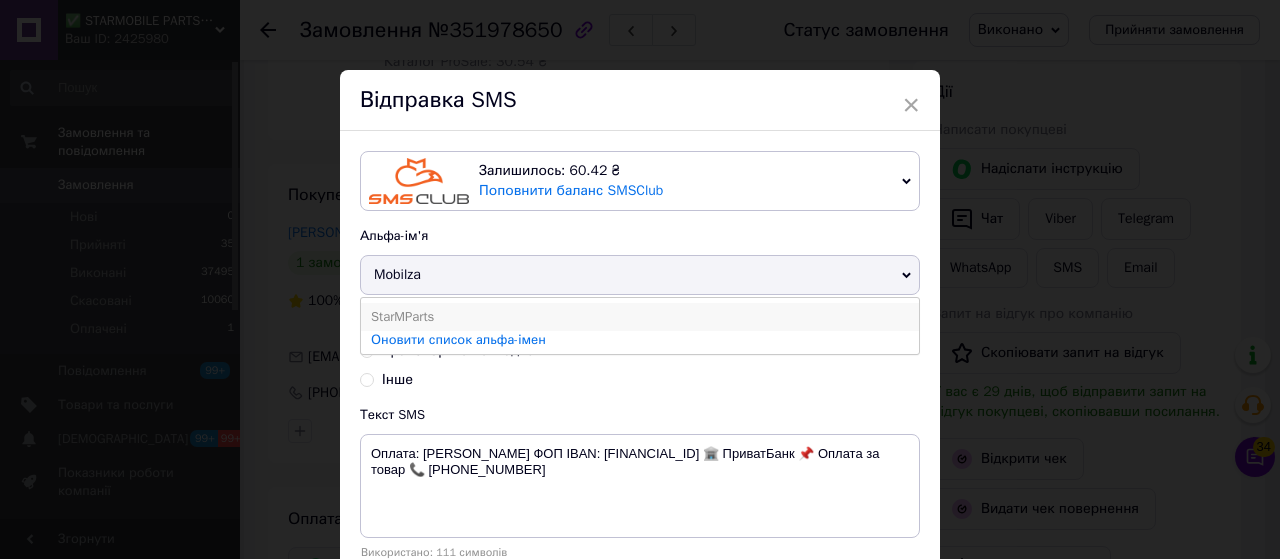 click on "StarMParts" at bounding box center (640, 317) 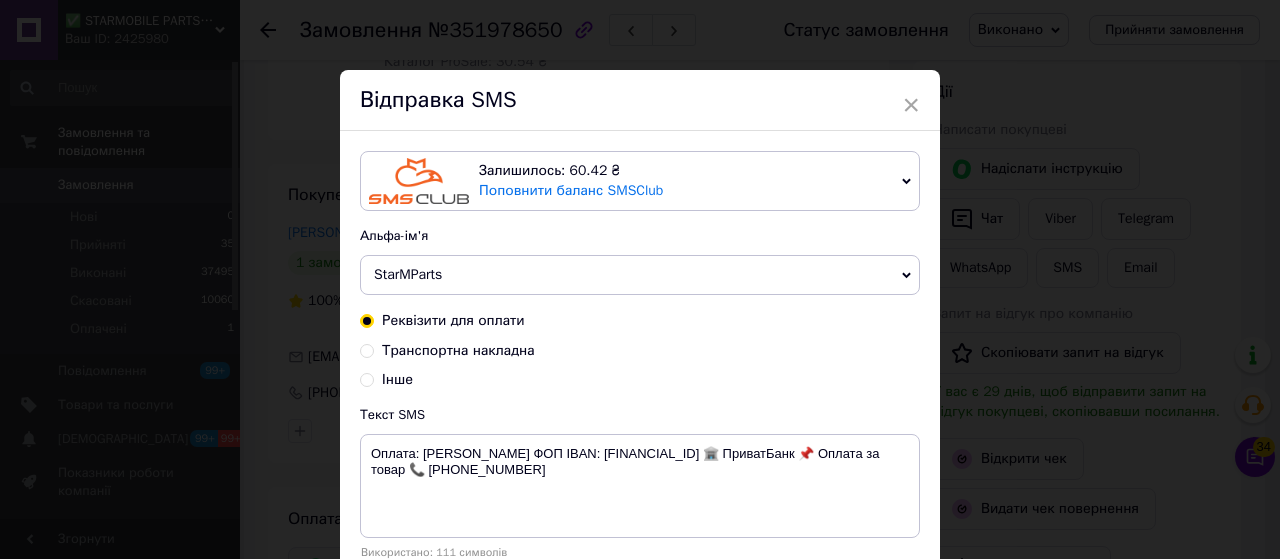 click on "Транспортна накладна" at bounding box center [367, 349] 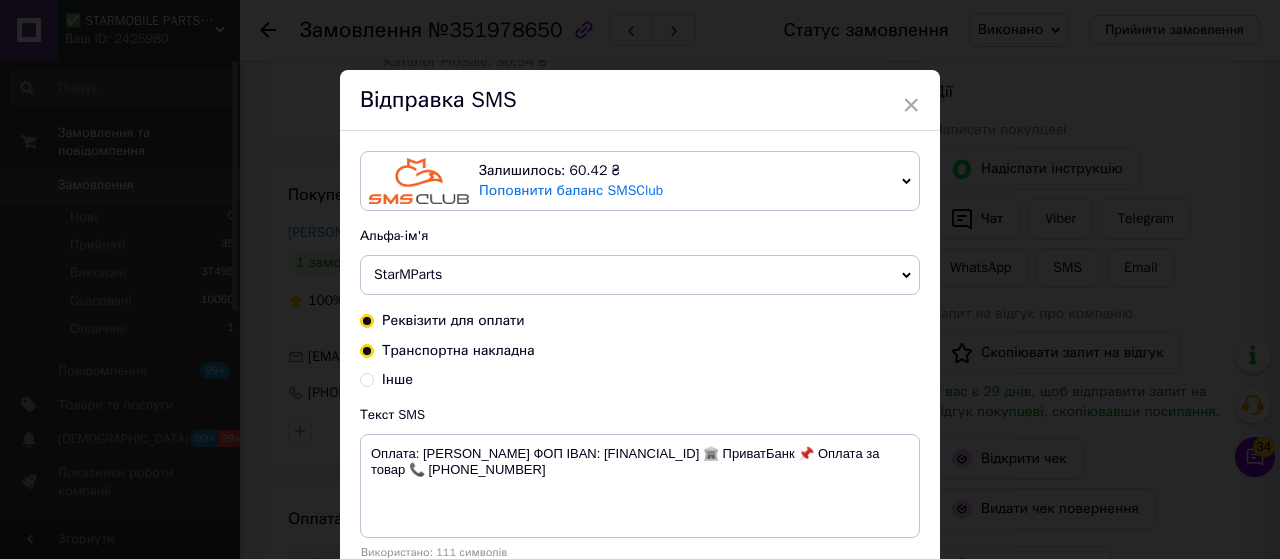 radio on "true" 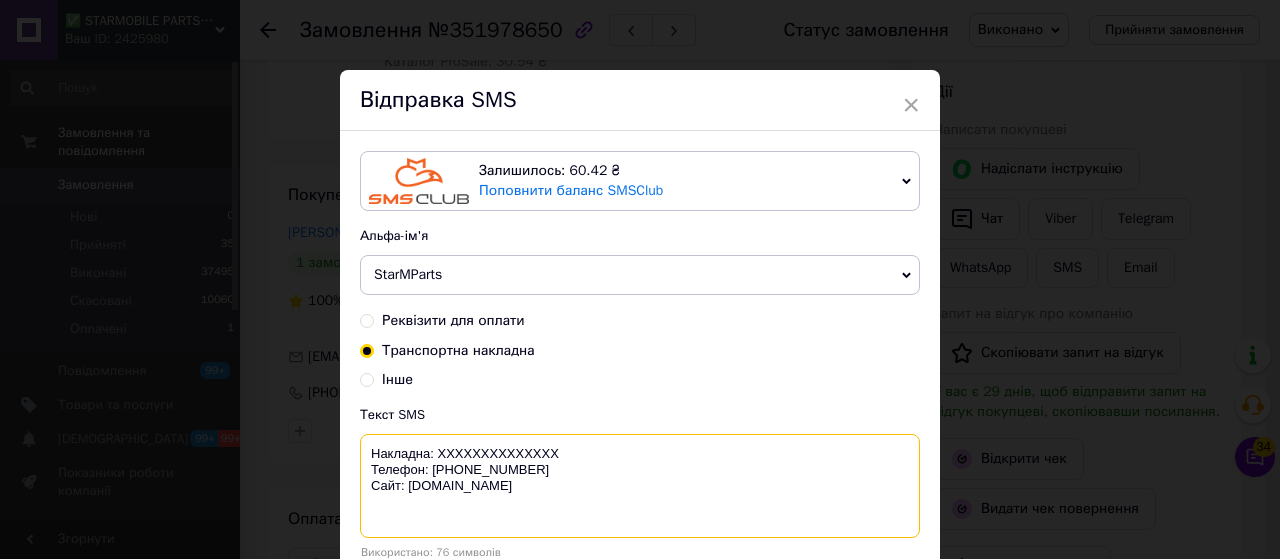 drag, startPoint x: 556, startPoint y: 454, endPoint x: 435, endPoint y: 446, distance: 121.264175 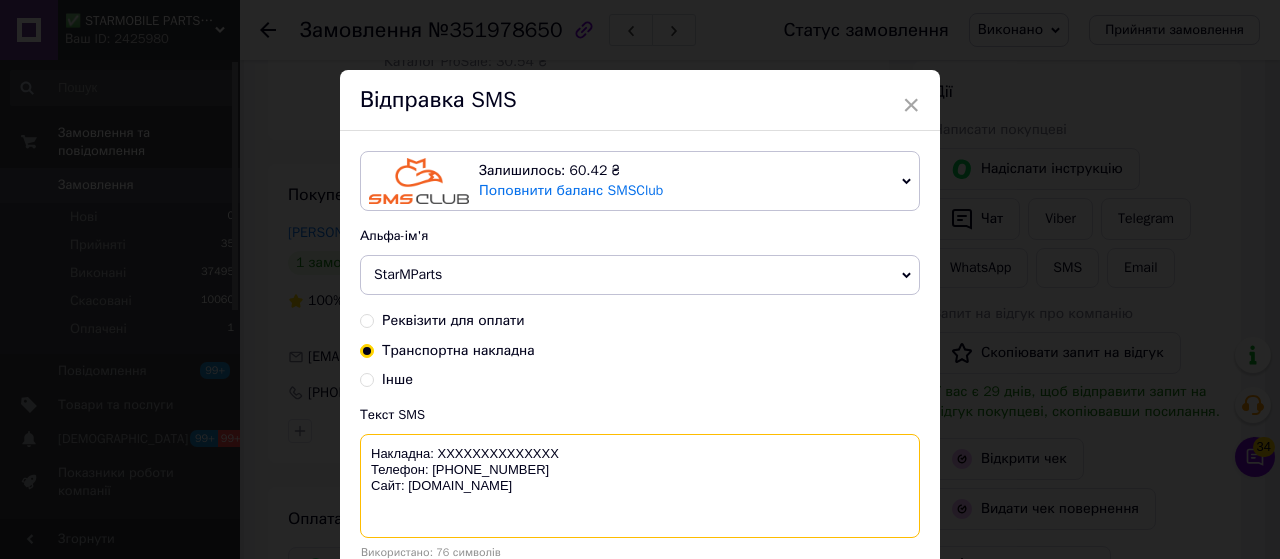 click on "Накладна: XXXXXXXXXXXXXX
Телефон: +380503450305
Сайт: starmobileparts.com.ua" at bounding box center (640, 486) 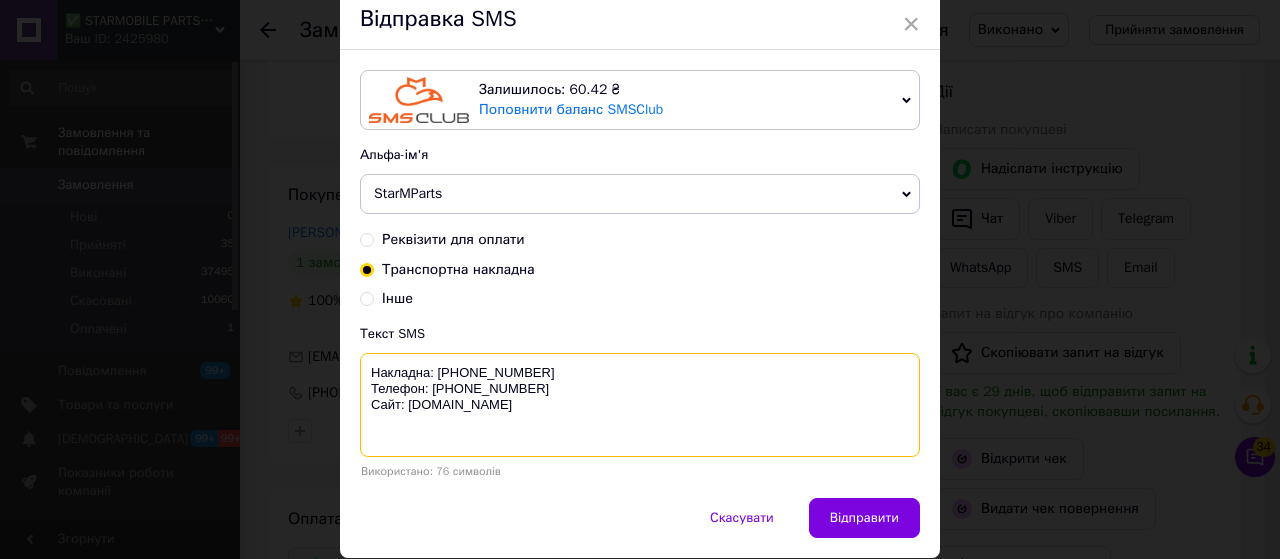 scroll, scrollTop: 149, scrollLeft: 0, axis: vertical 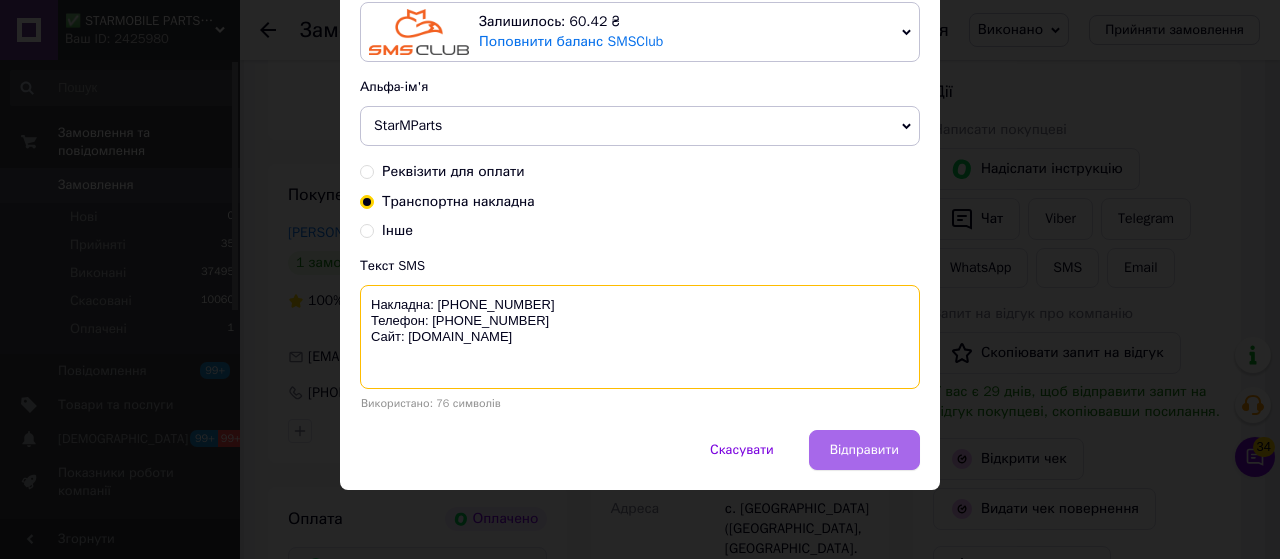 type on "Накладна: 20451202932732
Телефон: +380503450305
Сайт: starmobileparts.com.ua" 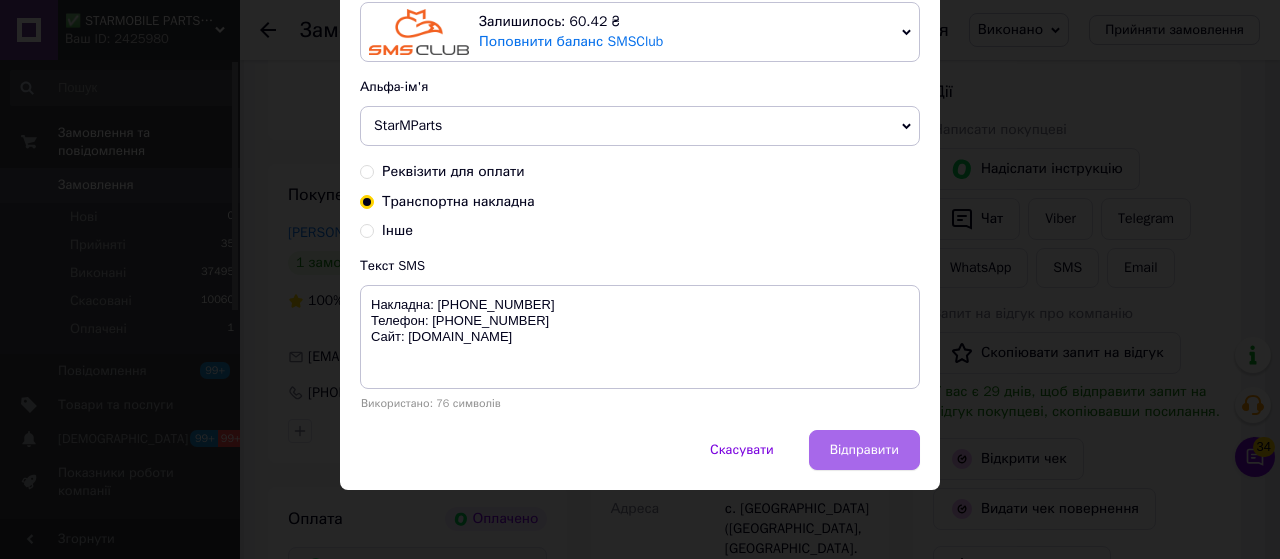 click on "Відправити" at bounding box center (864, 450) 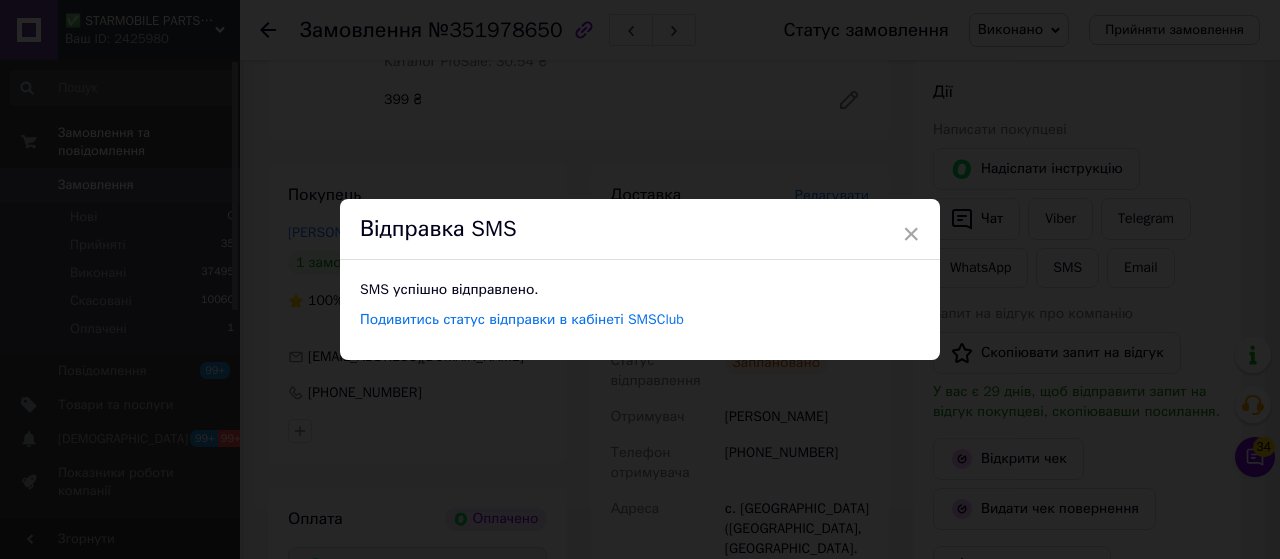 scroll, scrollTop: 0, scrollLeft: 0, axis: both 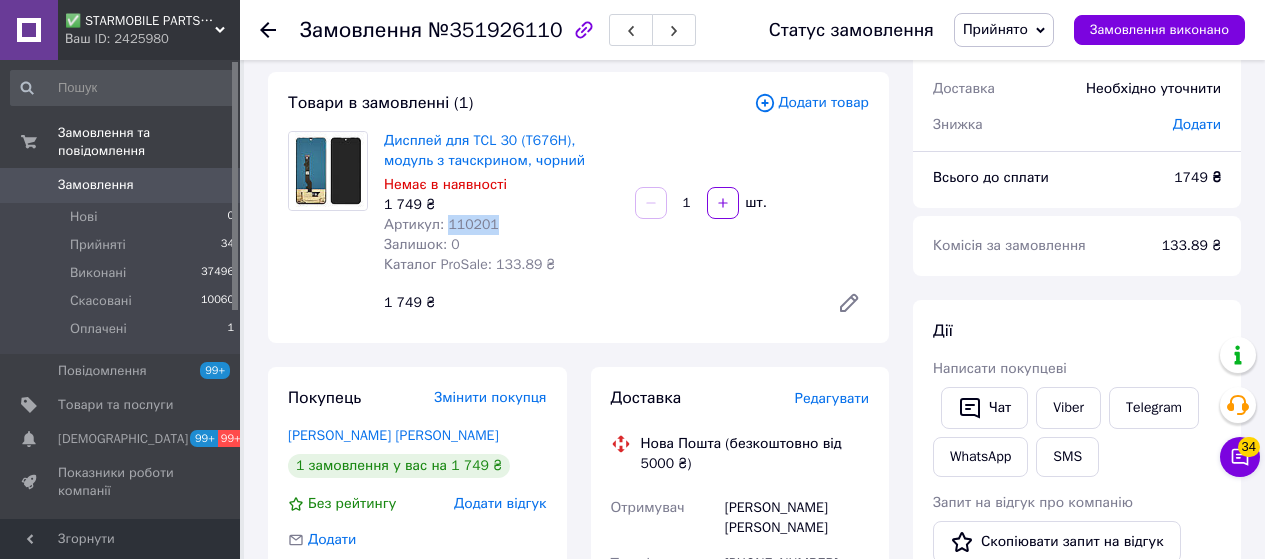 drag, startPoint x: 486, startPoint y: 220, endPoint x: 443, endPoint y: 216, distance: 43.185646 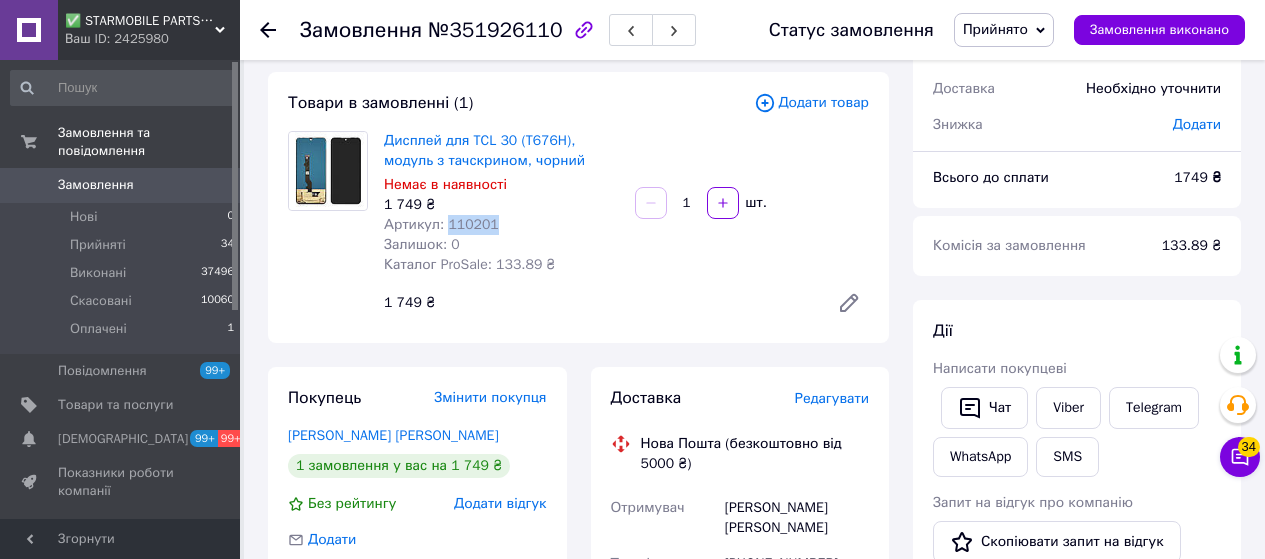 click on "Артикул: 110201" at bounding box center (501, 225) 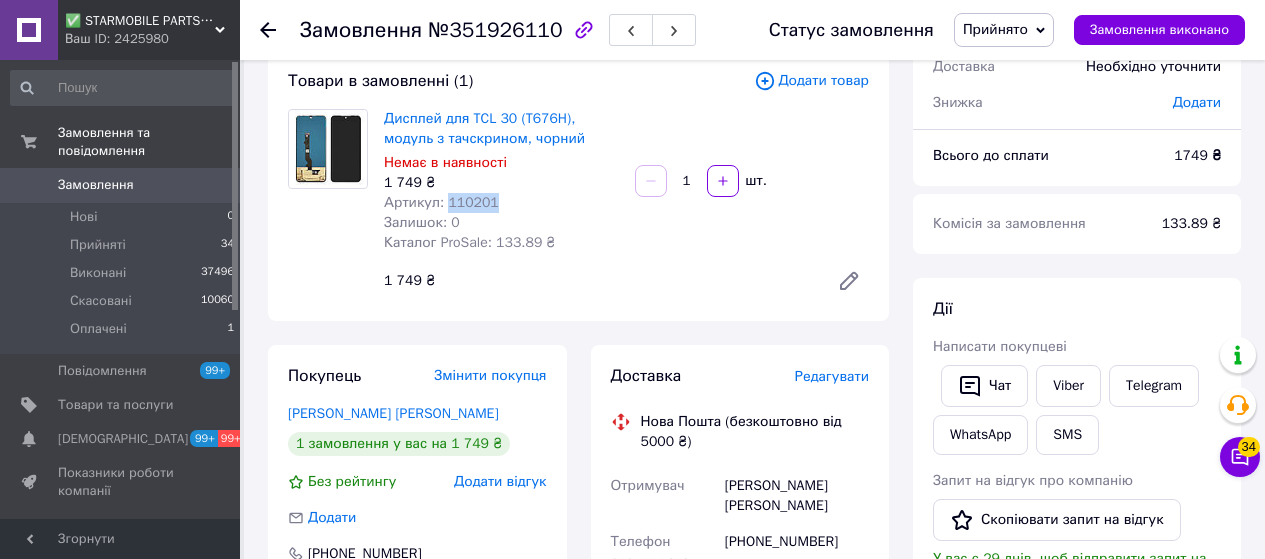 scroll, scrollTop: 100, scrollLeft: 0, axis: vertical 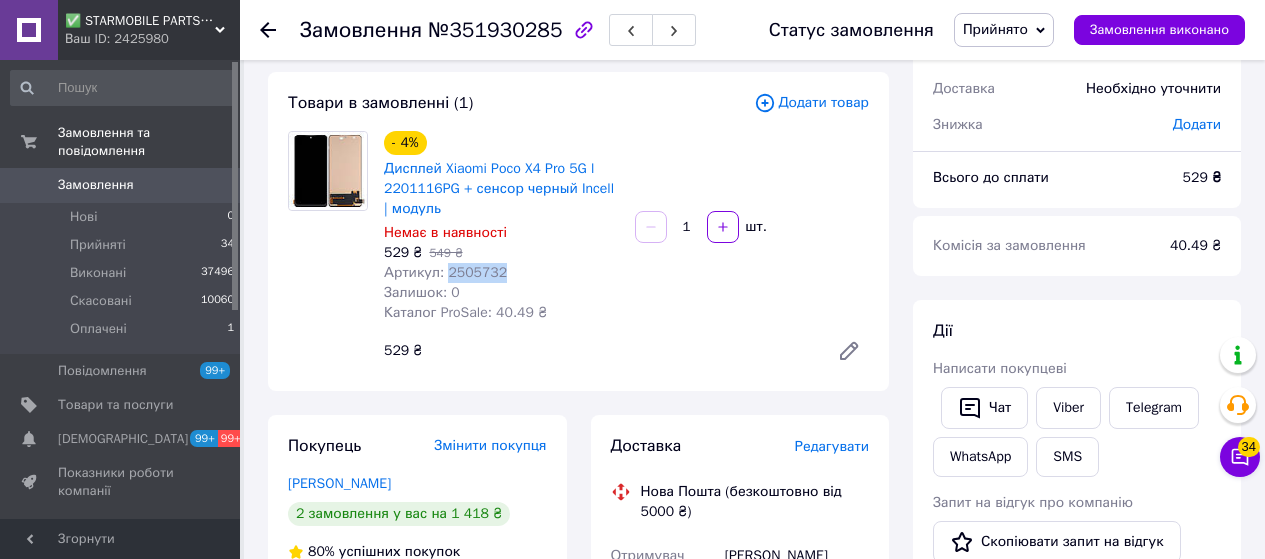 drag, startPoint x: 498, startPoint y: 272, endPoint x: 442, endPoint y: 265, distance: 56.435802 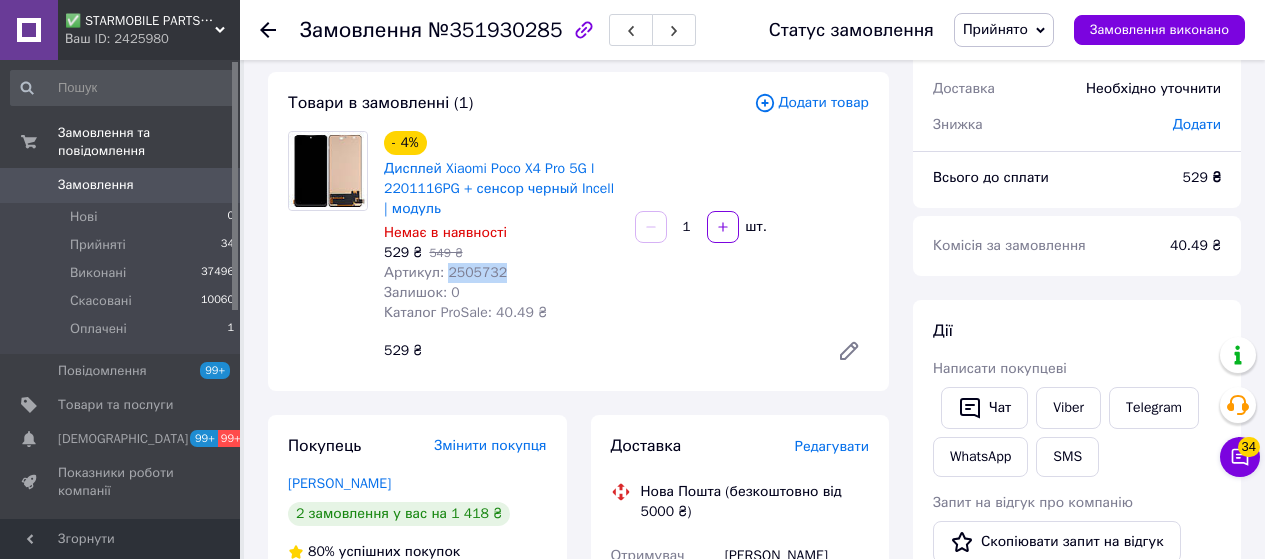 click on "Артикул: 2505732" at bounding box center [501, 273] 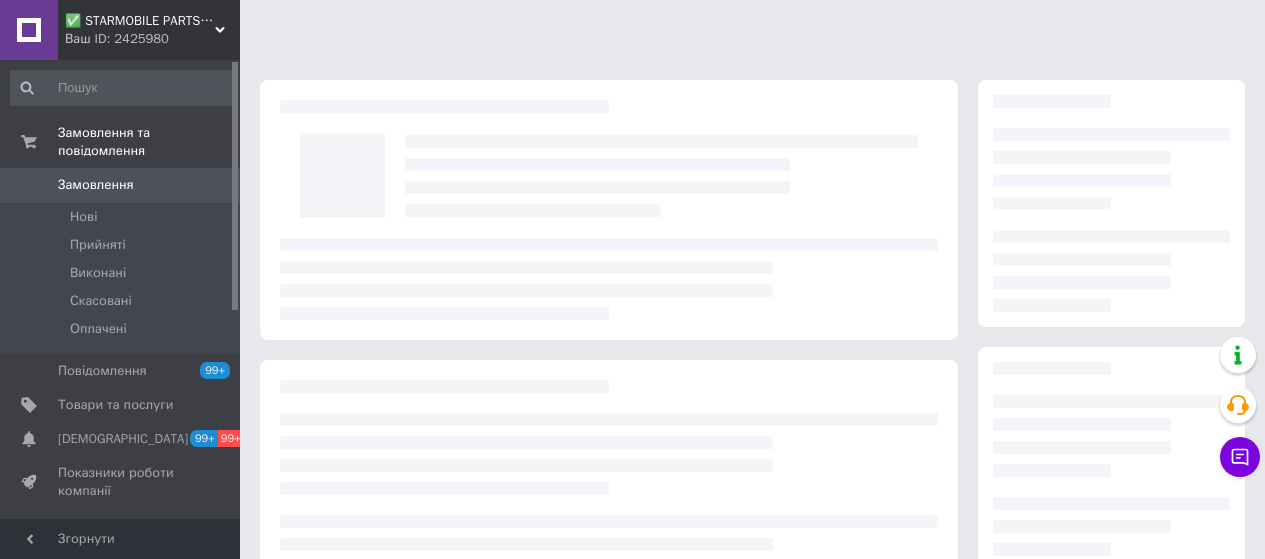 scroll, scrollTop: 0, scrollLeft: 0, axis: both 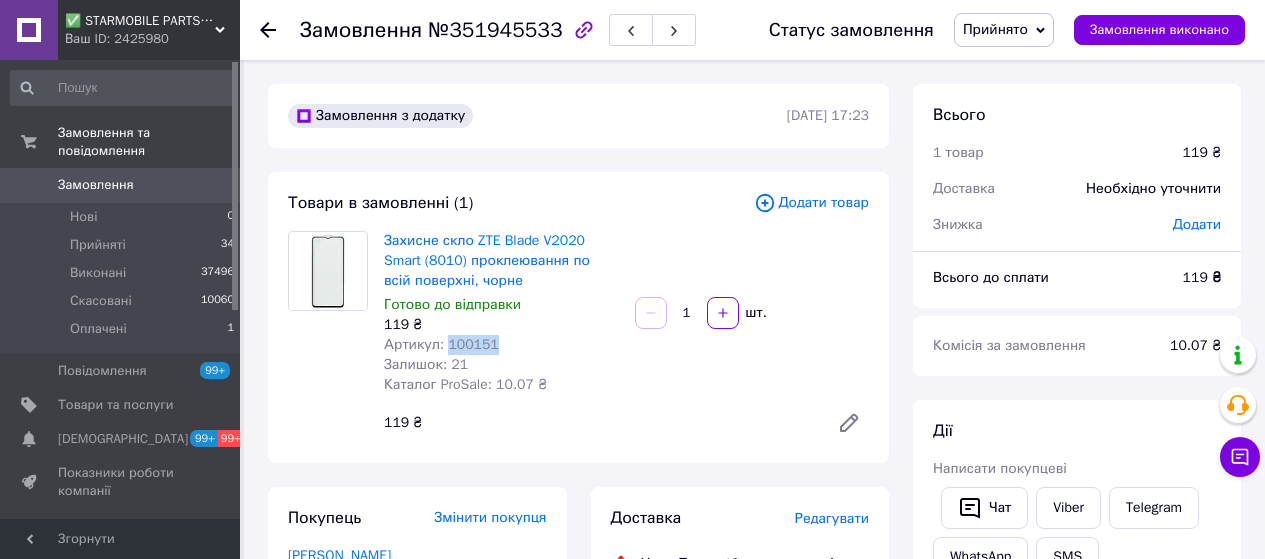 drag, startPoint x: 495, startPoint y: 348, endPoint x: 444, endPoint y: 346, distance: 51.0392 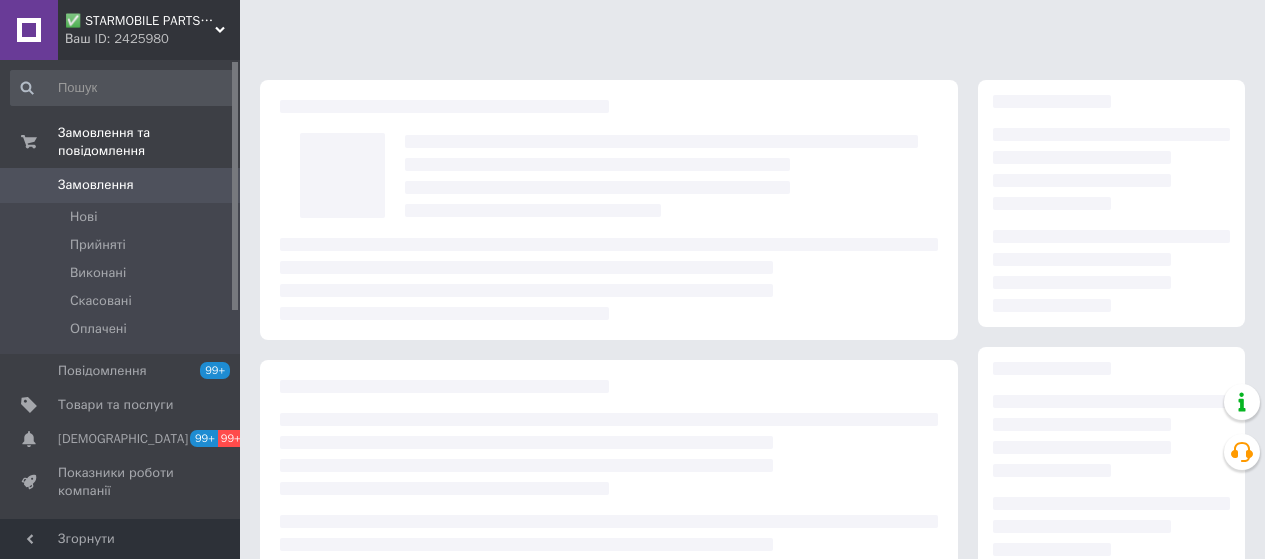 scroll, scrollTop: 0, scrollLeft: 0, axis: both 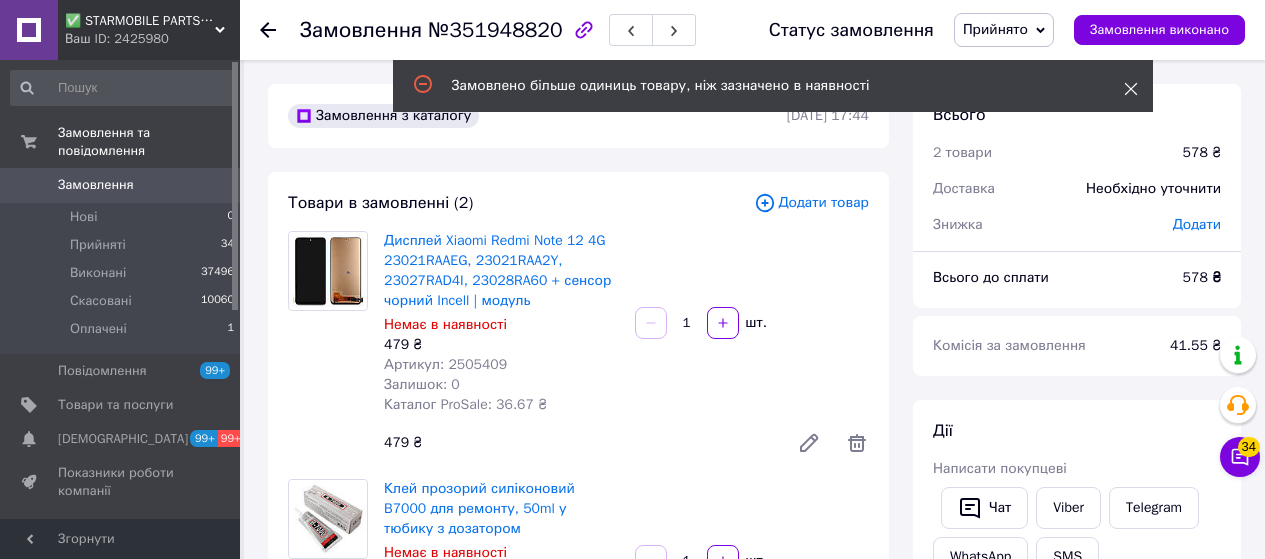 click 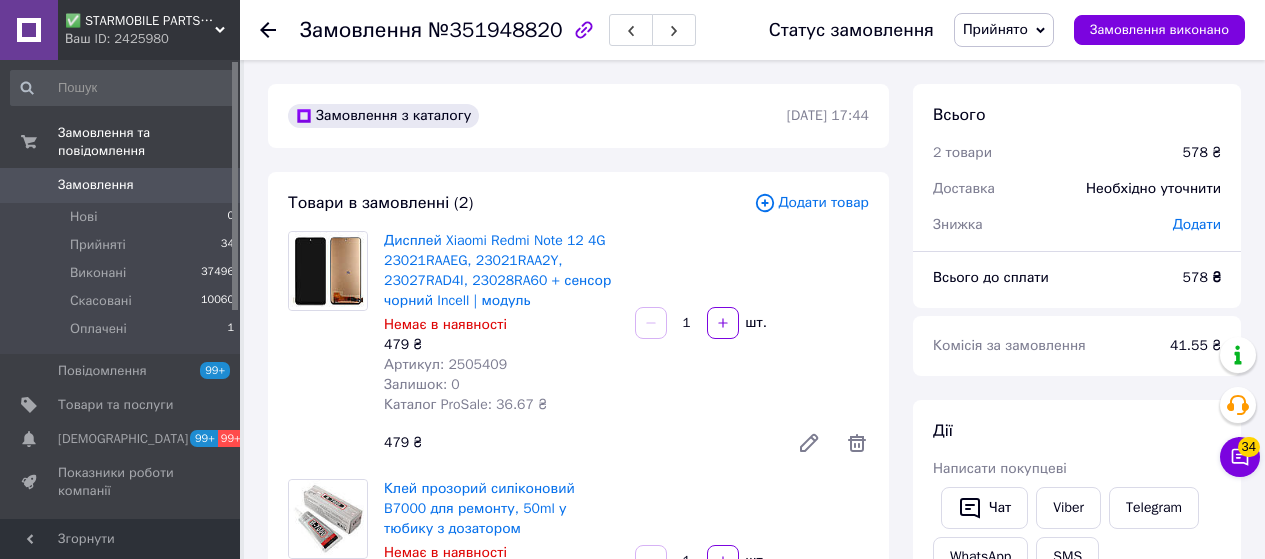 scroll, scrollTop: 100, scrollLeft: 0, axis: vertical 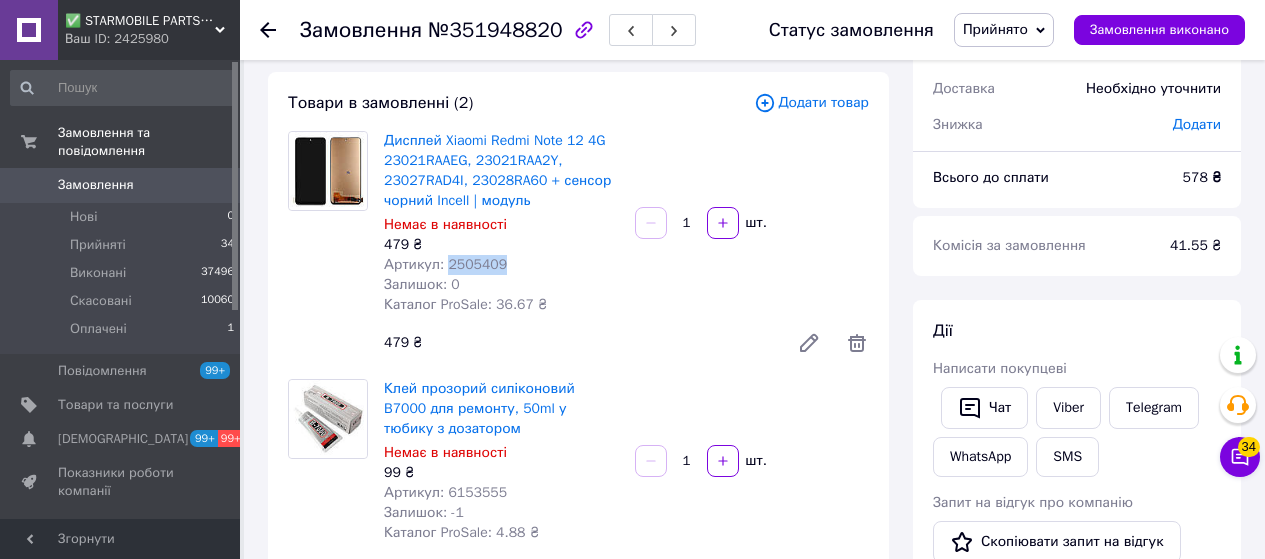 drag, startPoint x: 489, startPoint y: 266, endPoint x: 445, endPoint y: 264, distance: 44.04543 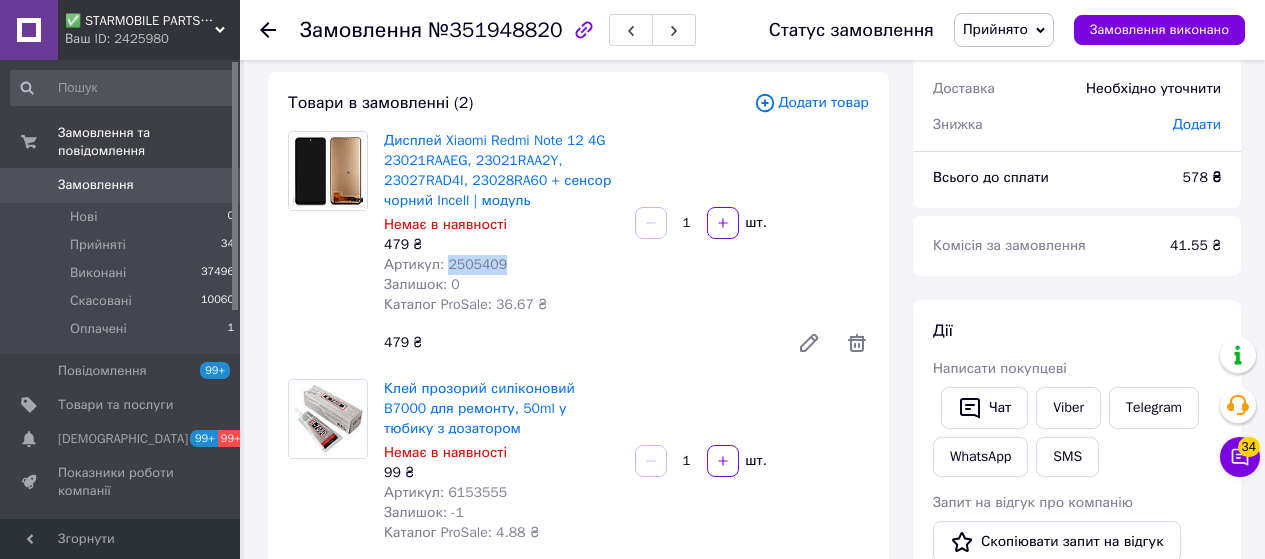copy on "2505409" 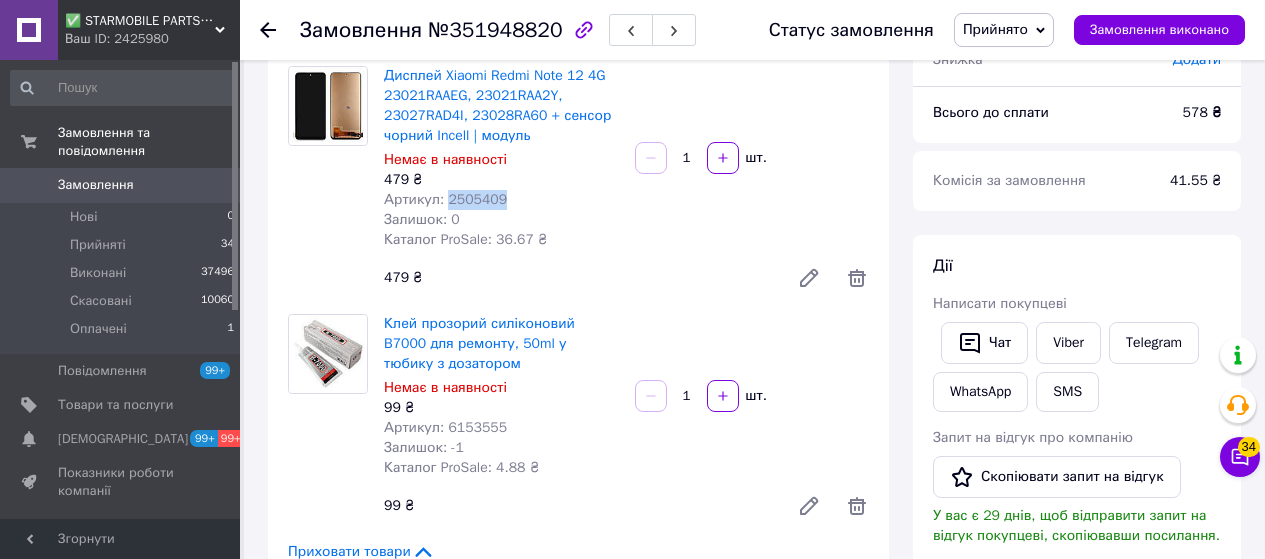 scroll, scrollTop: 200, scrollLeft: 0, axis: vertical 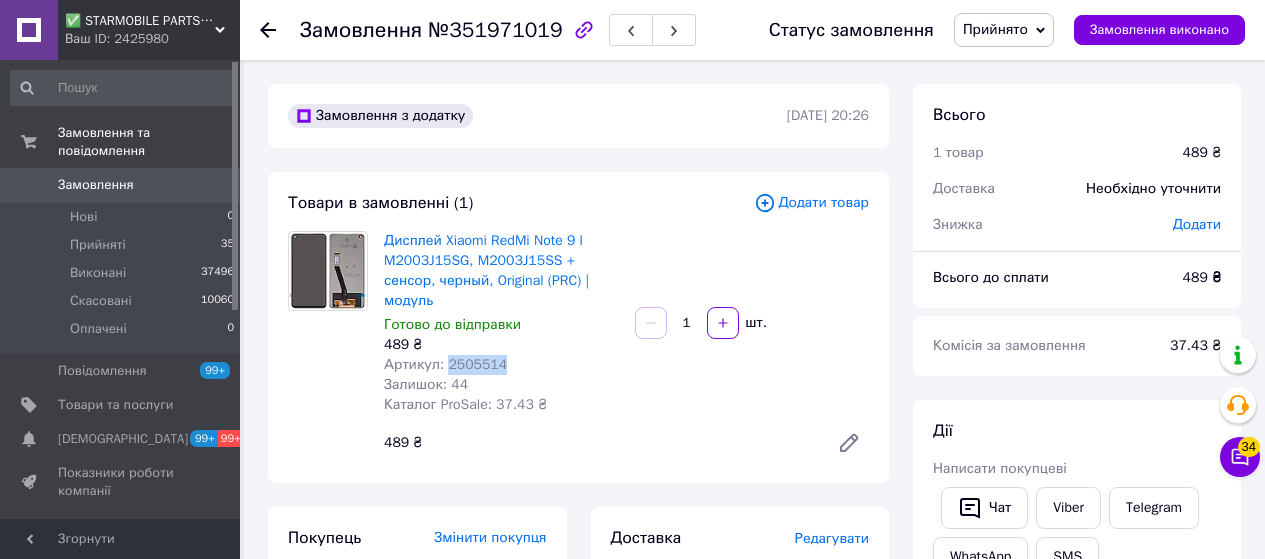 drag, startPoint x: 458, startPoint y: 337, endPoint x: 444, endPoint y: 338, distance: 14.035668 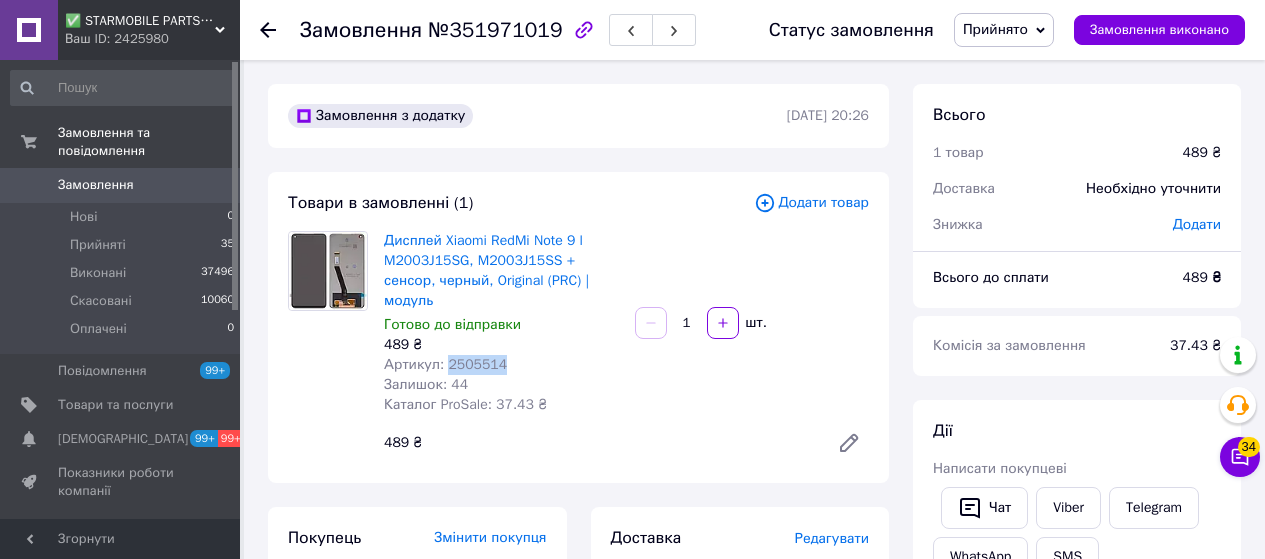 click on "Артикул: 2505514" at bounding box center [501, 365] 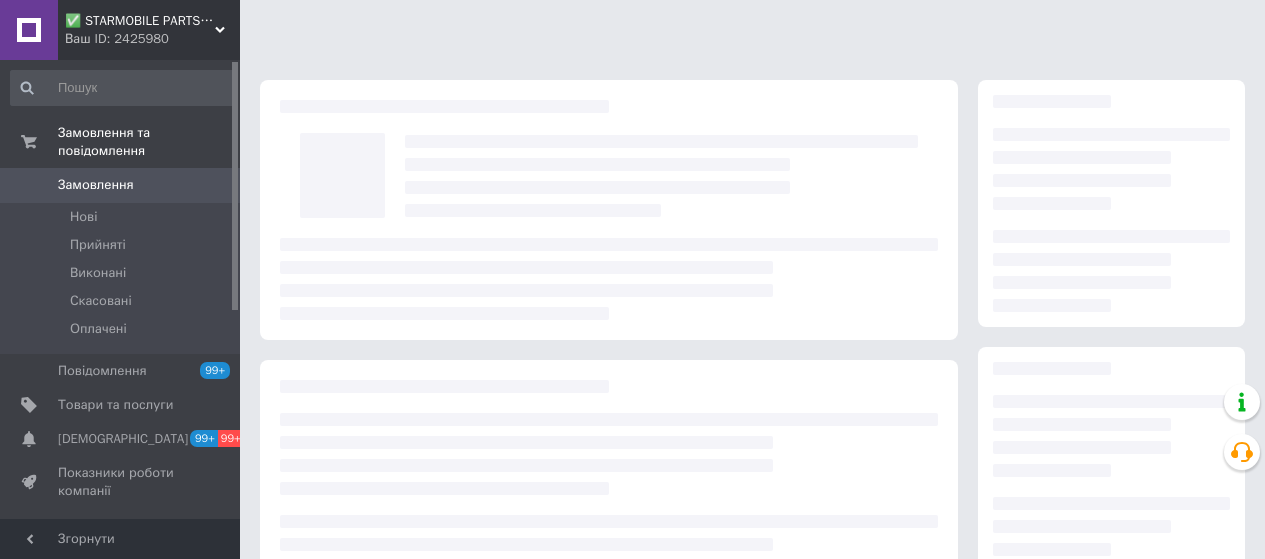 scroll, scrollTop: 0, scrollLeft: 0, axis: both 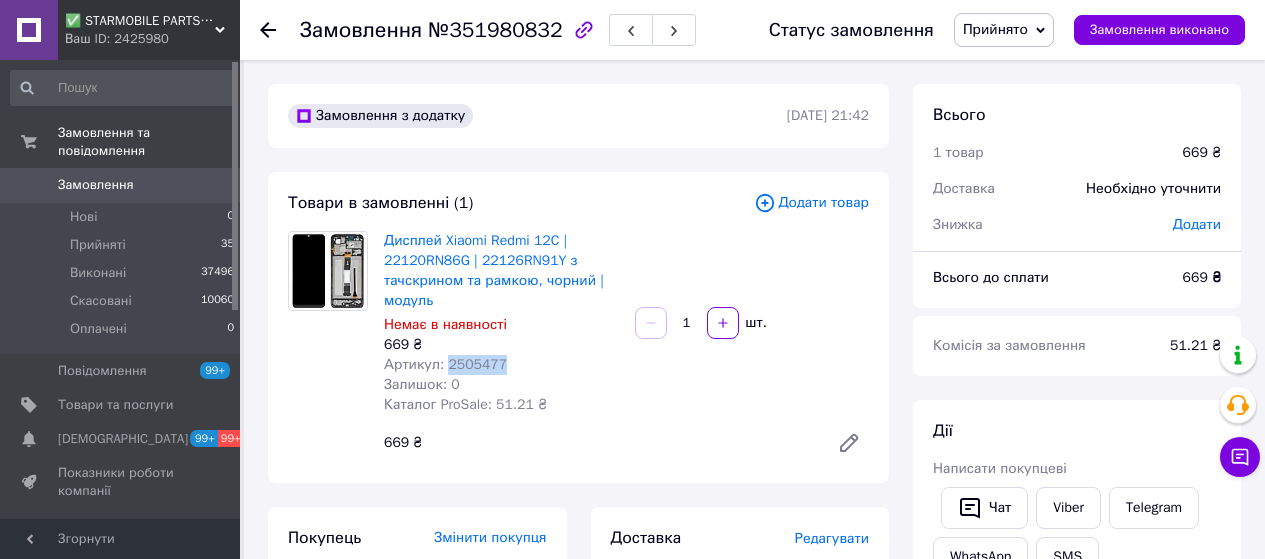 drag, startPoint x: 496, startPoint y: 362, endPoint x: 444, endPoint y: 358, distance: 52.153618 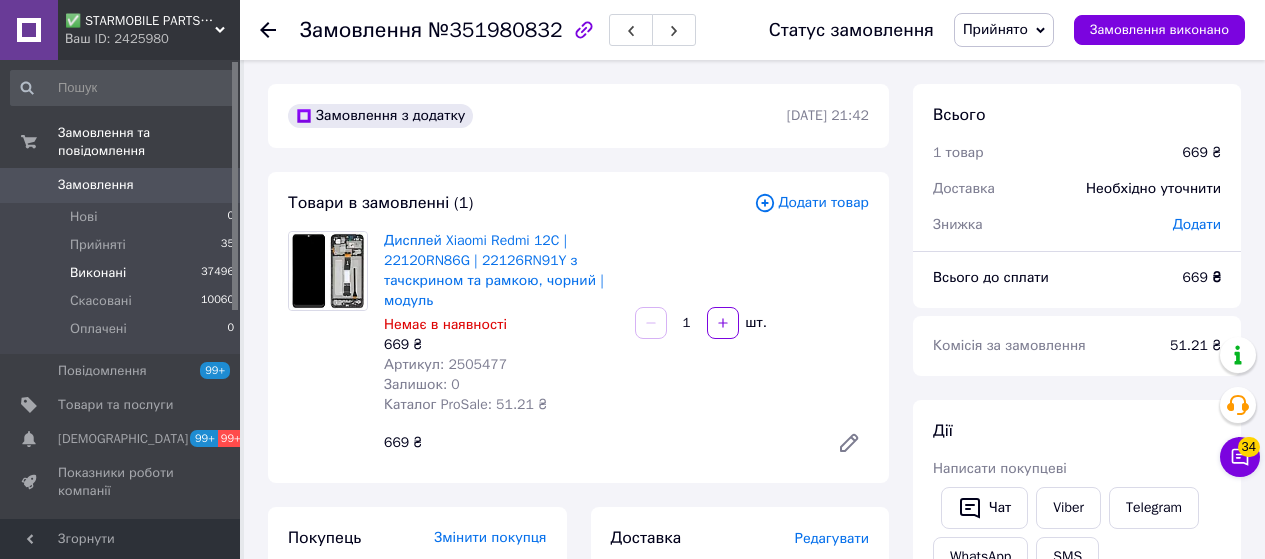 click on "Виконані" at bounding box center (98, 273) 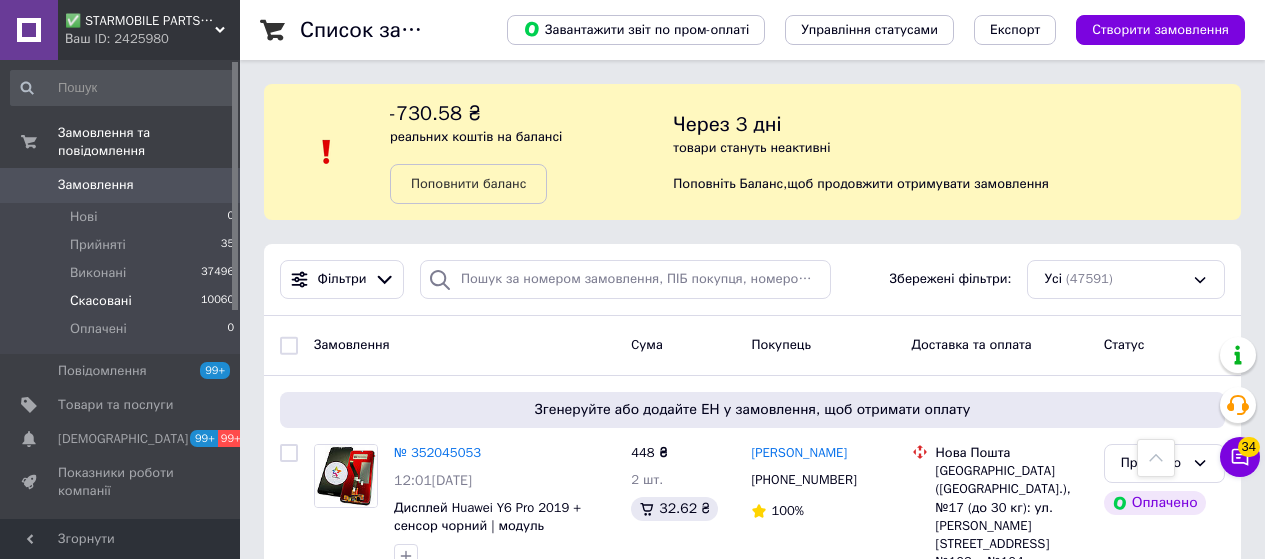 scroll, scrollTop: 854, scrollLeft: 0, axis: vertical 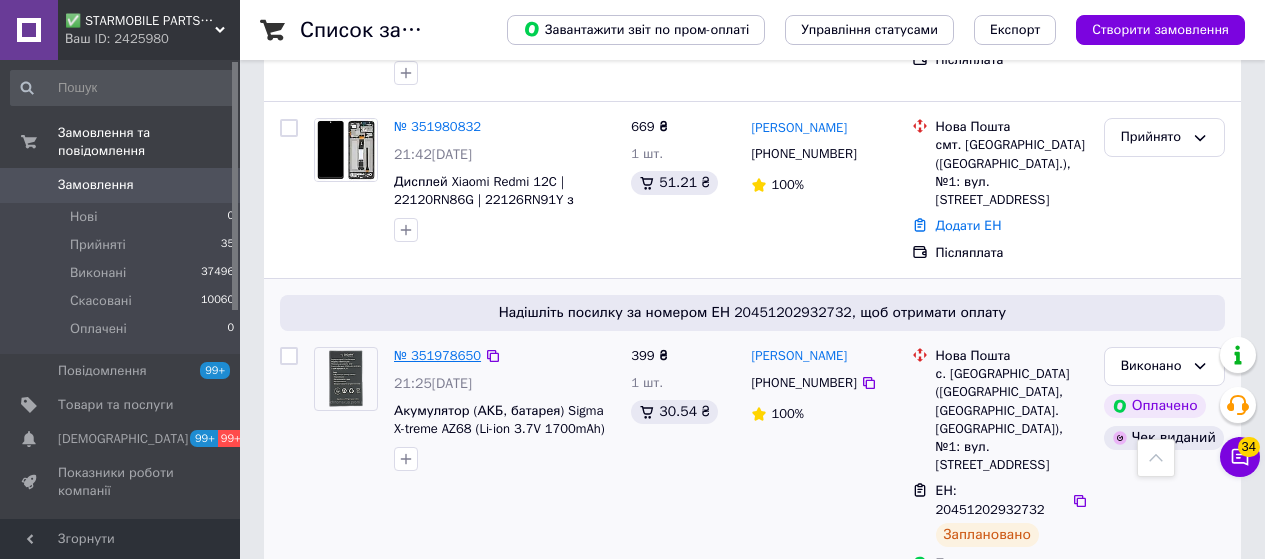 click on "№ 351978650" at bounding box center (437, 355) 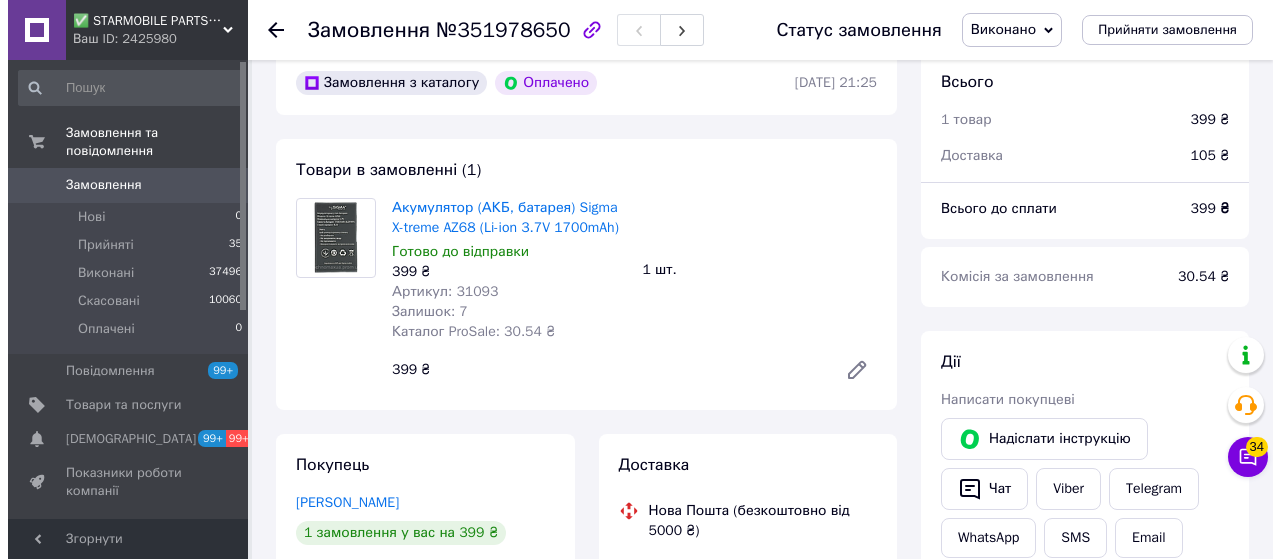 scroll, scrollTop: 354, scrollLeft: 0, axis: vertical 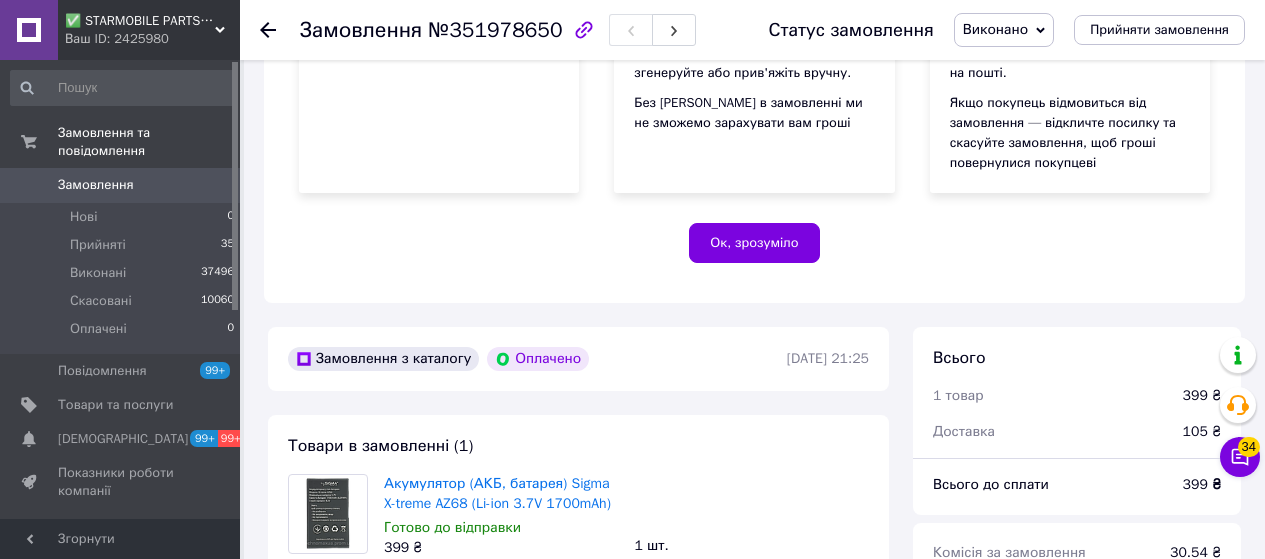 click 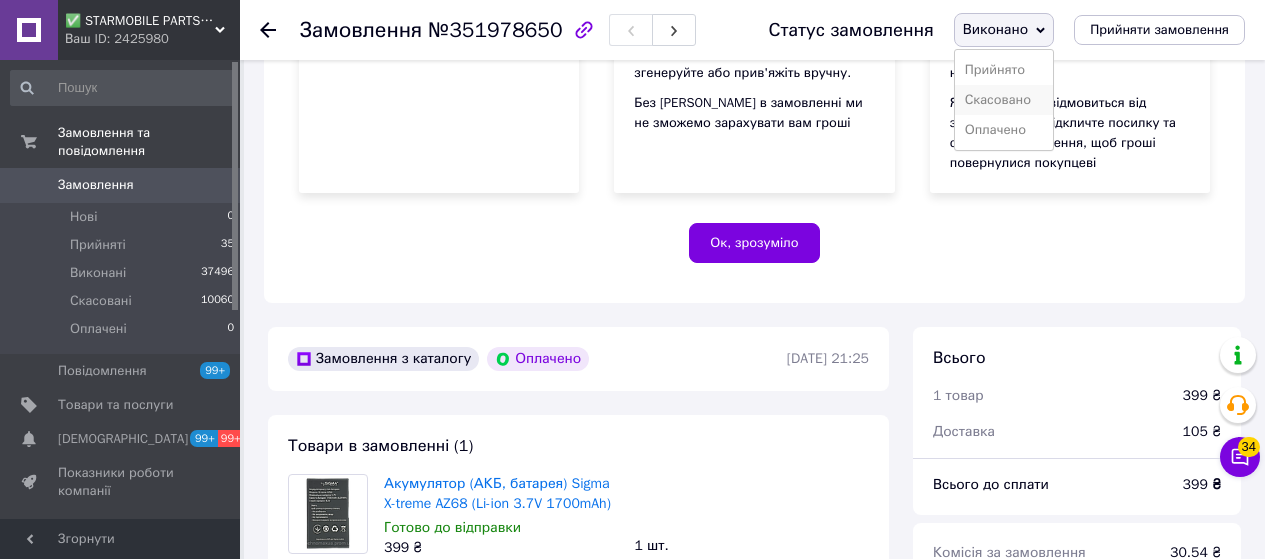 click on "Скасовано" at bounding box center (1004, 100) 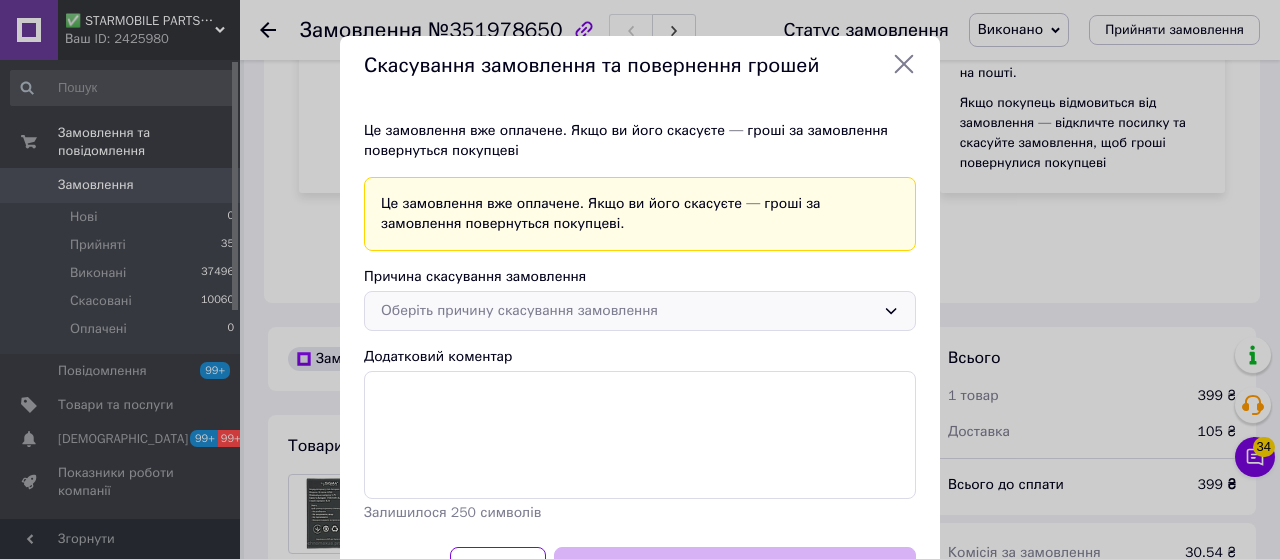 click on "Оберіть причину скасування замовлення" at bounding box center [628, 311] 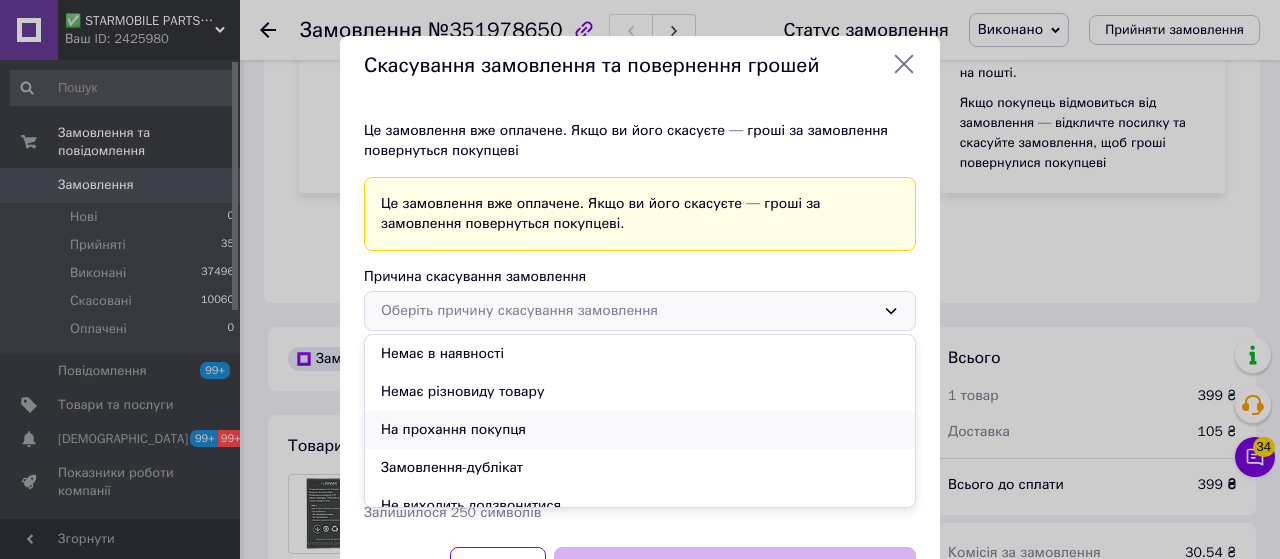 click on "На прохання покупця" at bounding box center [640, 430] 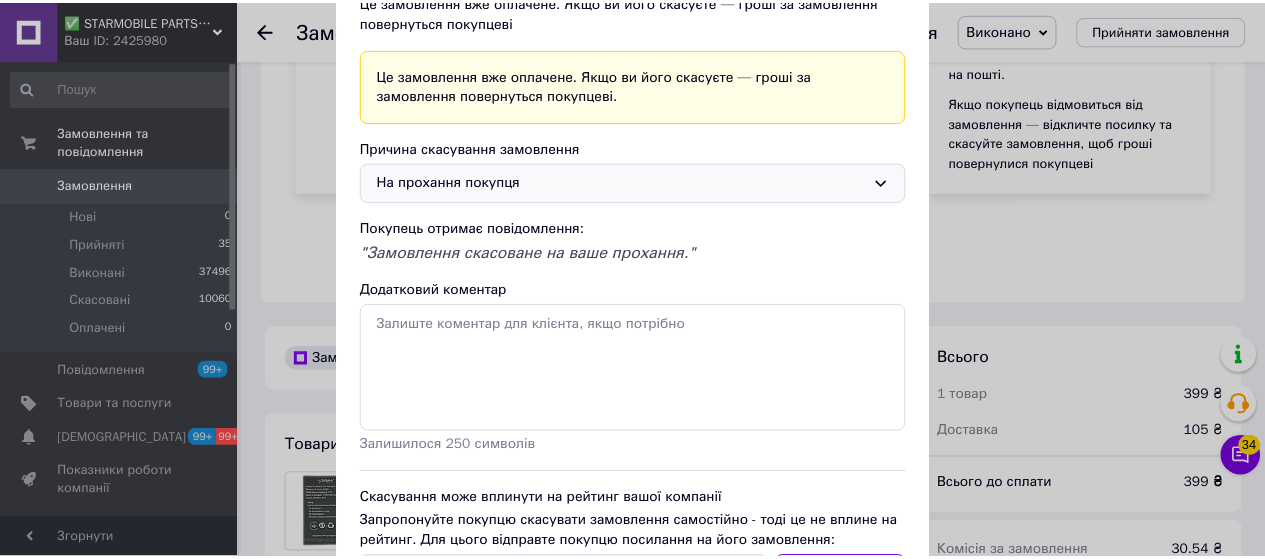 scroll, scrollTop: 294, scrollLeft: 0, axis: vertical 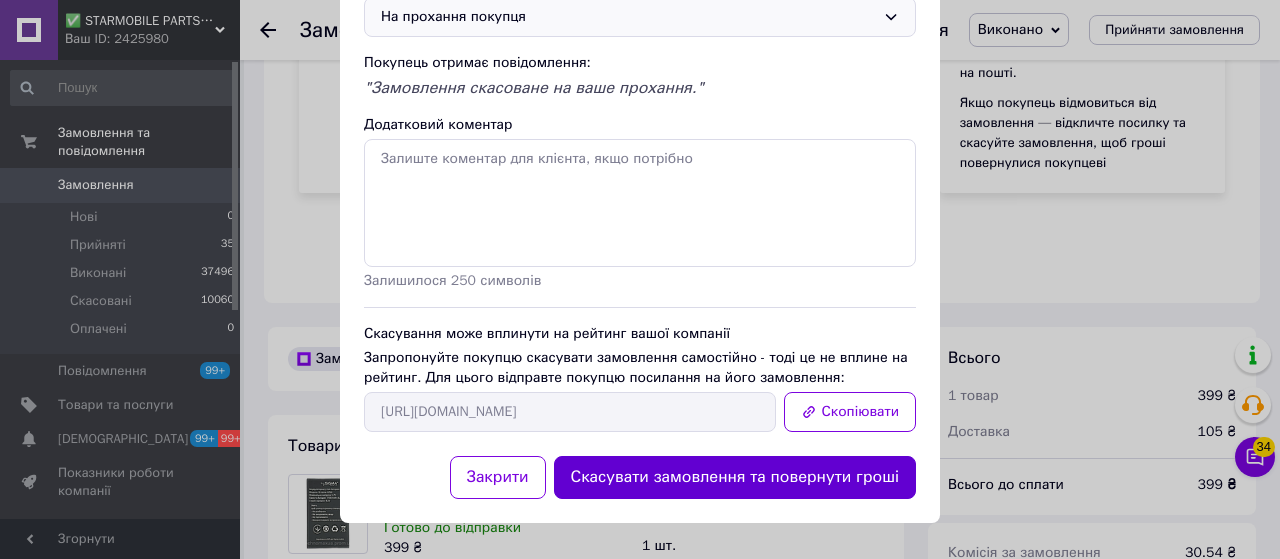 click on "Скасувати замовлення та повернути гроші" at bounding box center (735, 477) 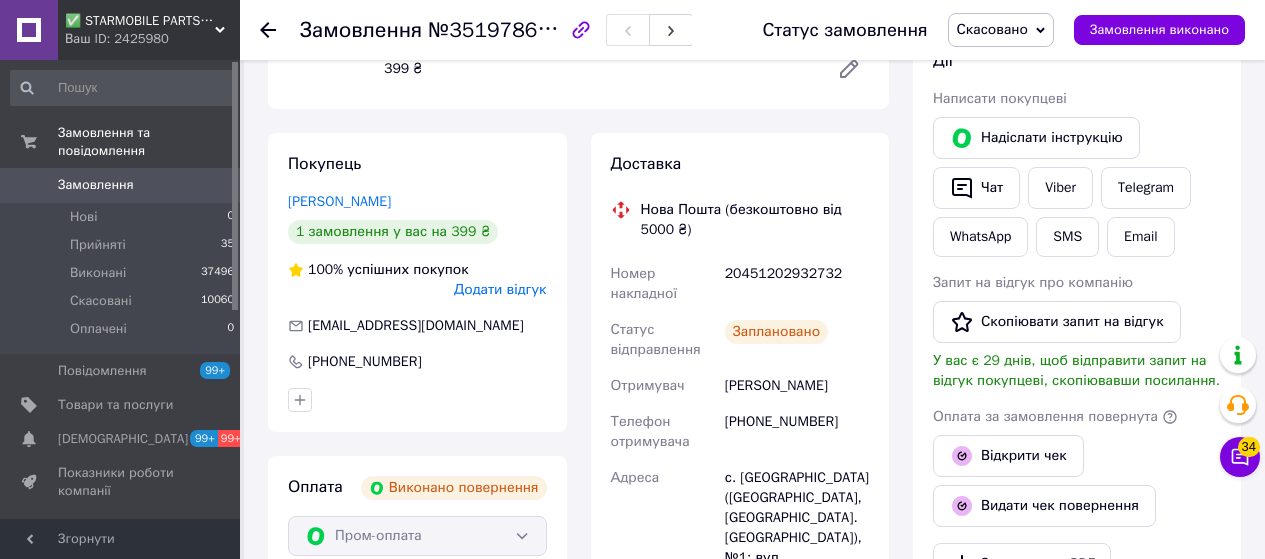 scroll, scrollTop: 0, scrollLeft: 0, axis: both 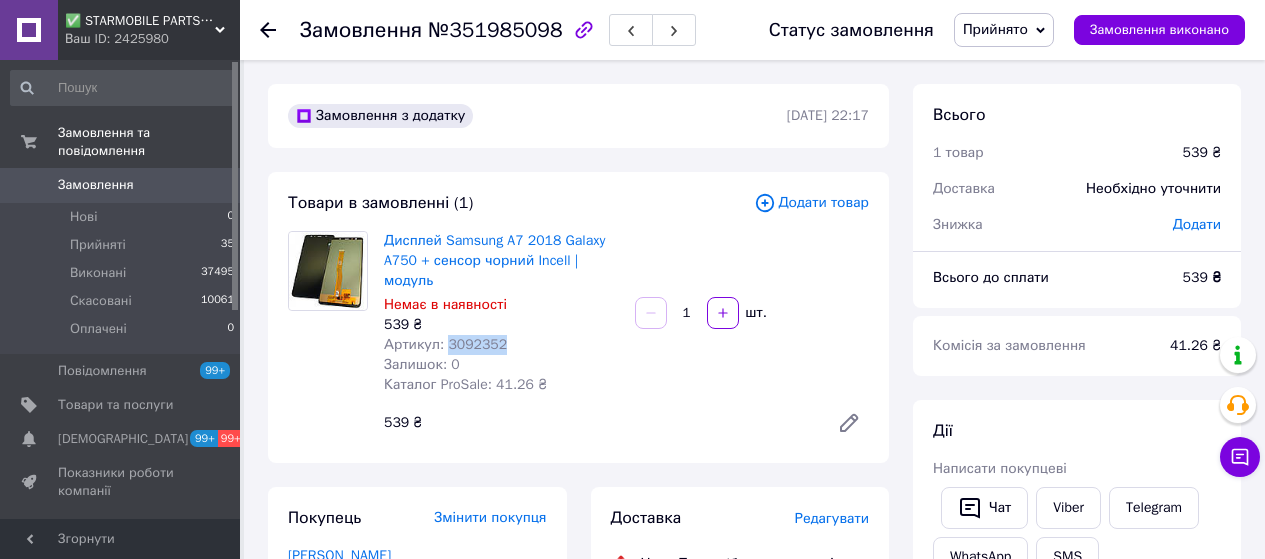 drag, startPoint x: 502, startPoint y: 349, endPoint x: 442, endPoint y: 347, distance: 60.033325 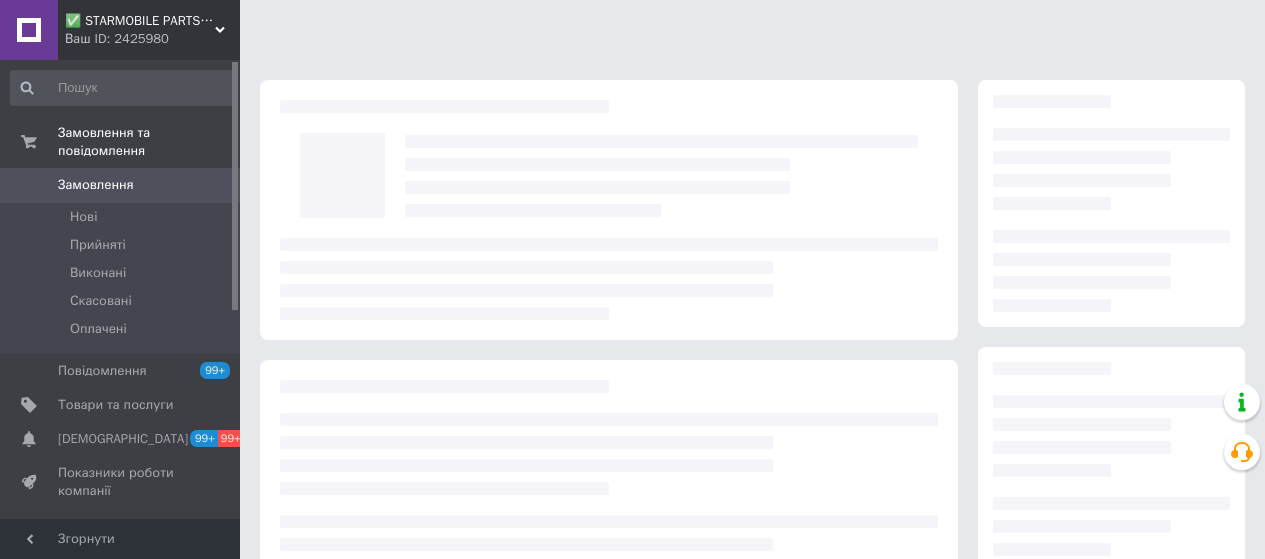 scroll, scrollTop: 0, scrollLeft: 0, axis: both 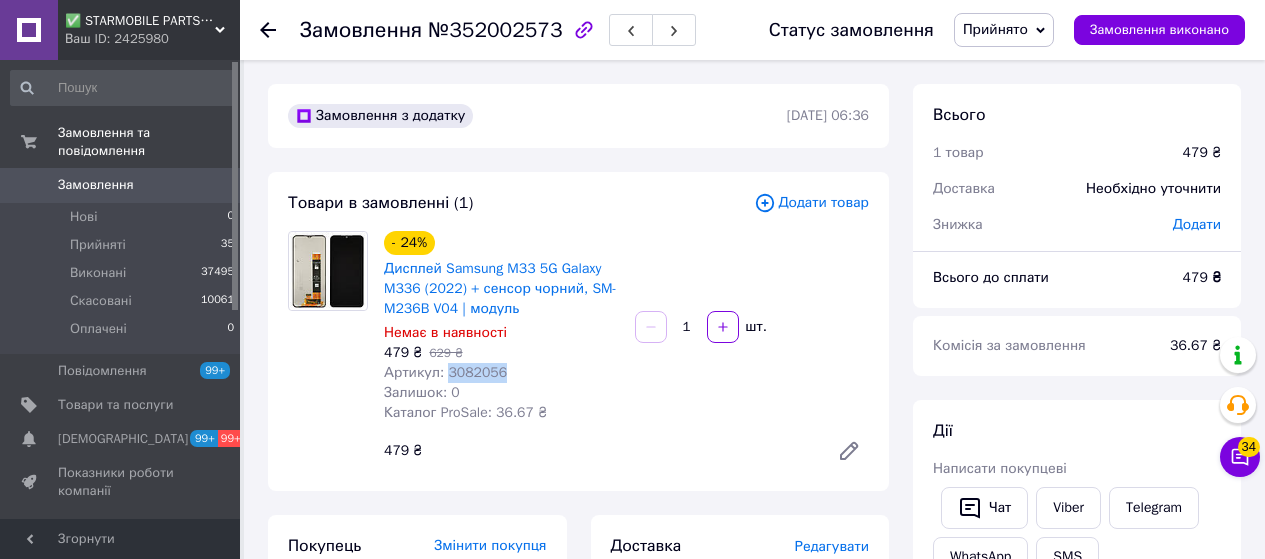 drag, startPoint x: 503, startPoint y: 372, endPoint x: 444, endPoint y: 370, distance: 59.03389 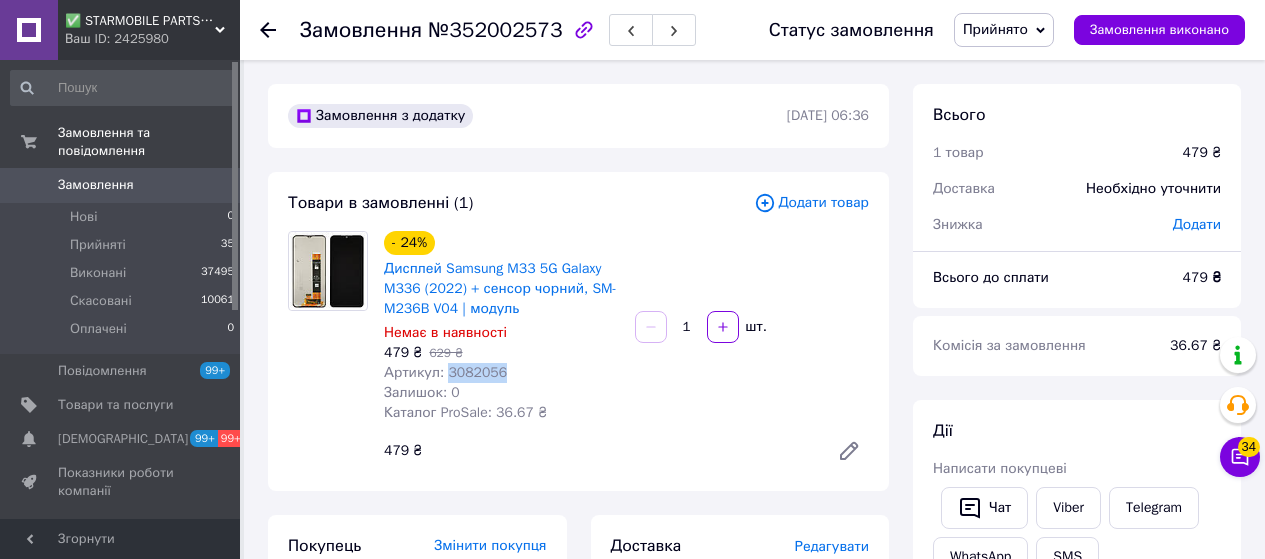 click on "Артикул: 3082056" at bounding box center [501, 373] 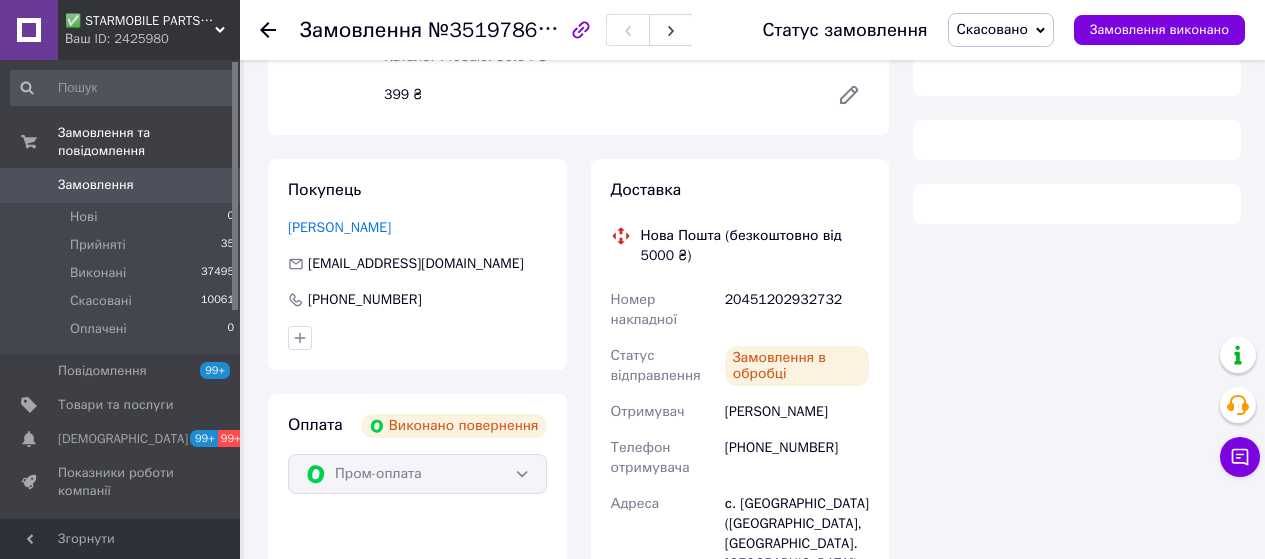 scroll, scrollTop: 351, scrollLeft: 0, axis: vertical 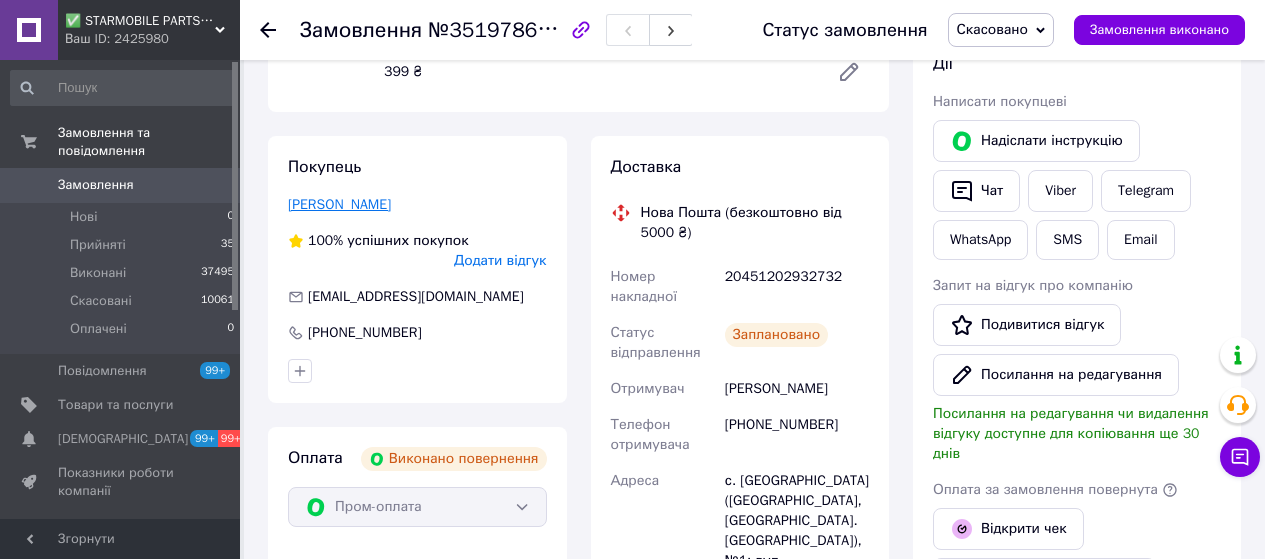 click on "[PERSON_NAME]" at bounding box center [339, 204] 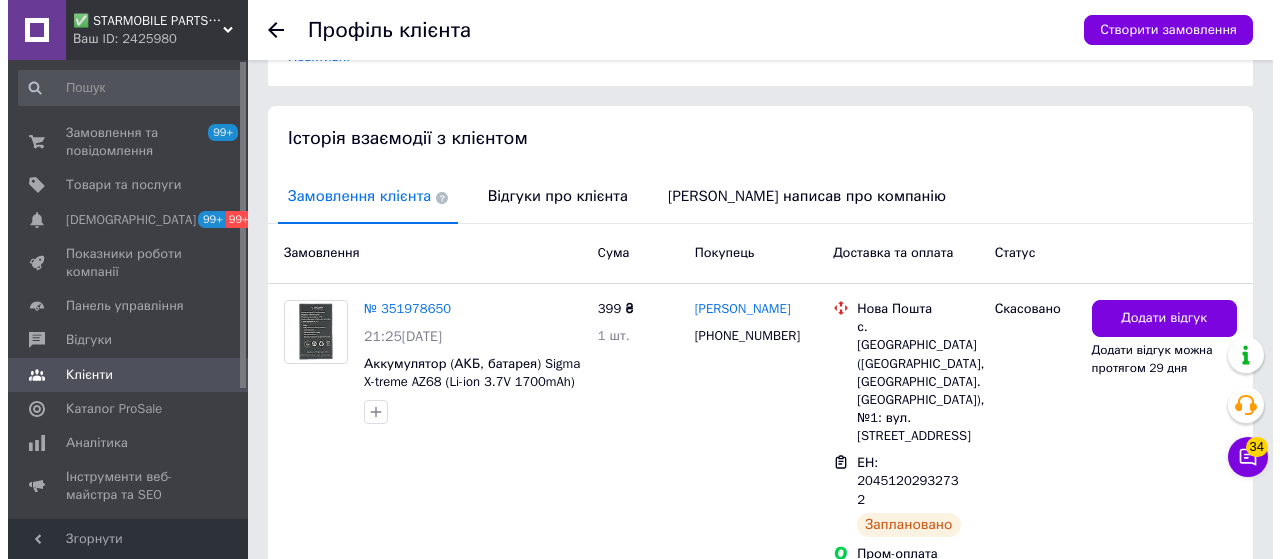 scroll, scrollTop: 400, scrollLeft: 0, axis: vertical 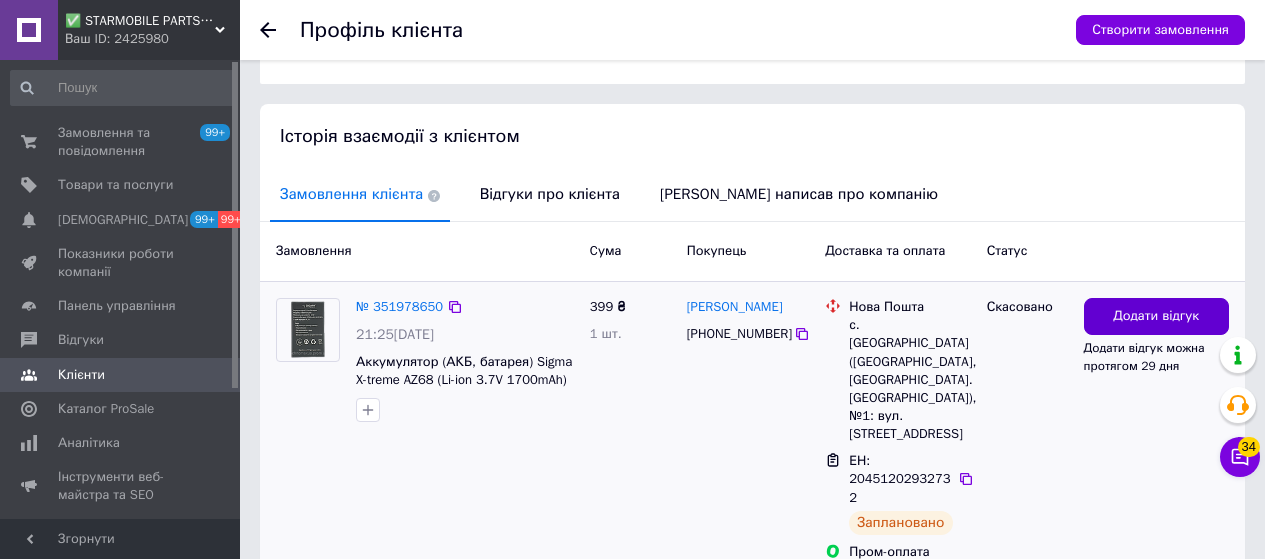 click on "Додати відгук" at bounding box center (1156, 316) 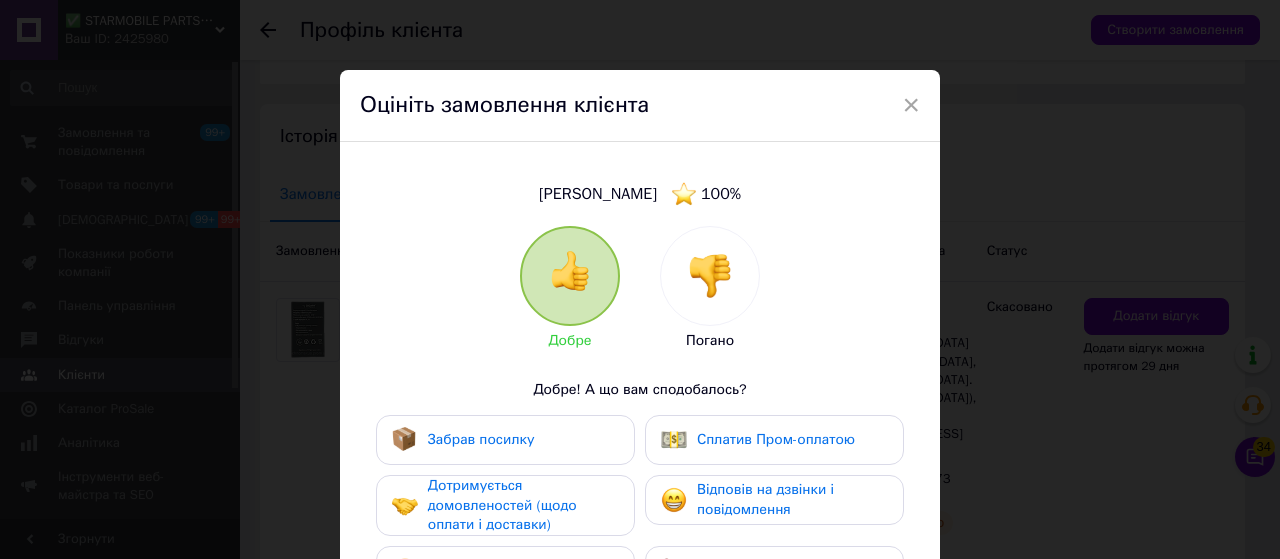 click at bounding box center (710, 276) 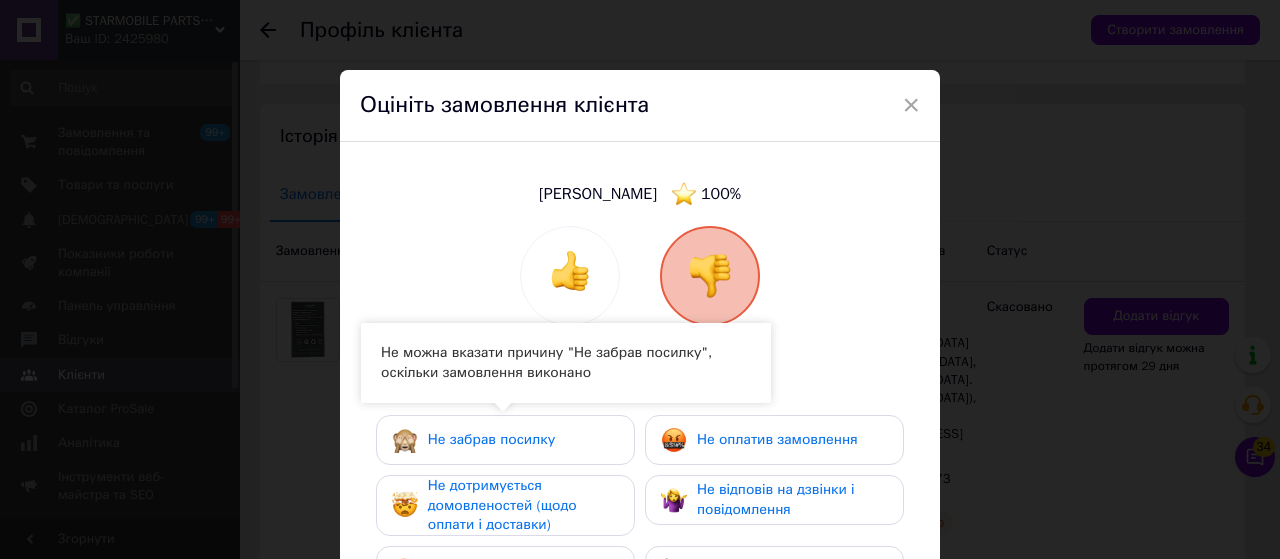 click on "Не забрав посилку" at bounding box center [491, 439] 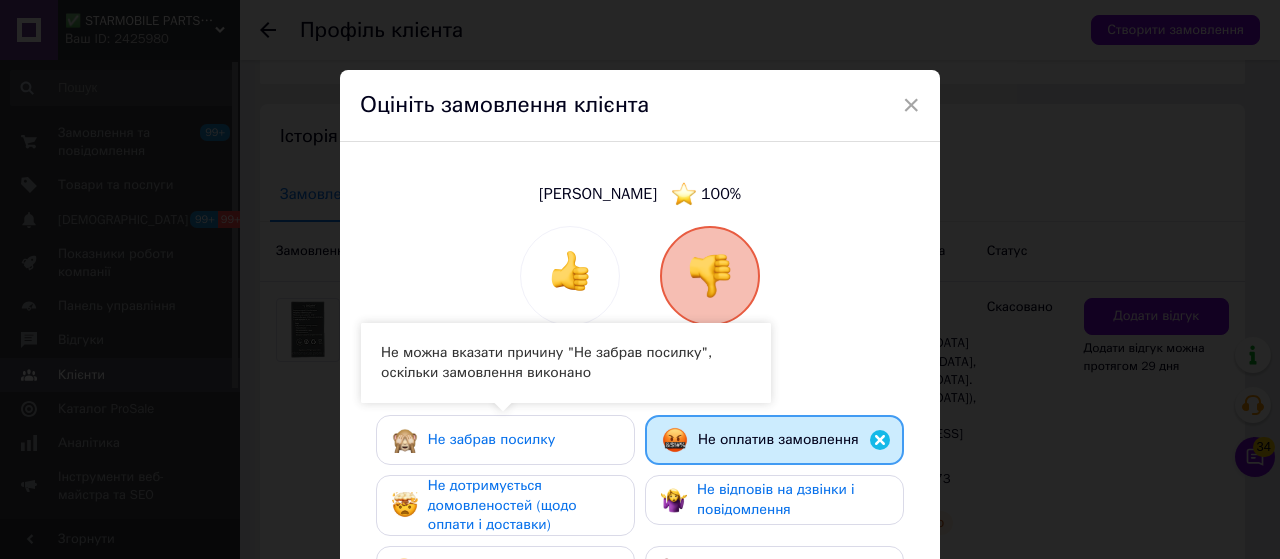 click at bounding box center [570, 271] 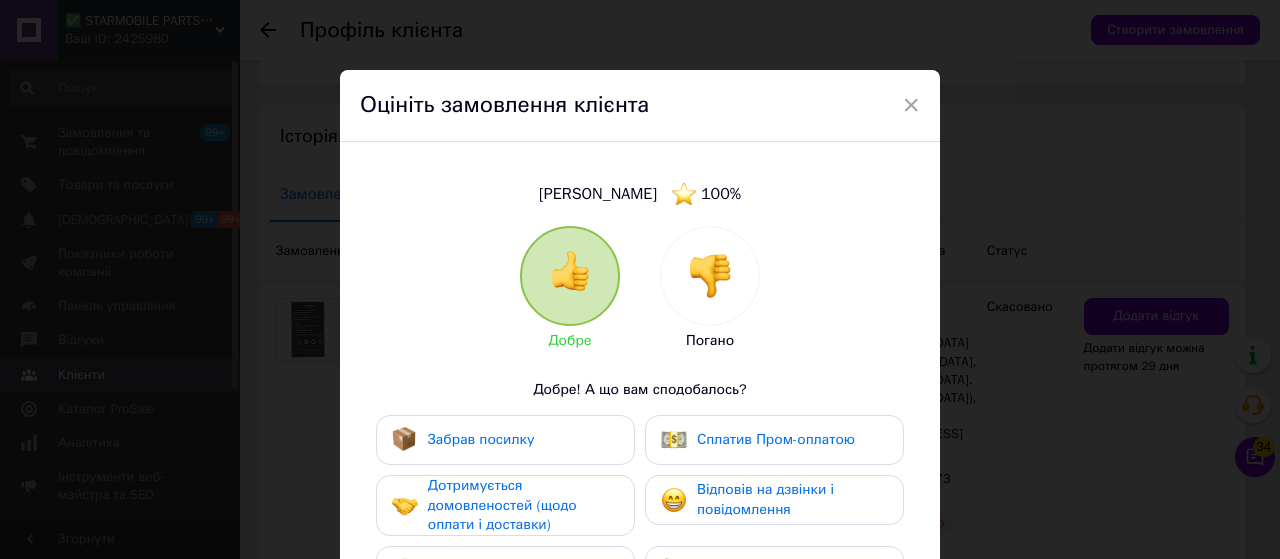 click on "Забрав посилку" at bounding box center [481, 439] 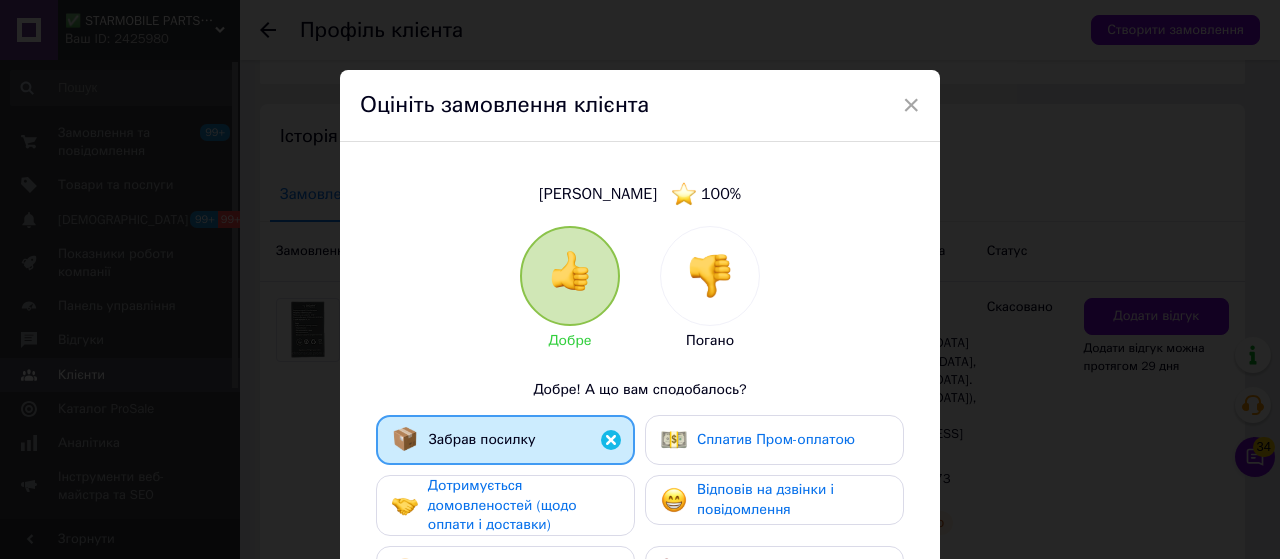 click on "Сплатив Пром-оплатою" at bounding box center [776, 439] 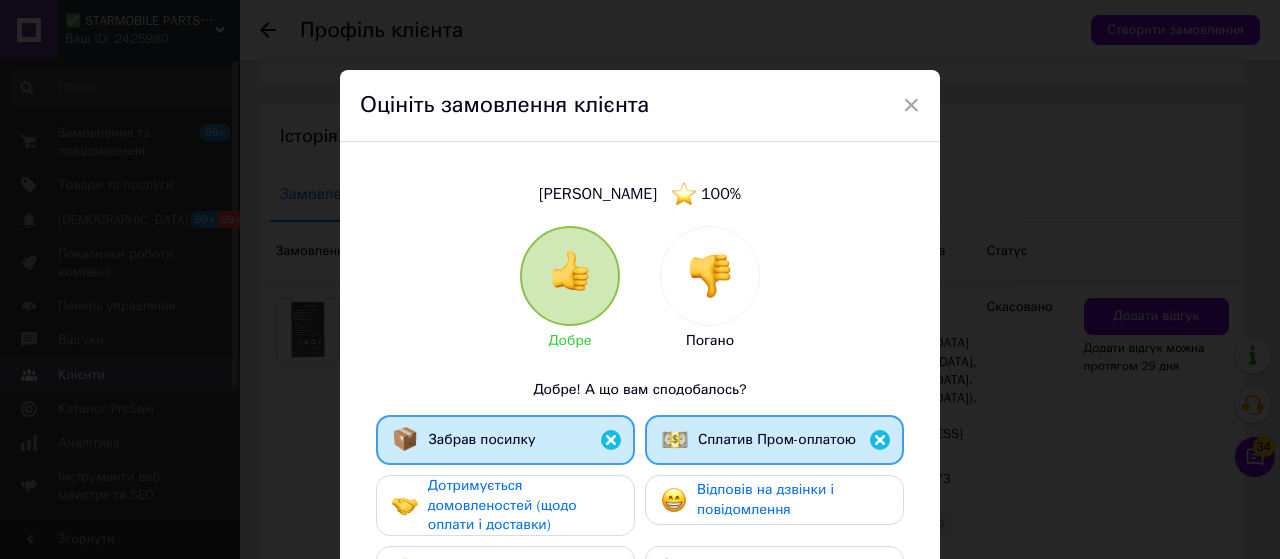 click on "Дотримується домовленостей (щодо оплати і доставки)" at bounding box center (502, 505) 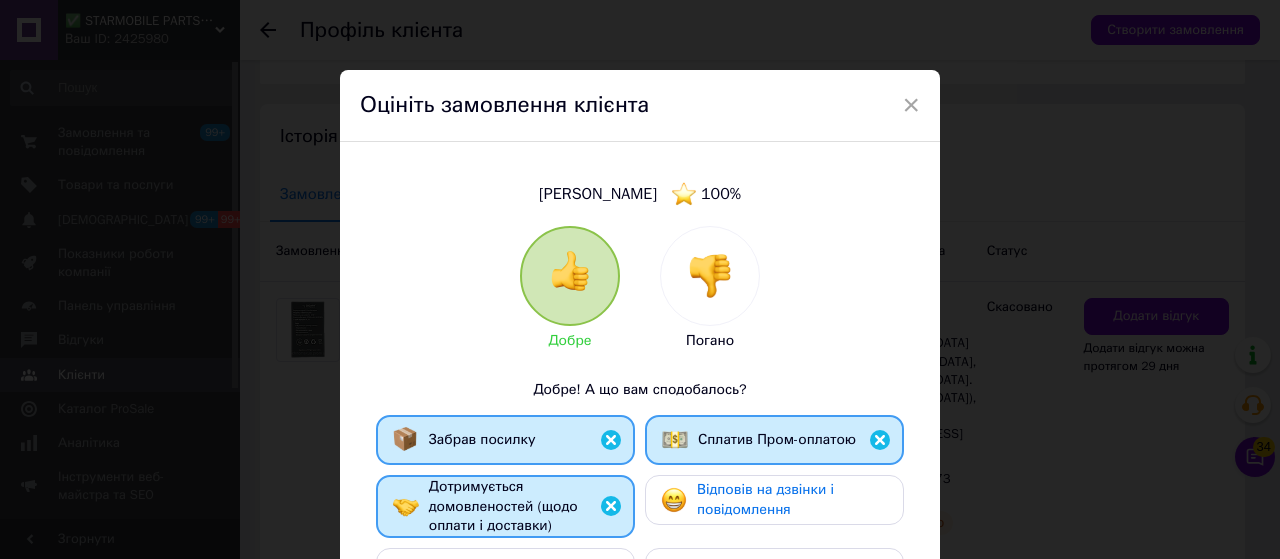 click on "Відповів на дзвінки і повідомлення" at bounding box center [765, 499] 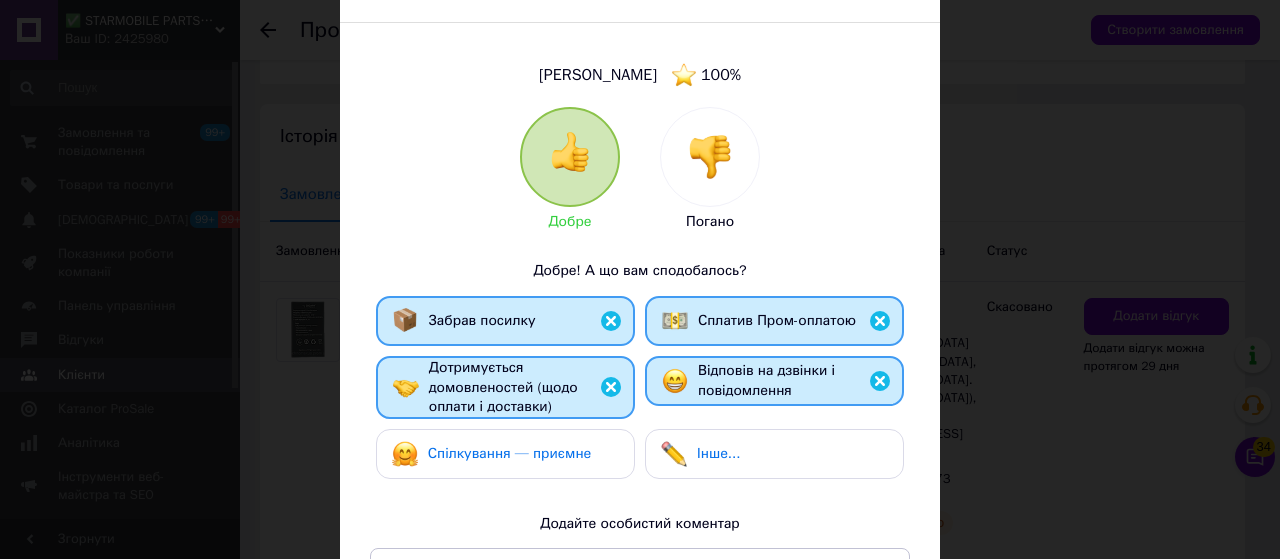 scroll, scrollTop: 436, scrollLeft: 0, axis: vertical 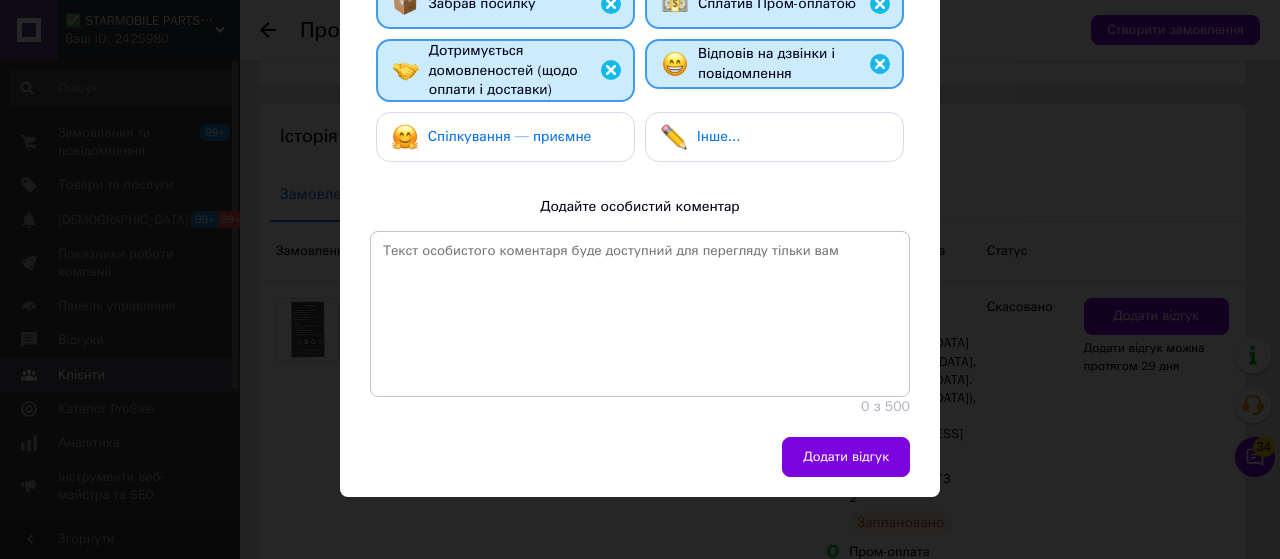 click on "Спілкування — приємне" at bounding box center (510, 136) 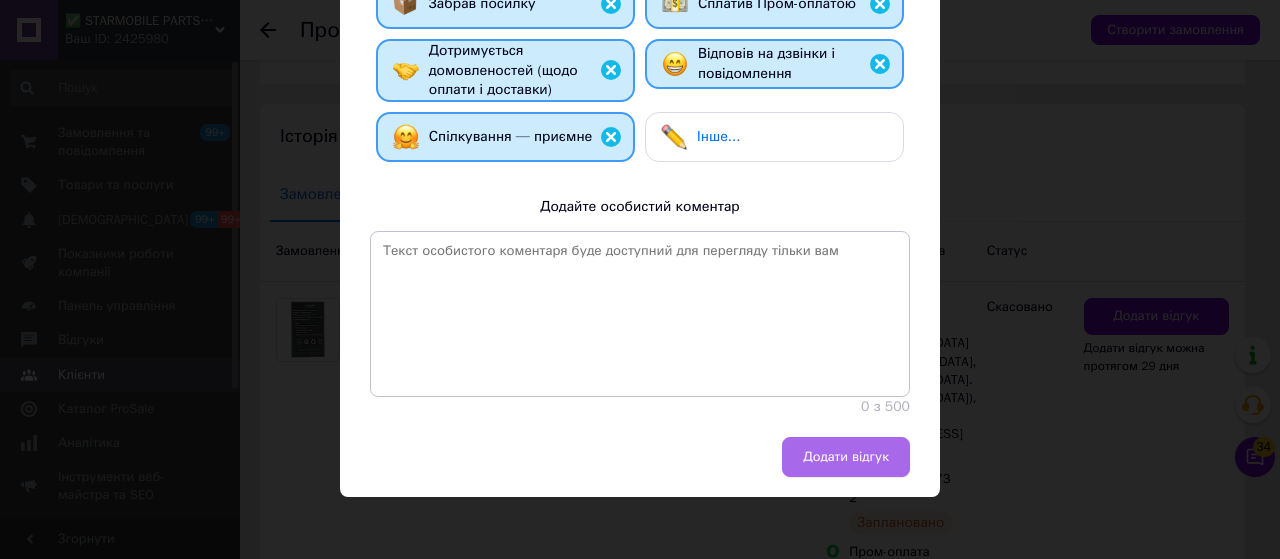click on "Додати відгук" at bounding box center [846, 457] 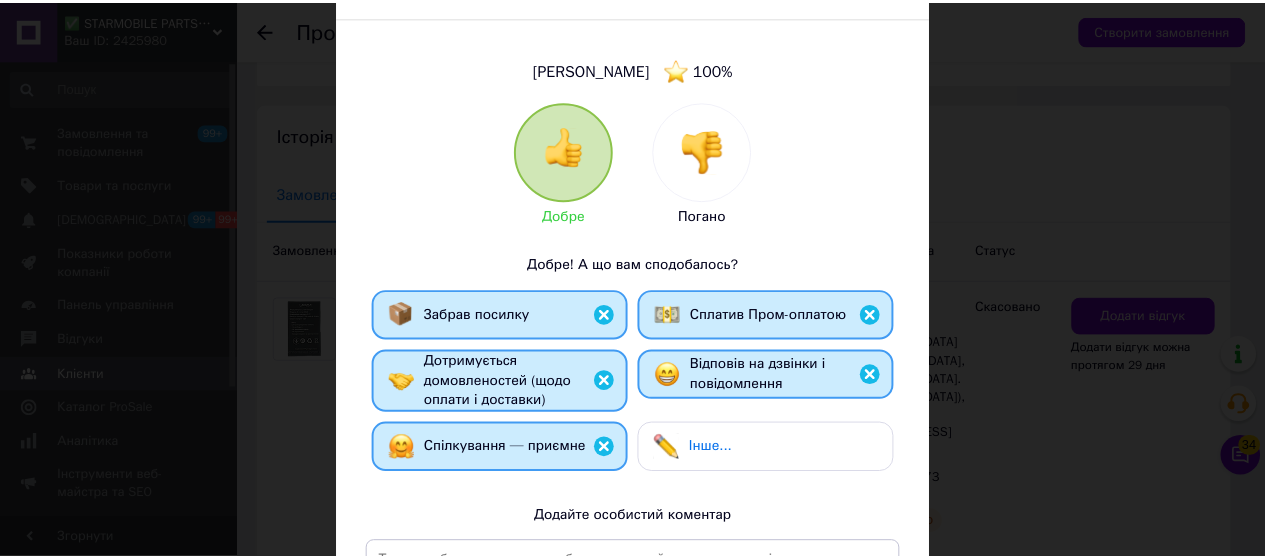 scroll, scrollTop: 0, scrollLeft: 0, axis: both 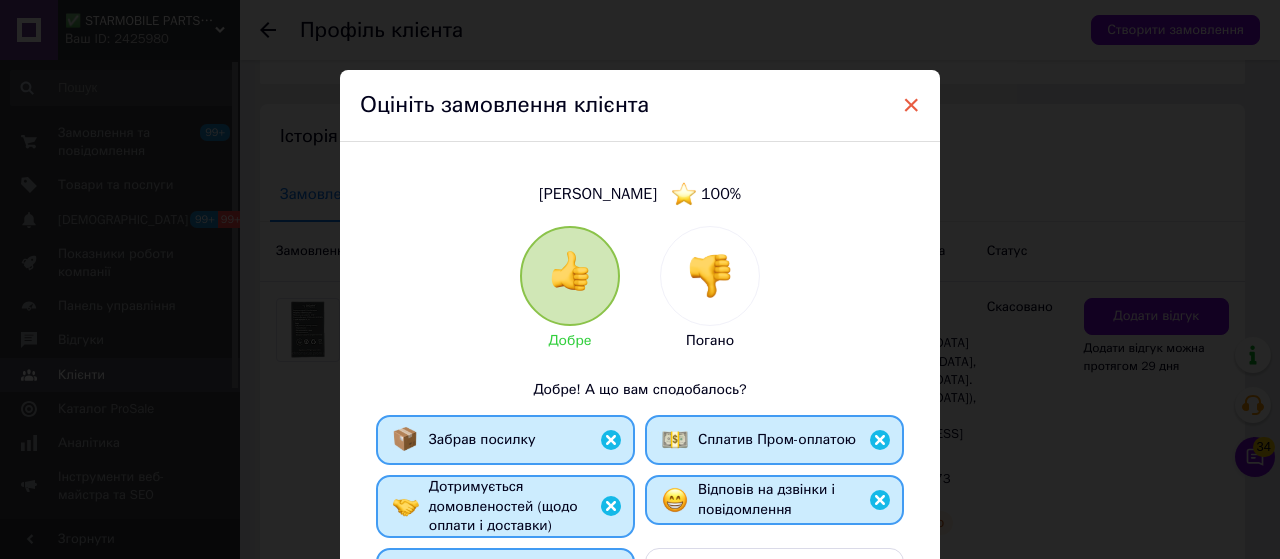 click on "×" at bounding box center (911, 105) 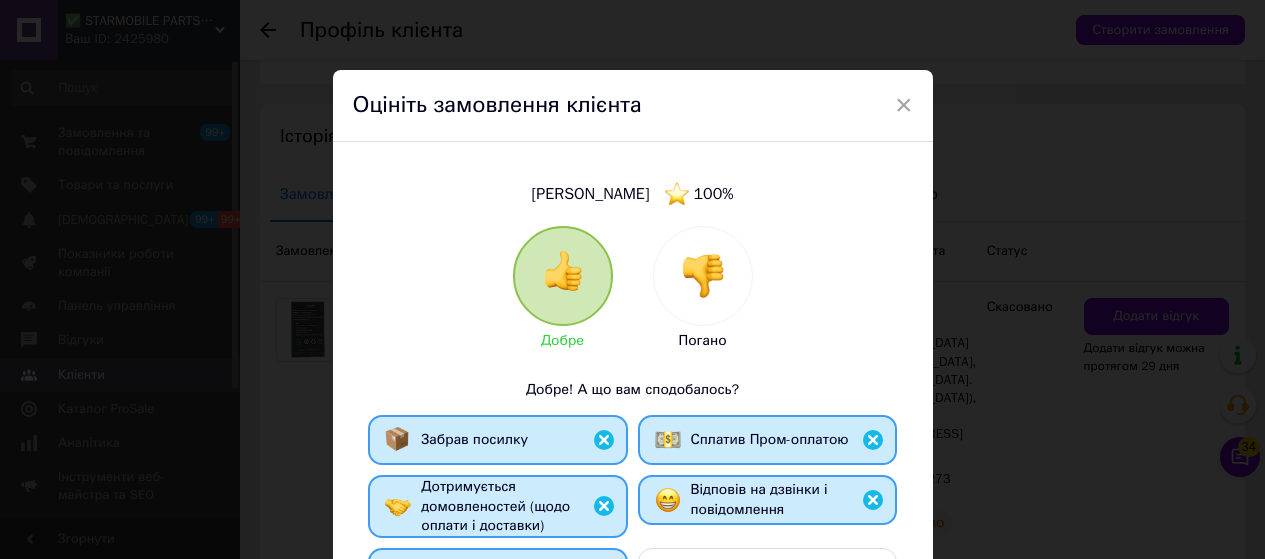 click on "Оцініть замовлення клієнта" at bounding box center (633, 106) 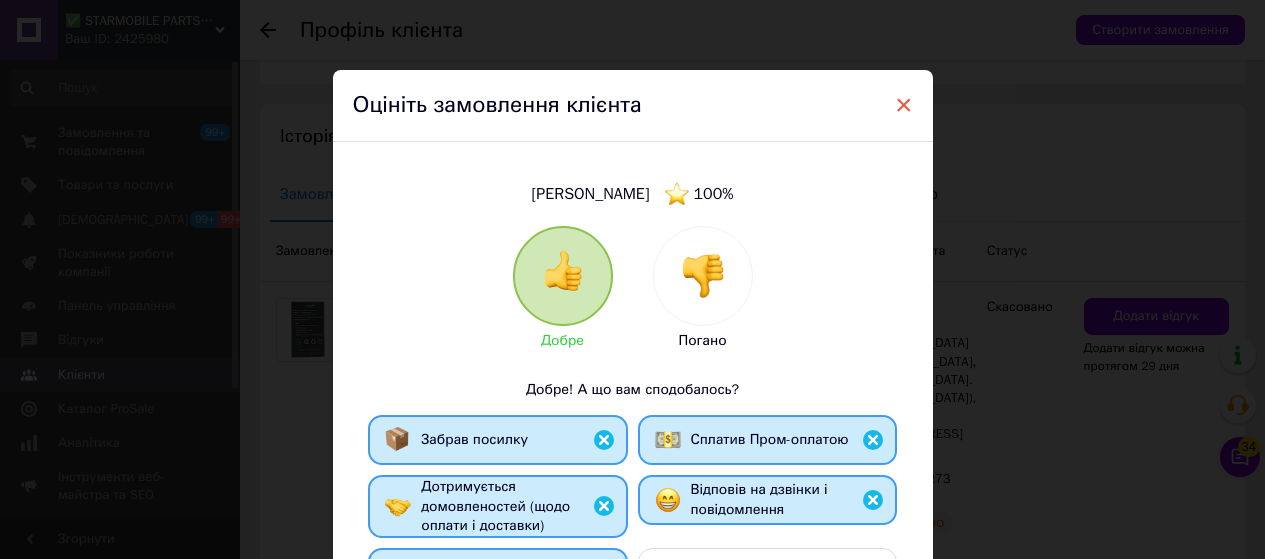 click on "×" at bounding box center (904, 105) 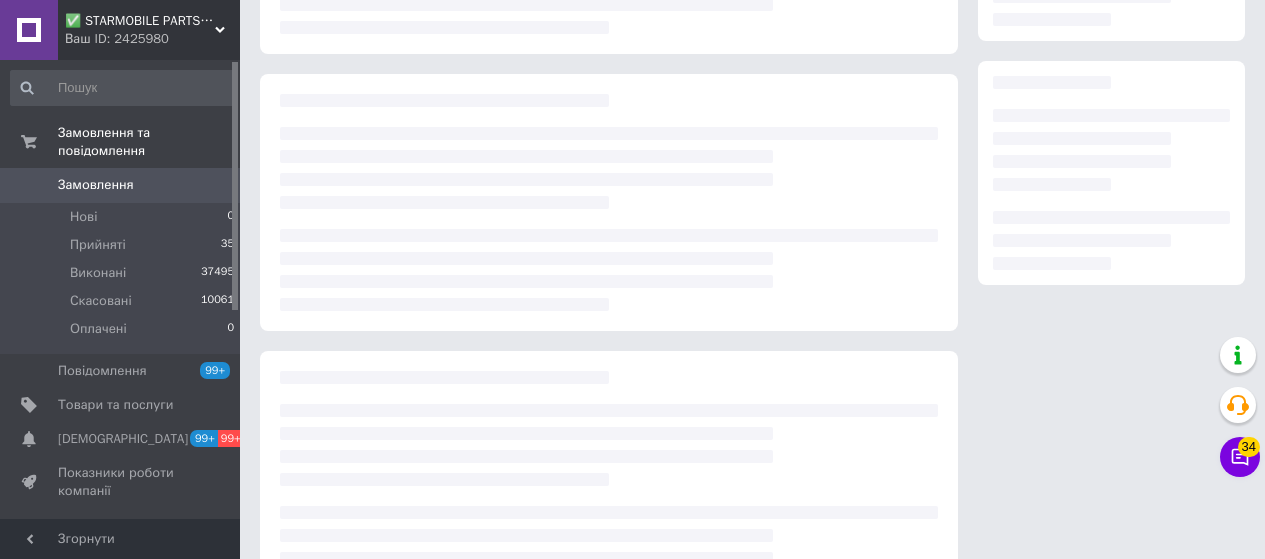 scroll, scrollTop: 251, scrollLeft: 0, axis: vertical 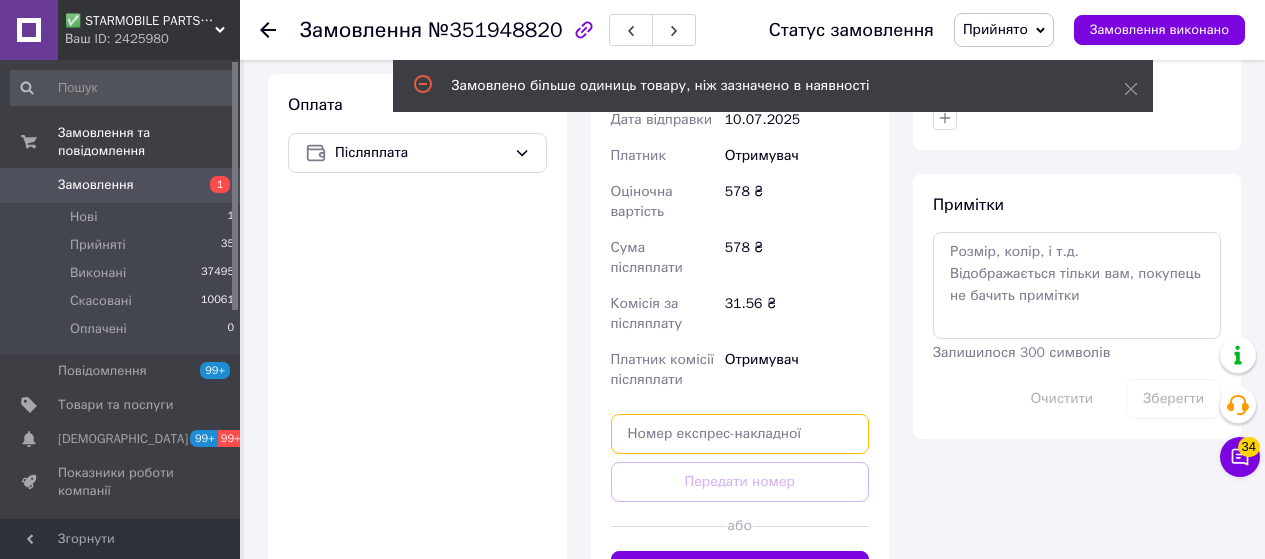 click at bounding box center [740, 434] 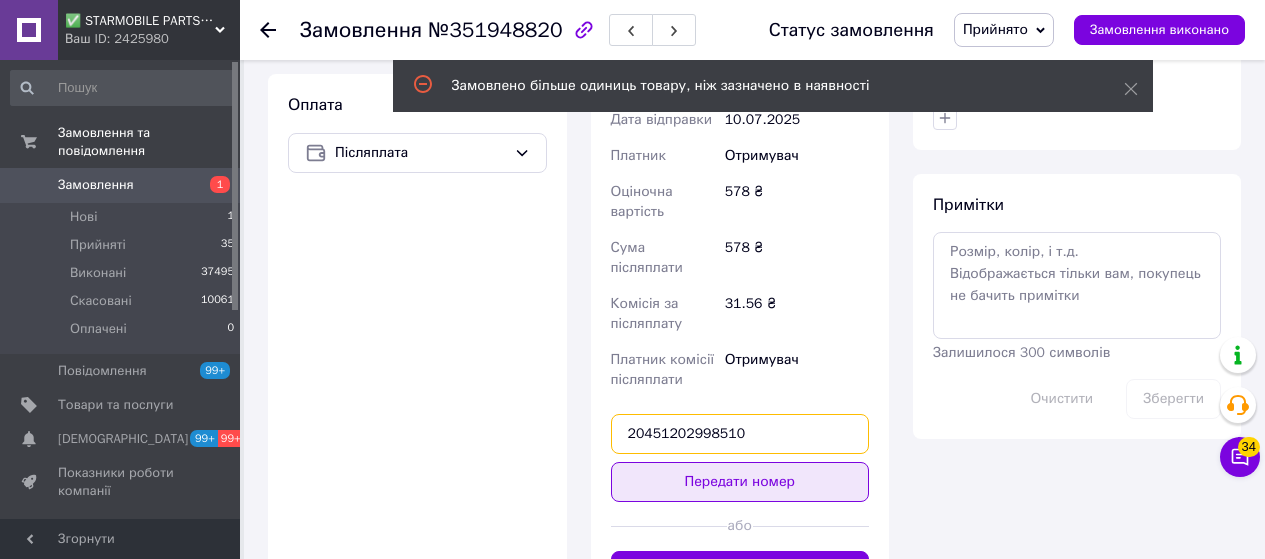 type on "20451202998510" 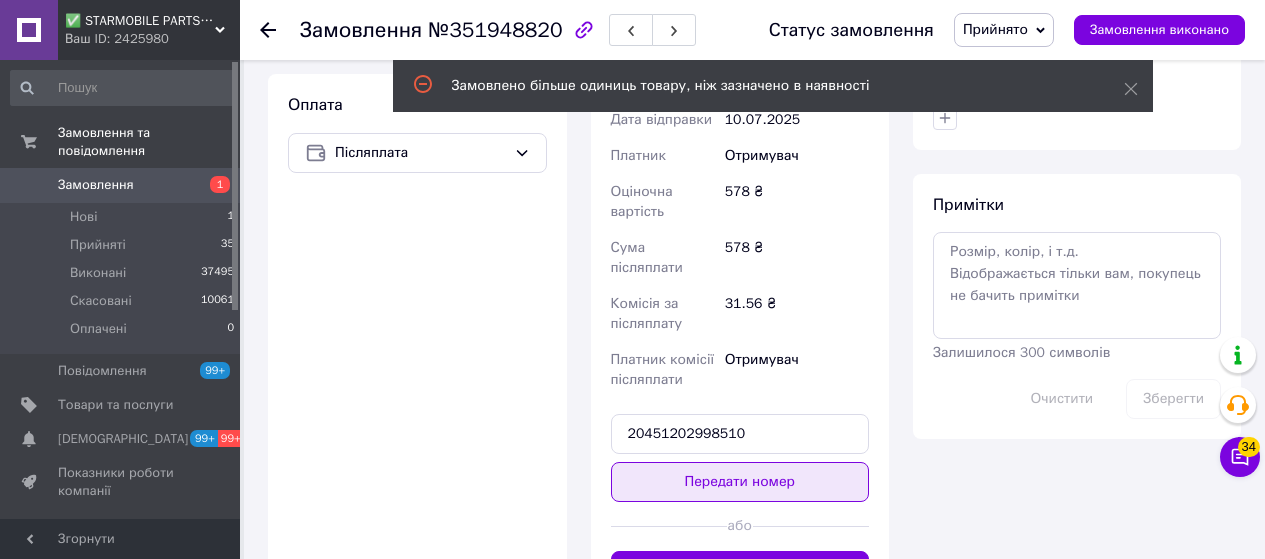 click on "Передати номер" at bounding box center (740, 482) 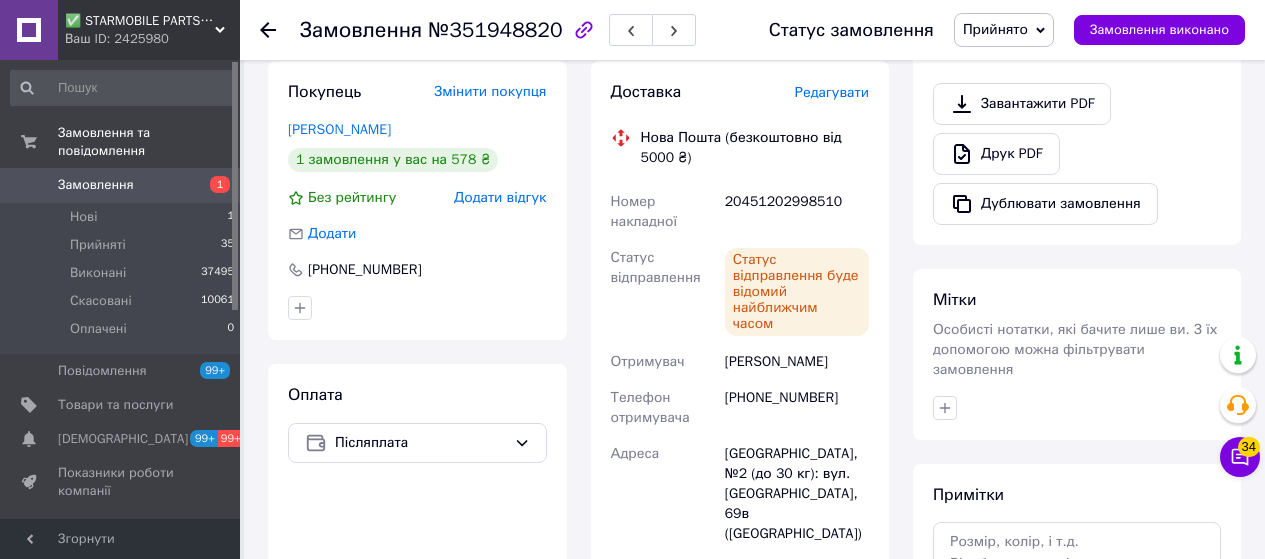 scroll, scrollTop: 700, scrollLeft: 0, axis: vertical 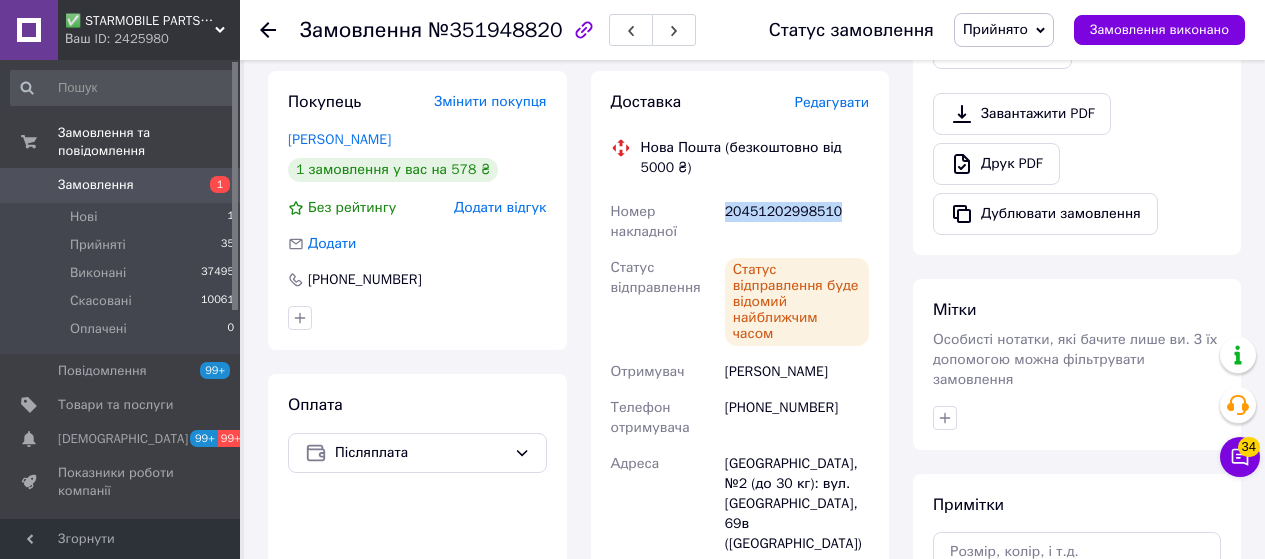 drag, startPoint x: 830, startPoint y: 212, endPoint x: 725, endPoint y: 215, distance: 105.04285 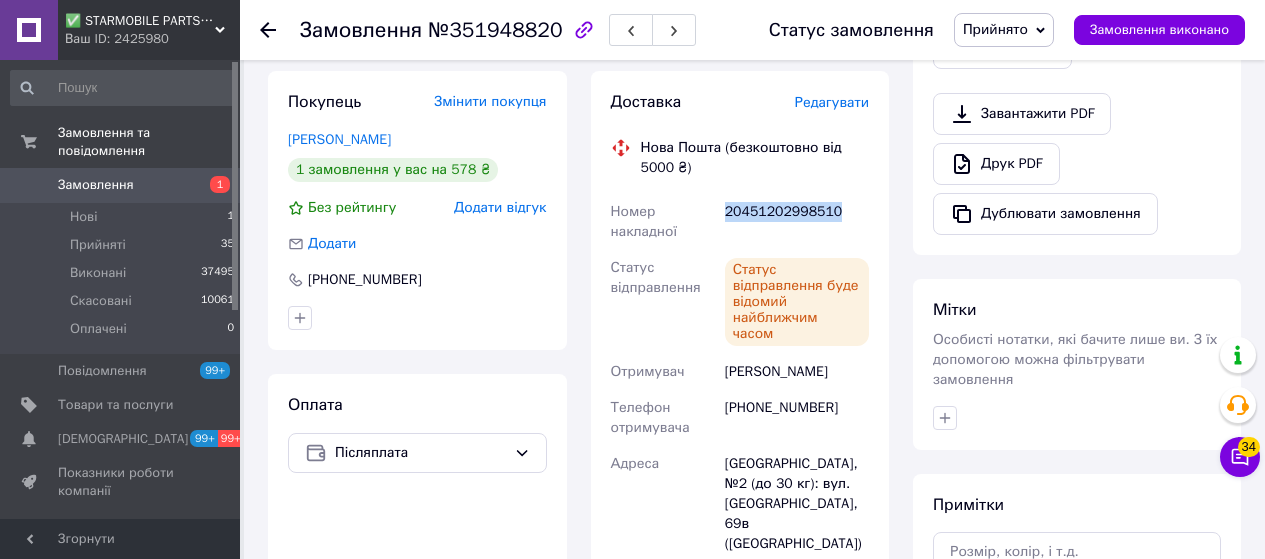 click on "20451202998510" at bounding box center [797, 222] 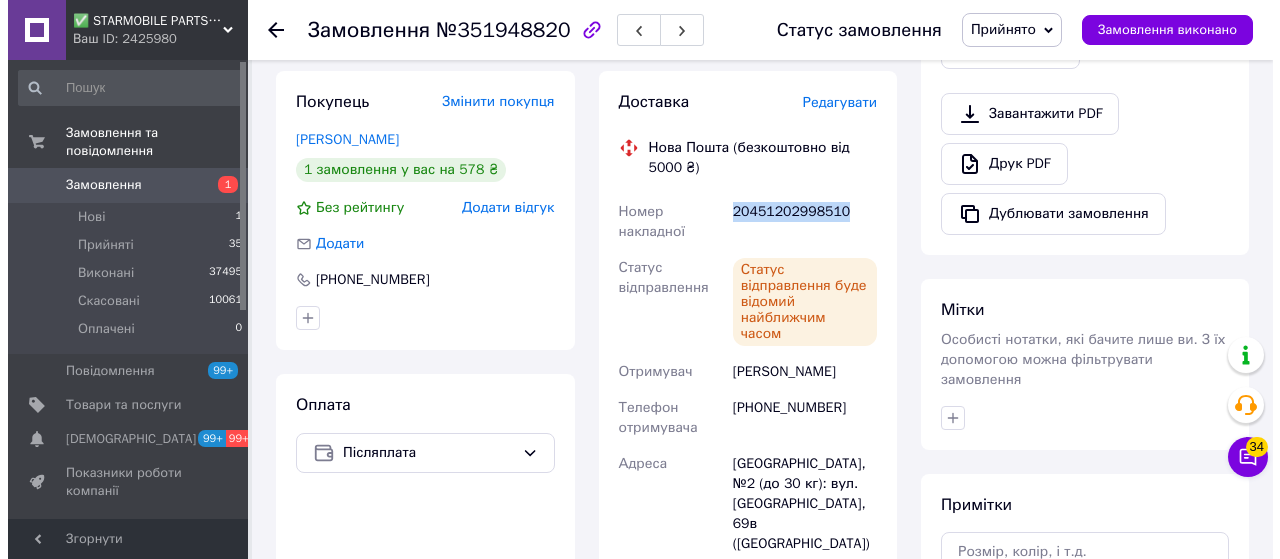 scroll, scrollTop: 500, scrollLeft: 0, axis: vertical 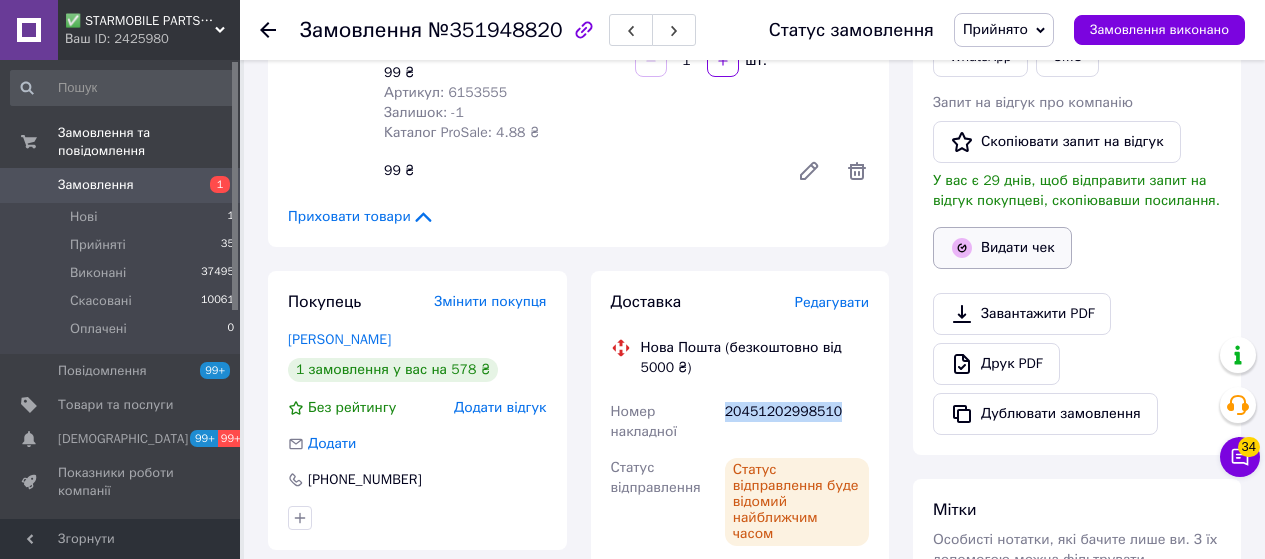 click on "Видати чек" at bounding box center [1002, 248] 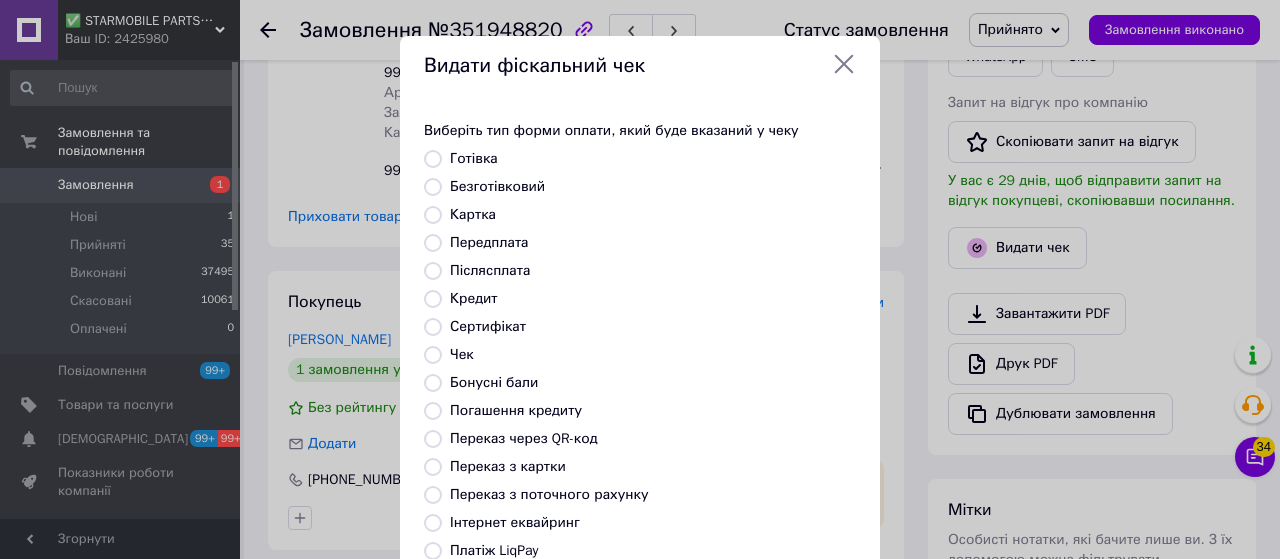 click on "Безготівковий" at bounding box center [433, 187] 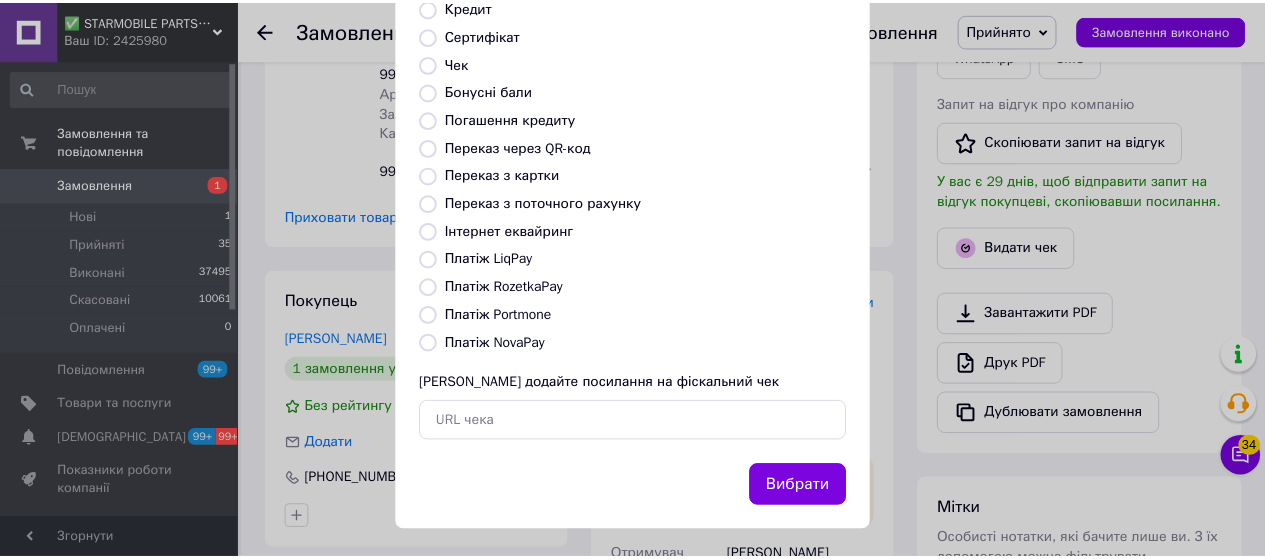 scroll, scrollTop: 300, scrollLeft: 0, axis: vertical 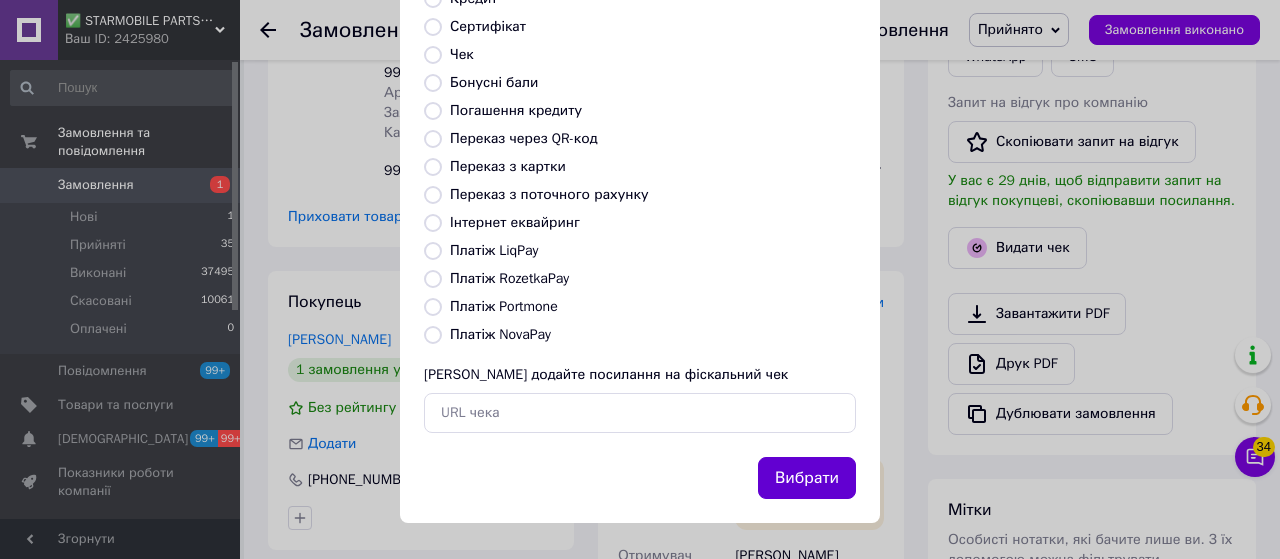 click on "Вибрати" at bounding box center (807, 478) 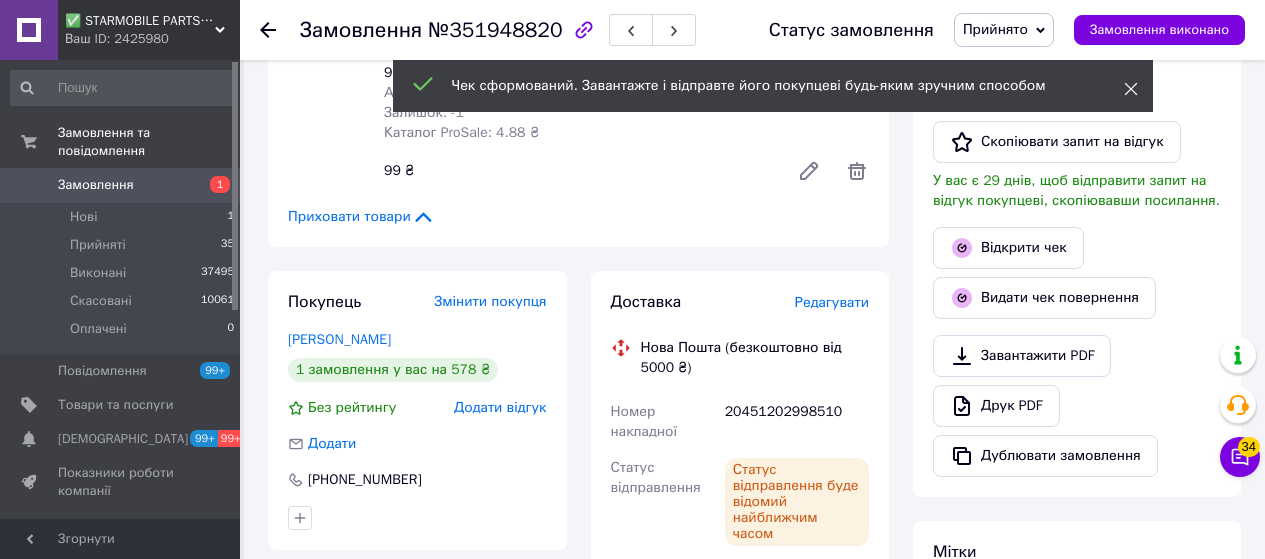click 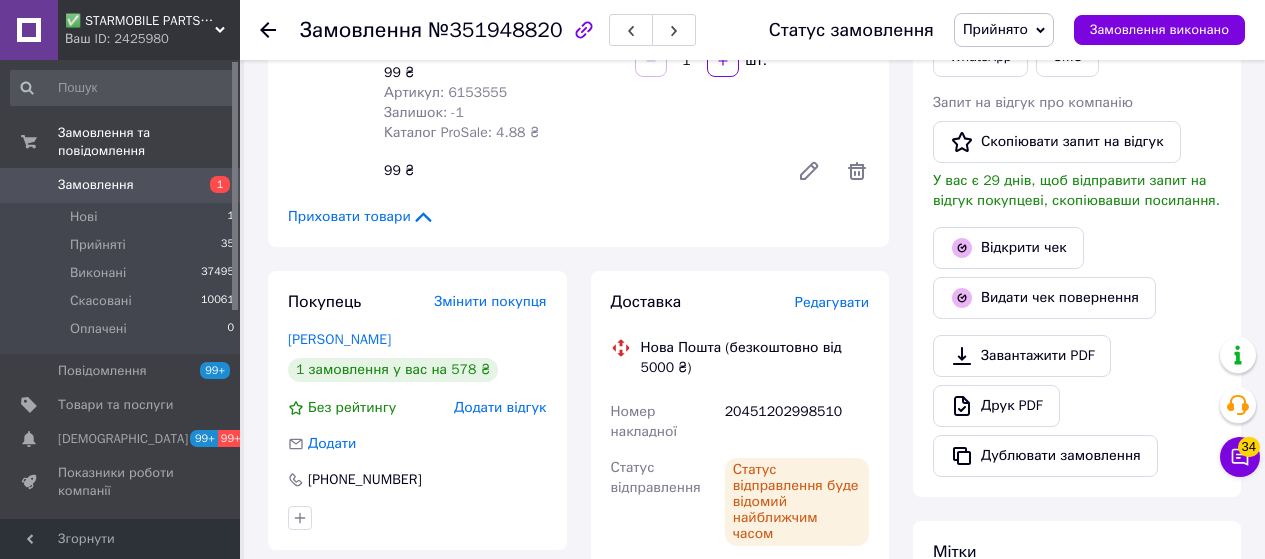 click on "Прийнято" at bounding box center (995, 29) 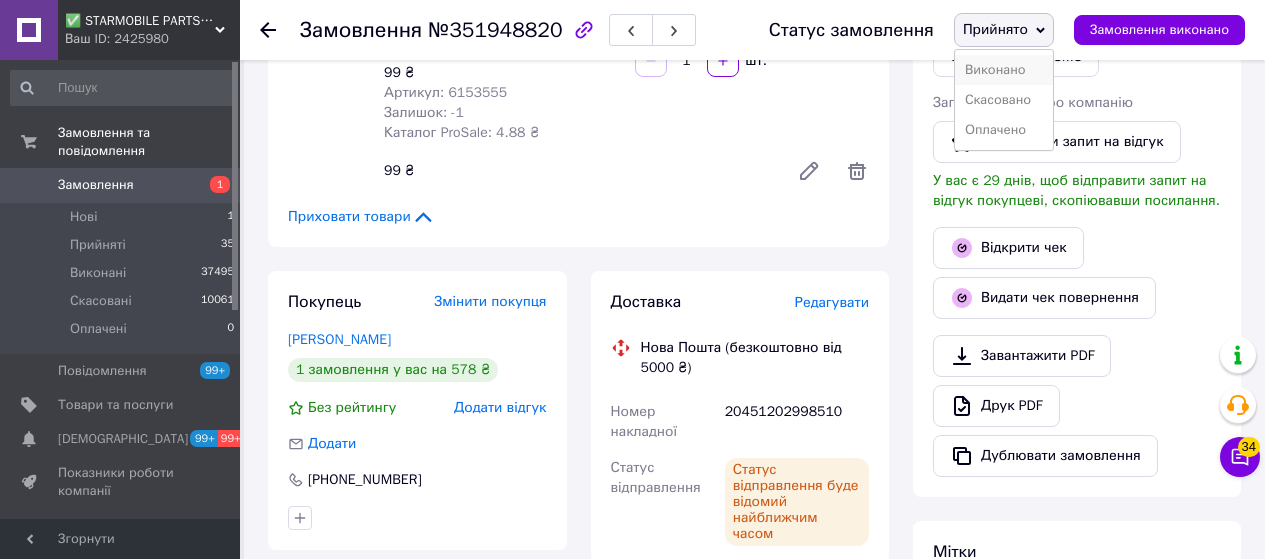 click on "Виконано" at bounding box center (1004, 70) 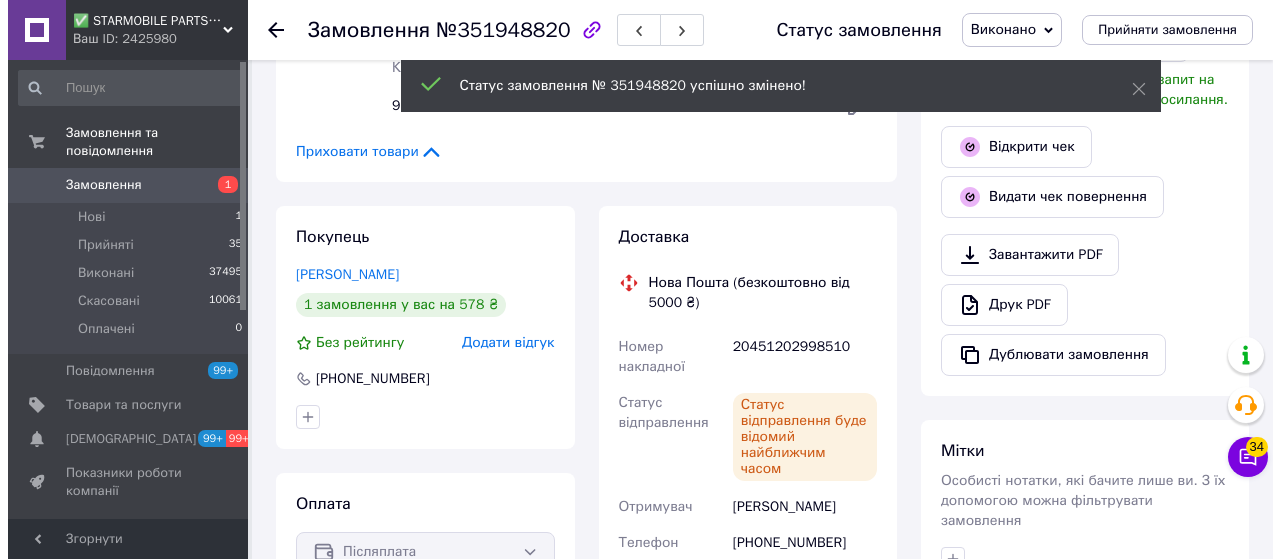 scroll, scrollTop: 600, scrollLeft: 0, axis: vertical 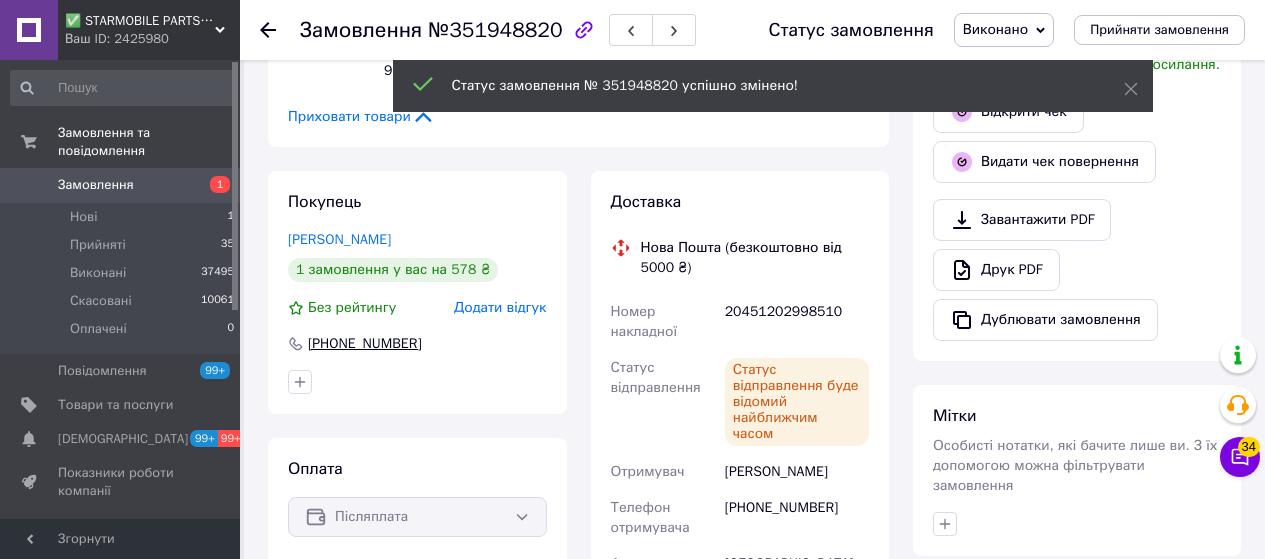 click on "+380956019563" at bounding box center [365, 344] 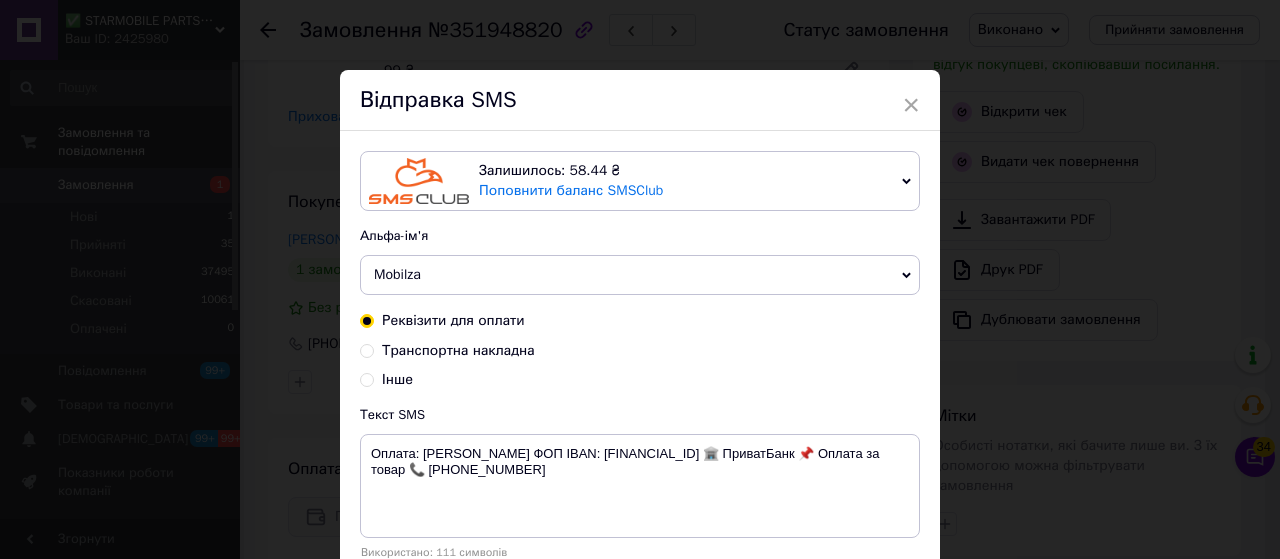 click on "Mobilza" at bounding box center (397, 274) 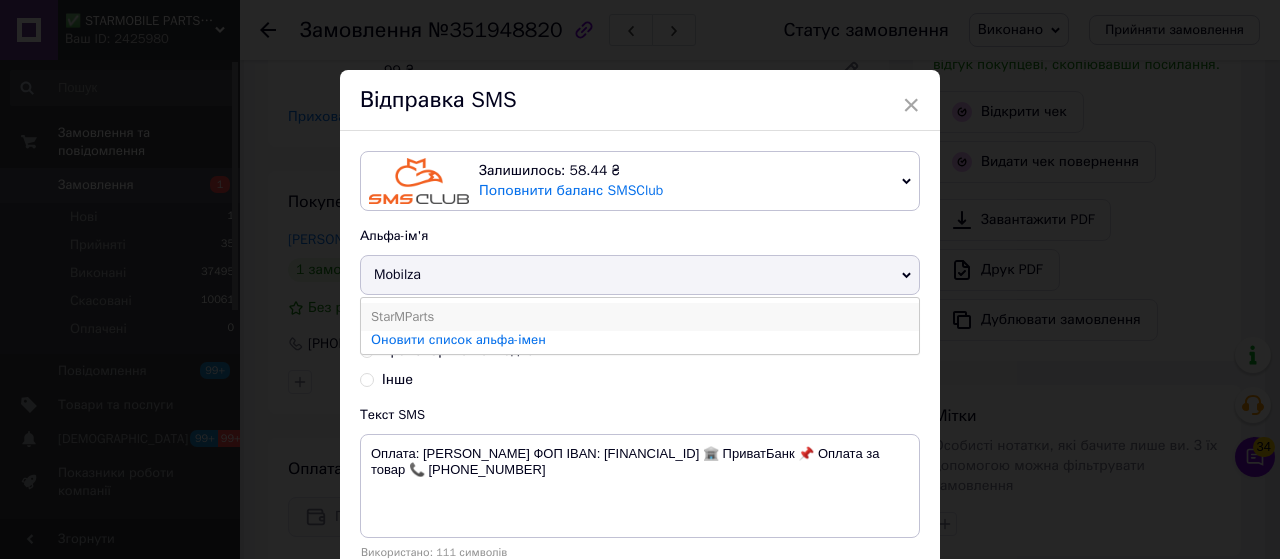 click on "StarMParts" at bounding box center [640, 317] 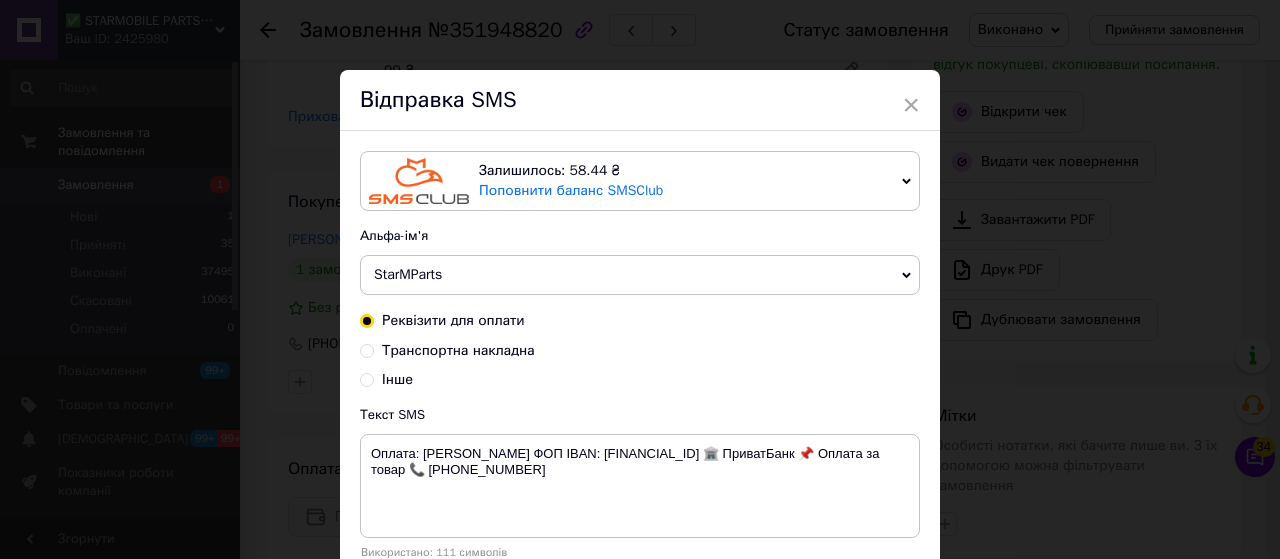 click on "Транспортна накладна" at bounding box center (367, 349) 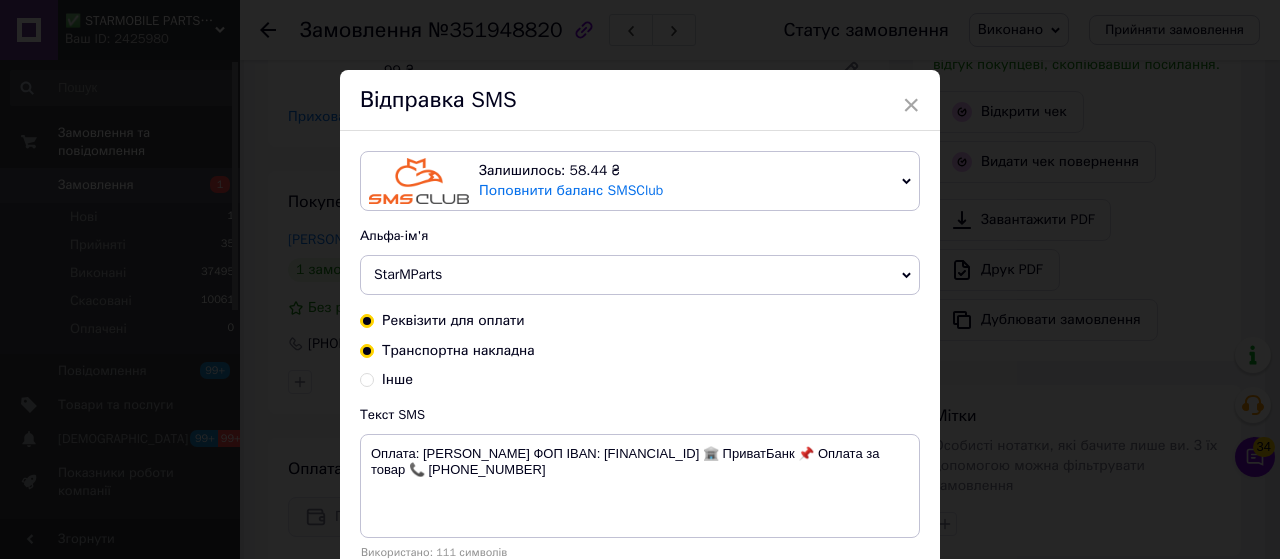 radio on "true" 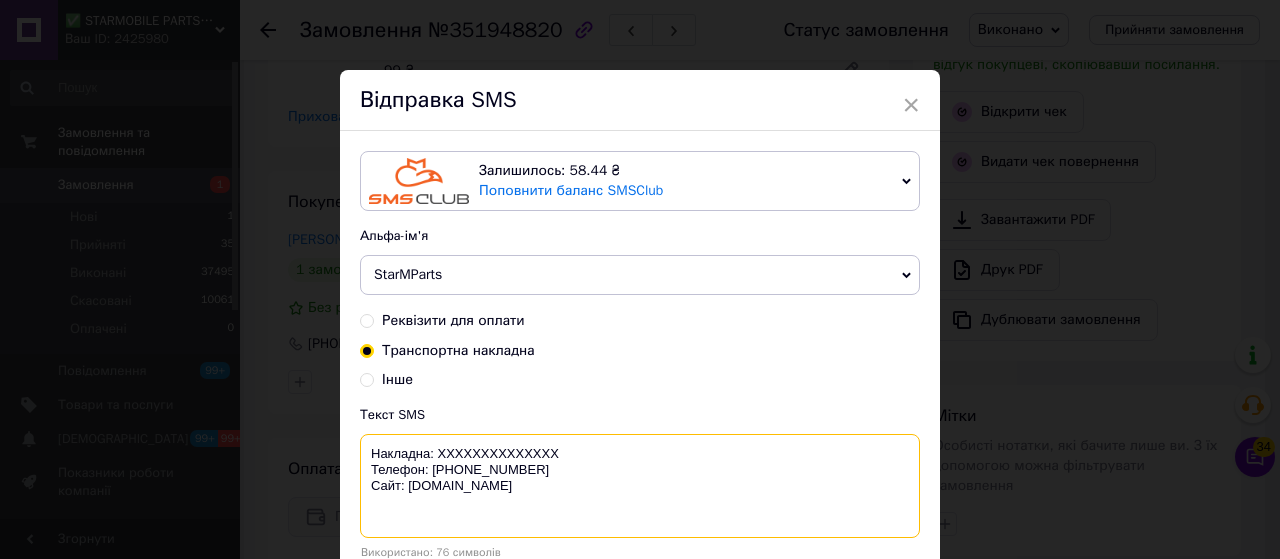 drag, startPoint x: 570, startPoint y: 452, endPoint x: 435, endPoint y: 455, distance: 135.03333 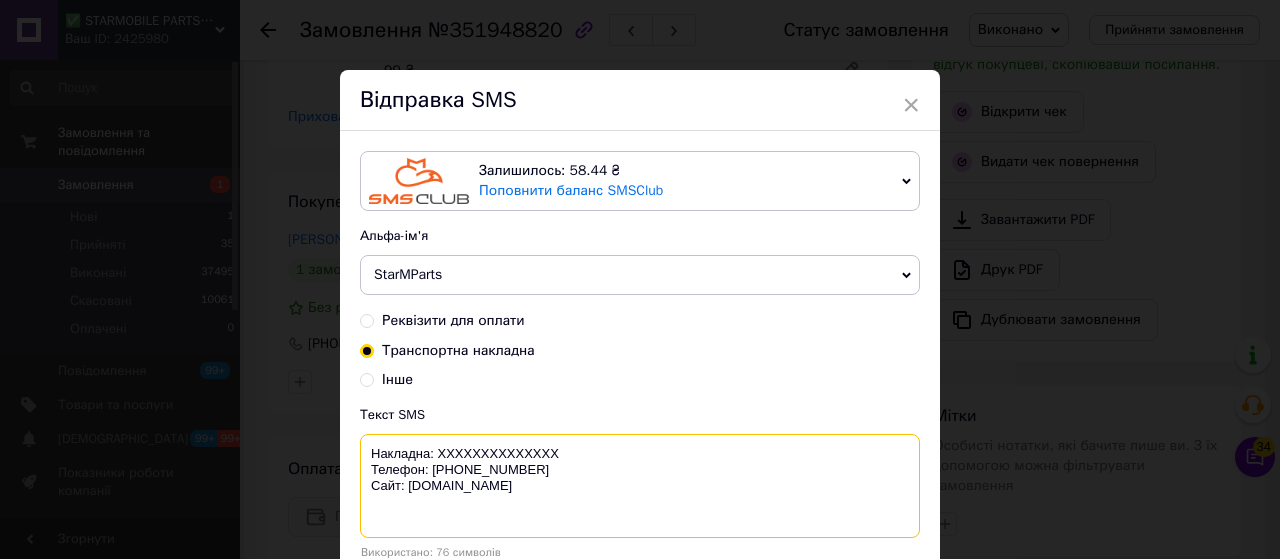 click on "Накладна: XXXXXXXXXXXXXX
Телефон: [PHONE_NUMBER]
Сайт: [DOMAIN_NAME]" at bounding box center (640, 486) 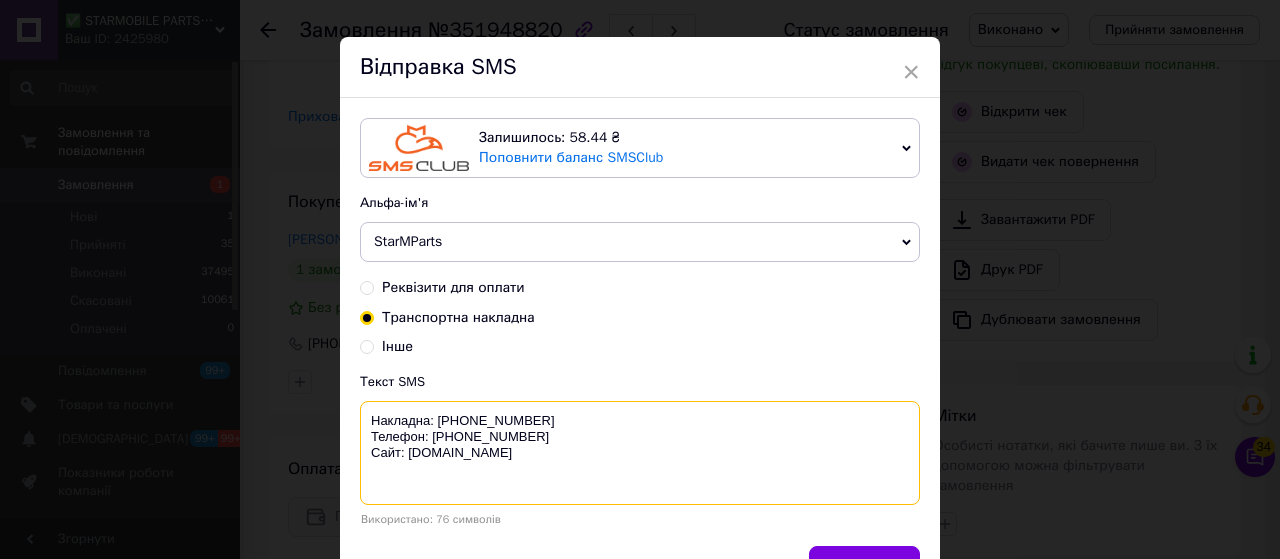 scroll, scrollTop: 100, scrollLeft: 0, axis: vertical 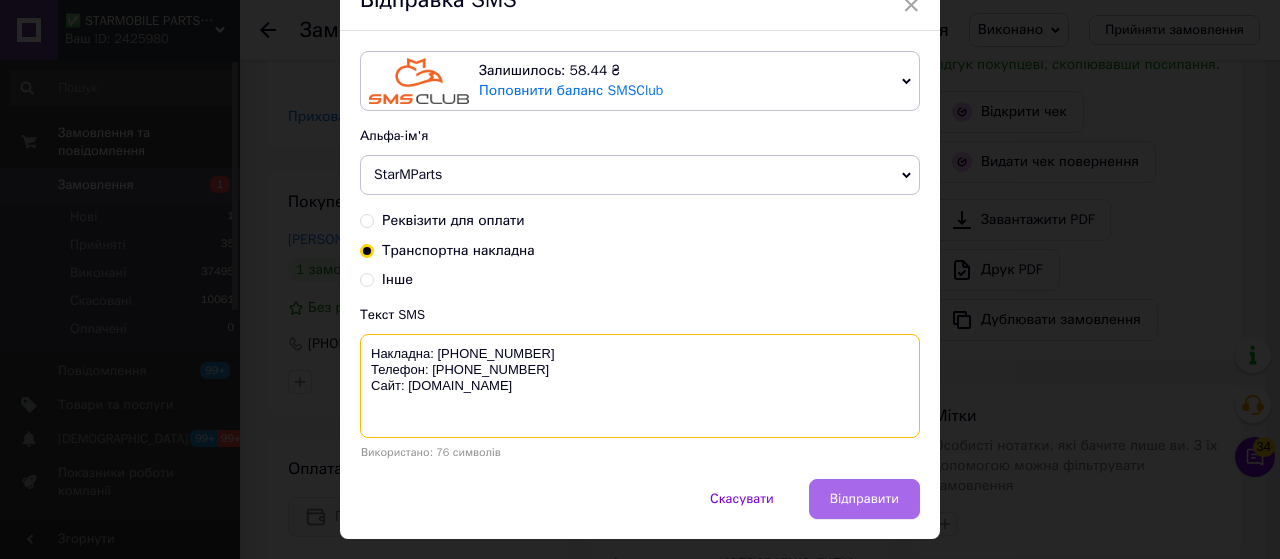 type on "Накладна: 20451202998510
Телефон: +380503450305
Сайт: starmobileparts.com.ua" 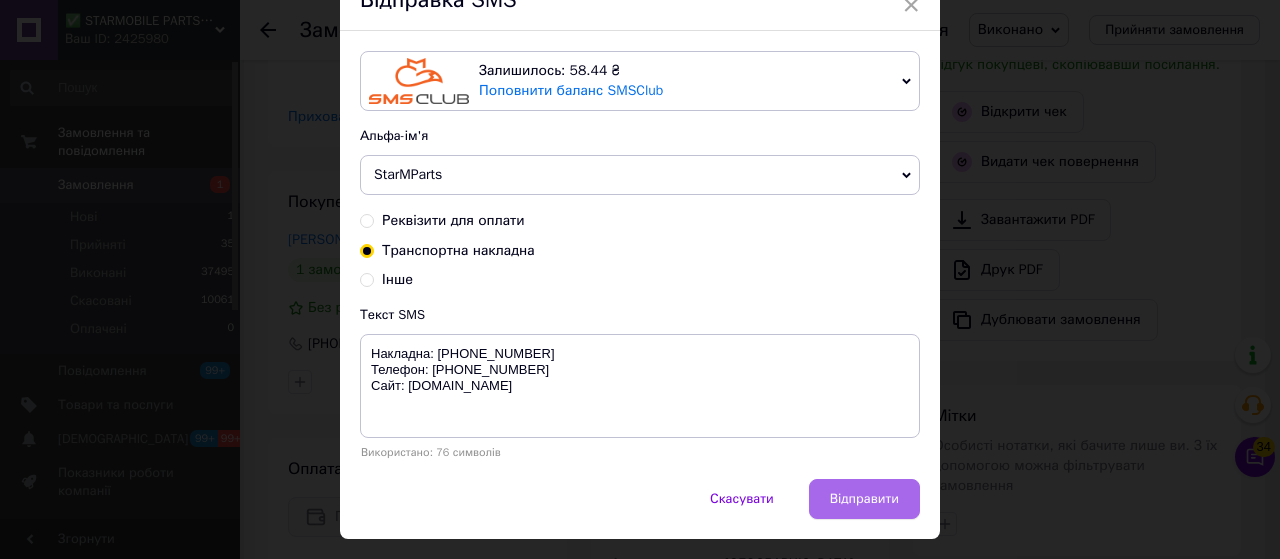click on "Відправити" at bounding box center (864, 499) 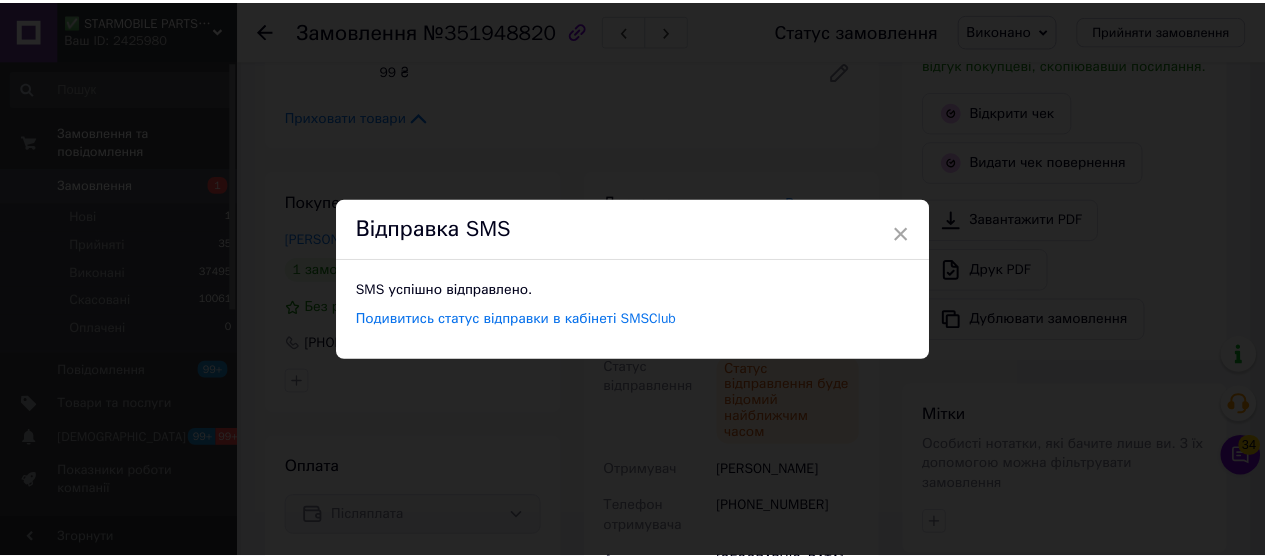 scroll, scrollTop: 0, scrollLeft: 0, axis: both 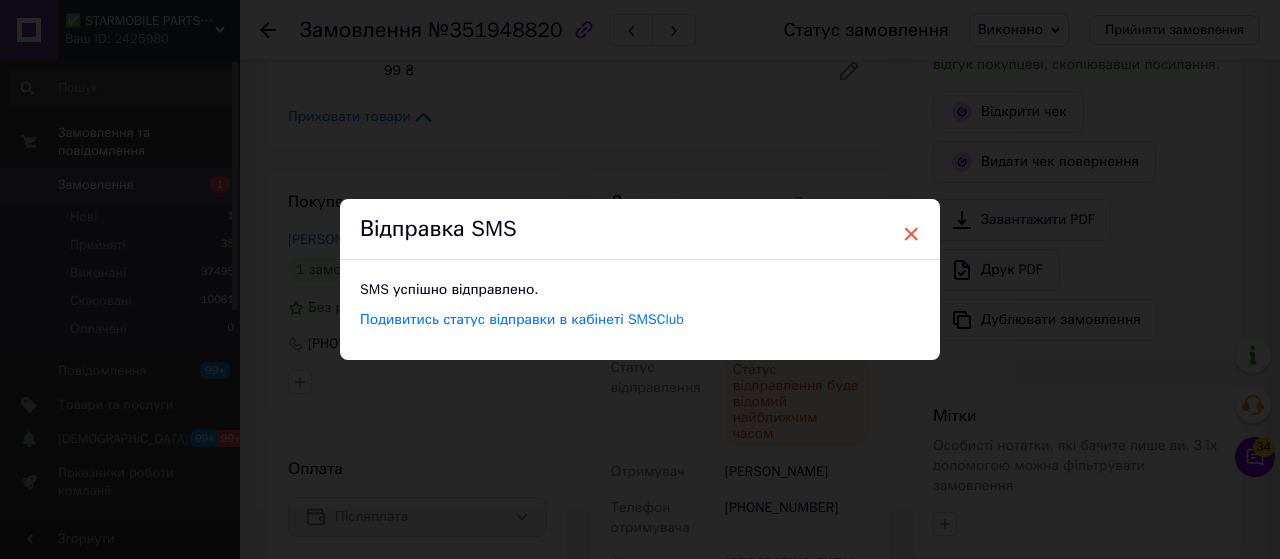 click on "×" at bounding box center [911, 234] 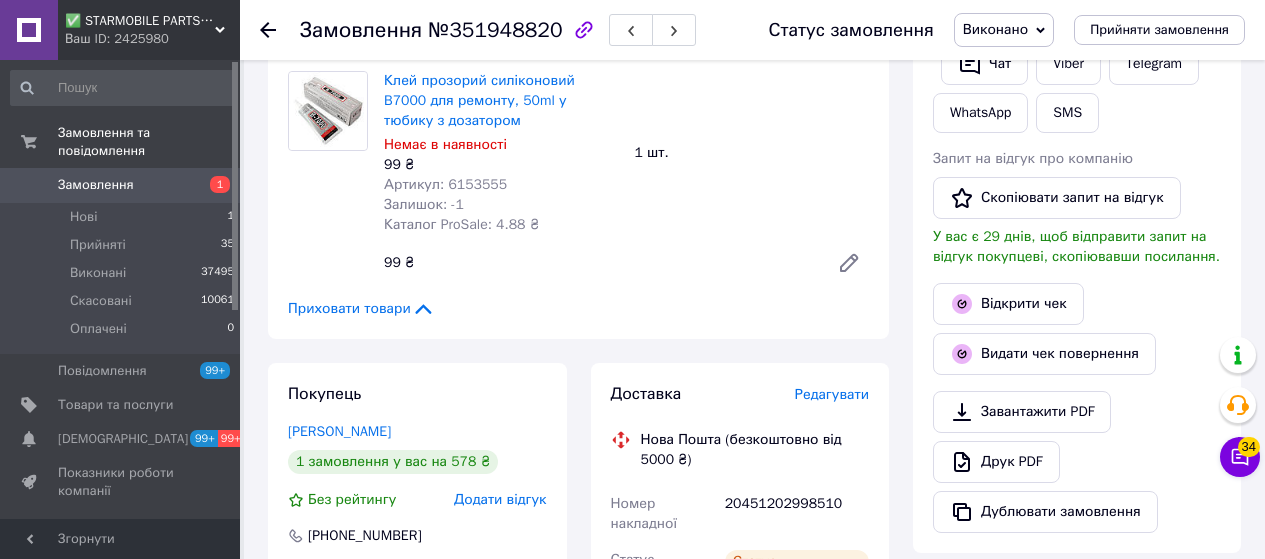 scroll, scrollTop: 400, scrollLeft: 0, axis: vertical 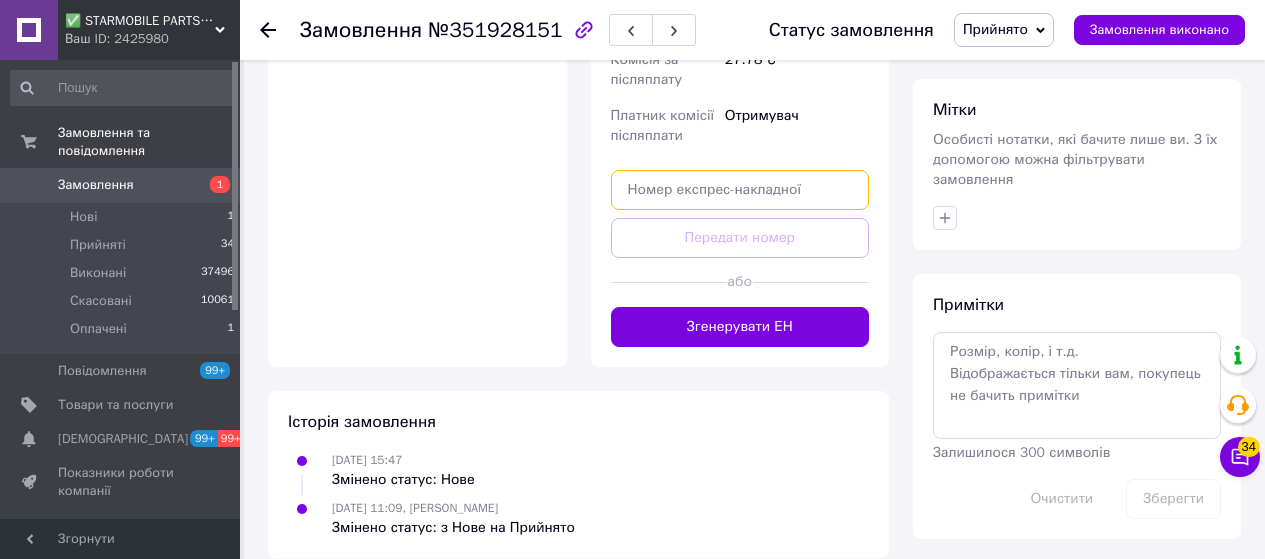 click at bounding box center (740, 190) 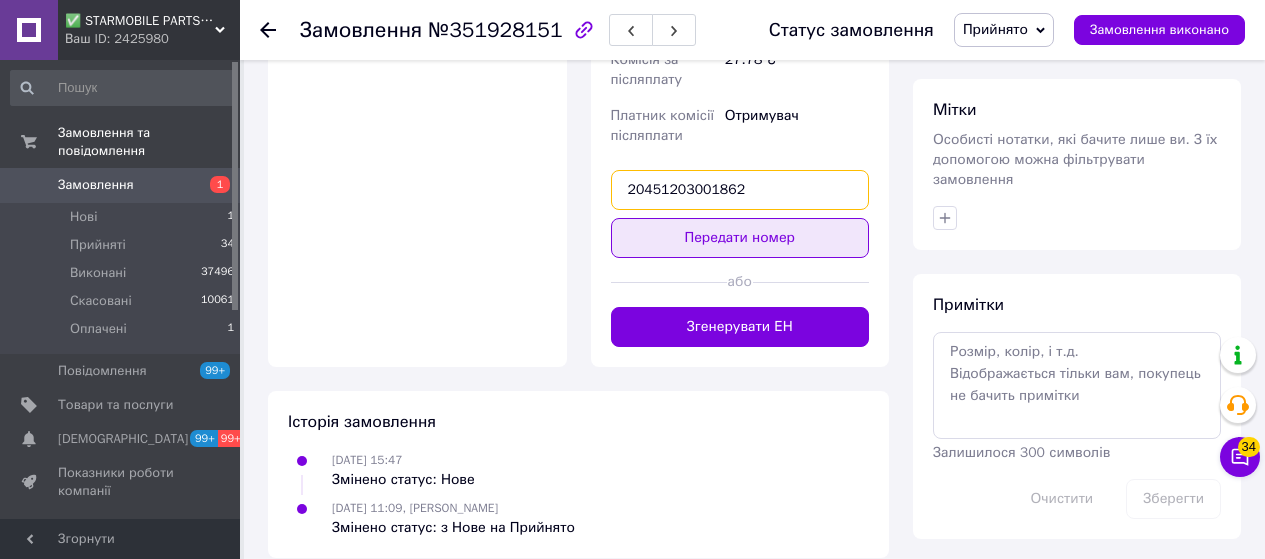 type on "20451203001862" 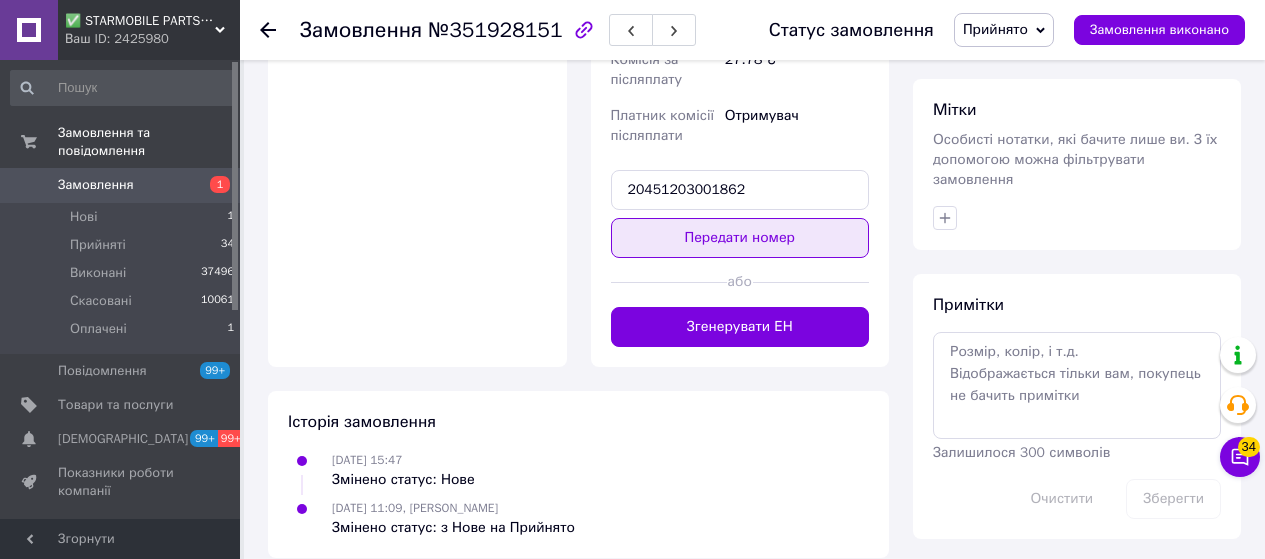 click on "Передати номер" at bounding box center [740, 238] 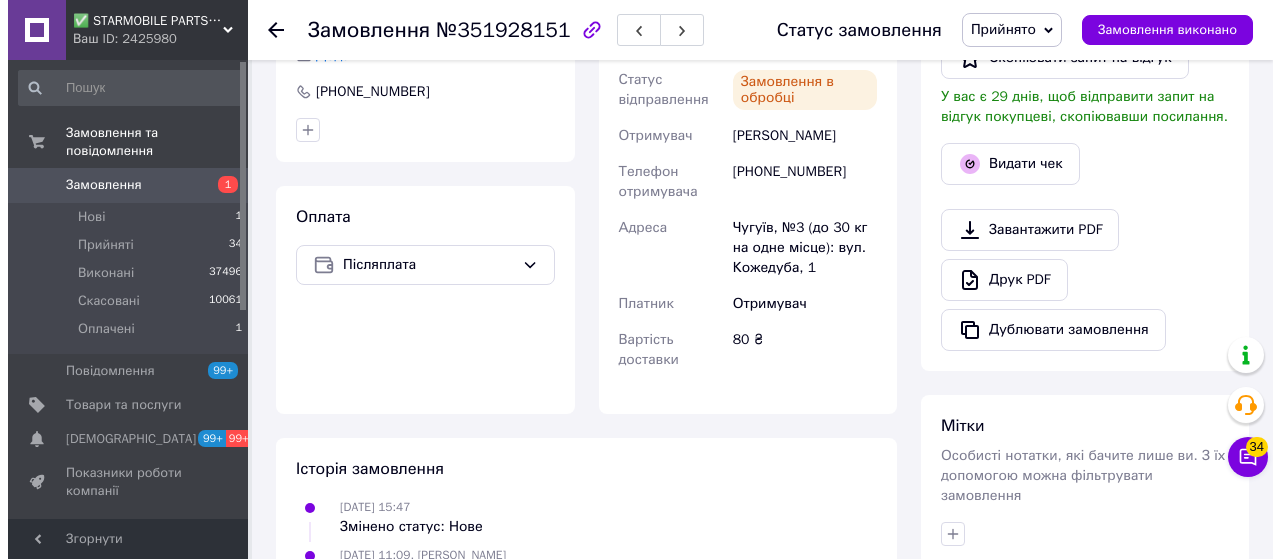 scroll, scrollTop: 484, scrollLeft: 0, axis: vertical 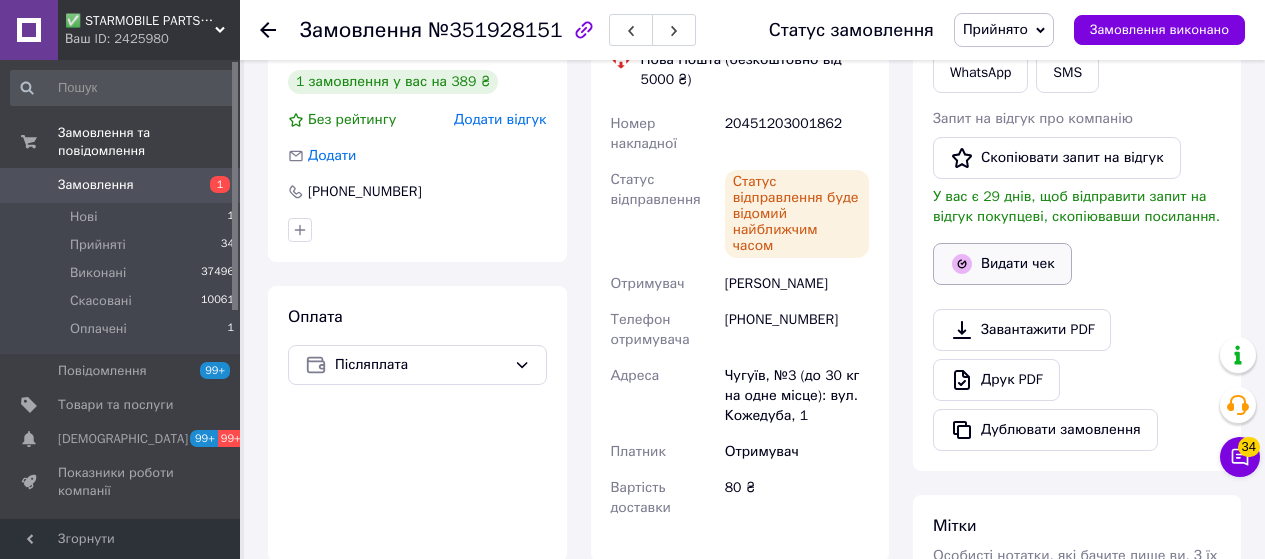 click on "Видати чек" at bounding box center (1002, 264) 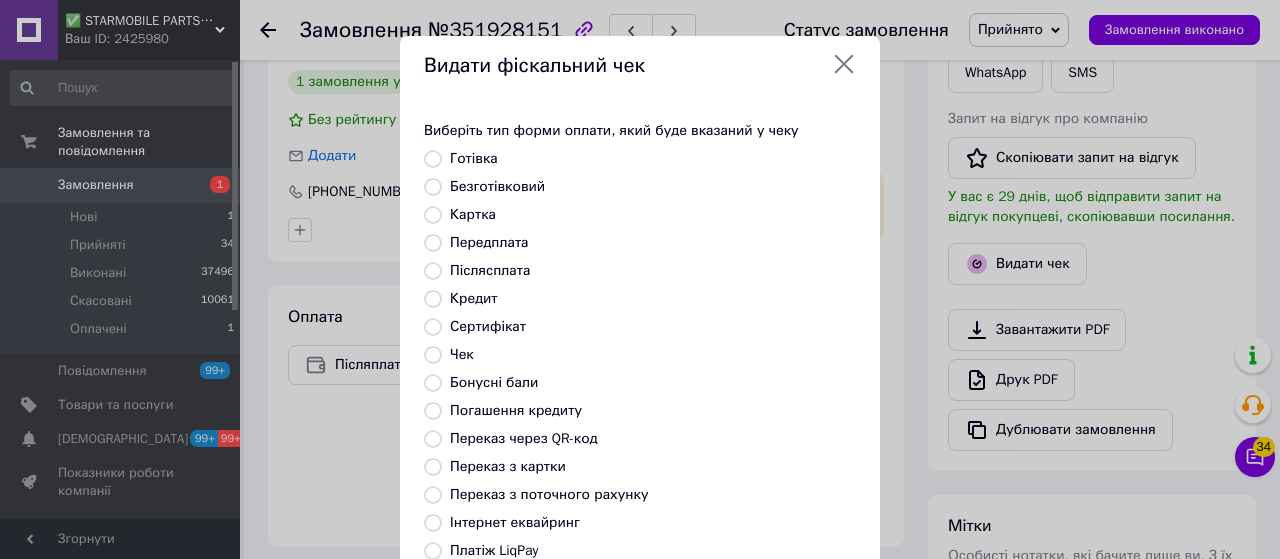 click on "Безготівковий" at bounding box center (433, 187) 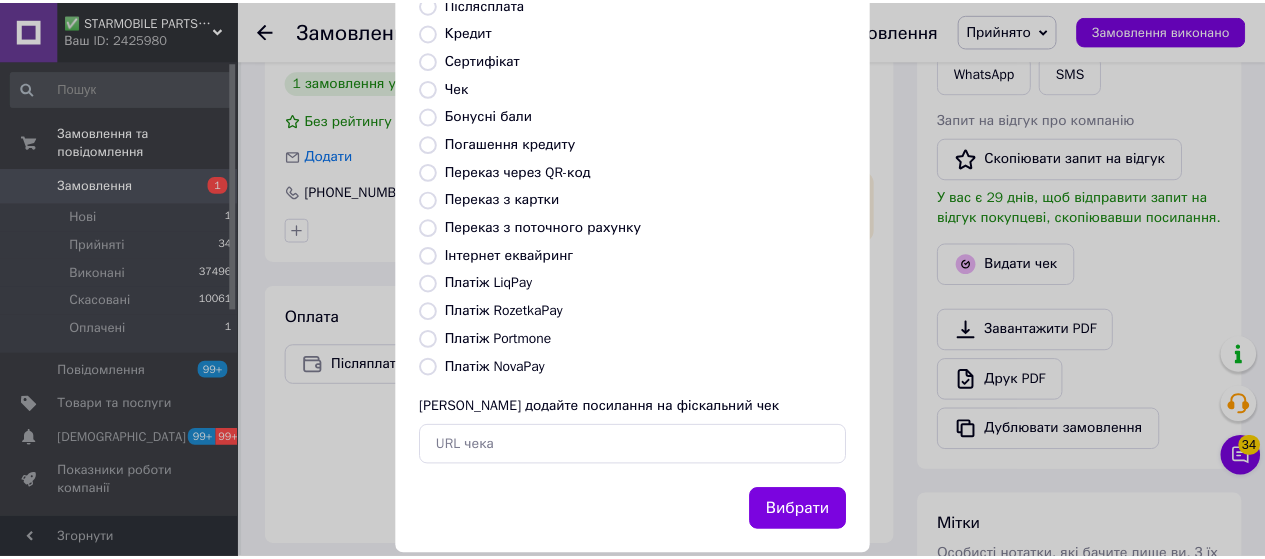 scroll, scrollTop: 300, scrollLeft: 0, axis: vertical 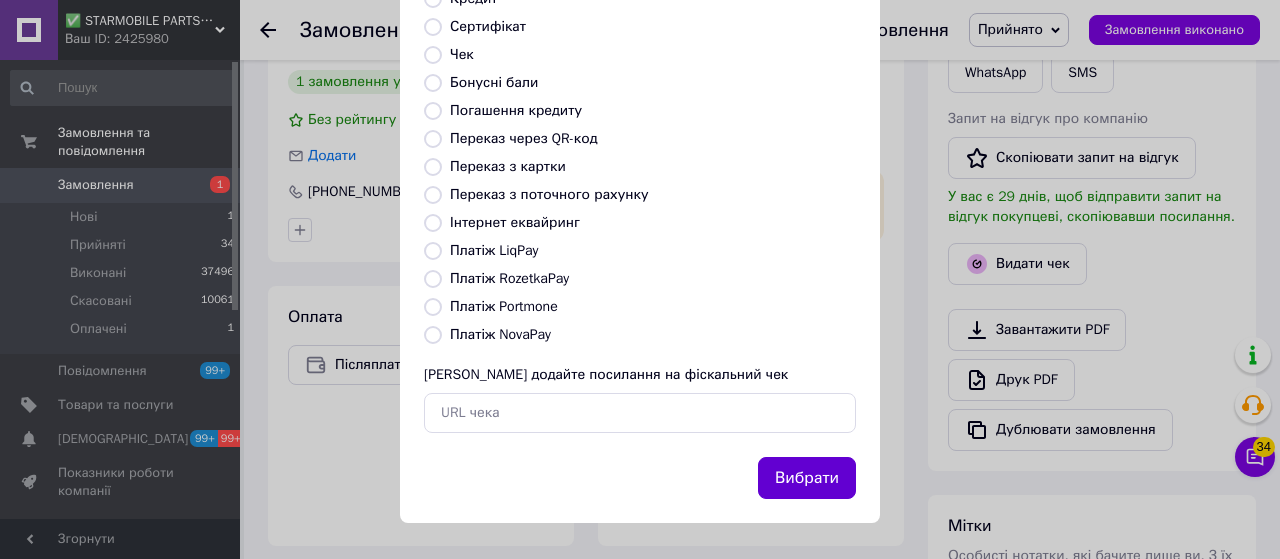 click on "Вибрати" at bounding box center (807, 478) 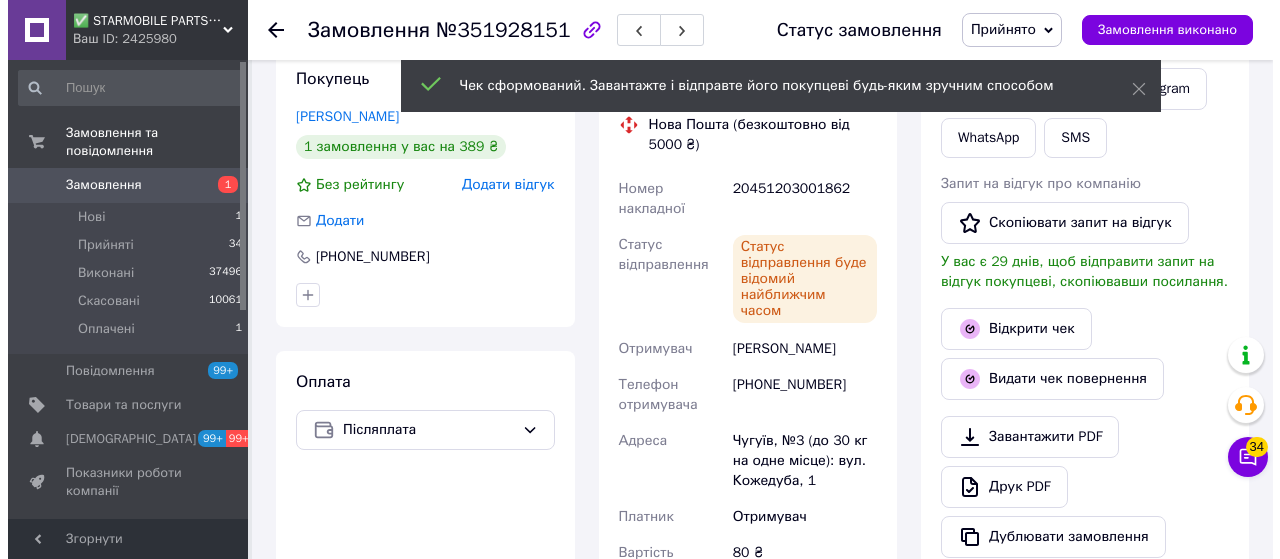 scroll, scrollTop: 384, scrollLeft: 0, axis: vertical 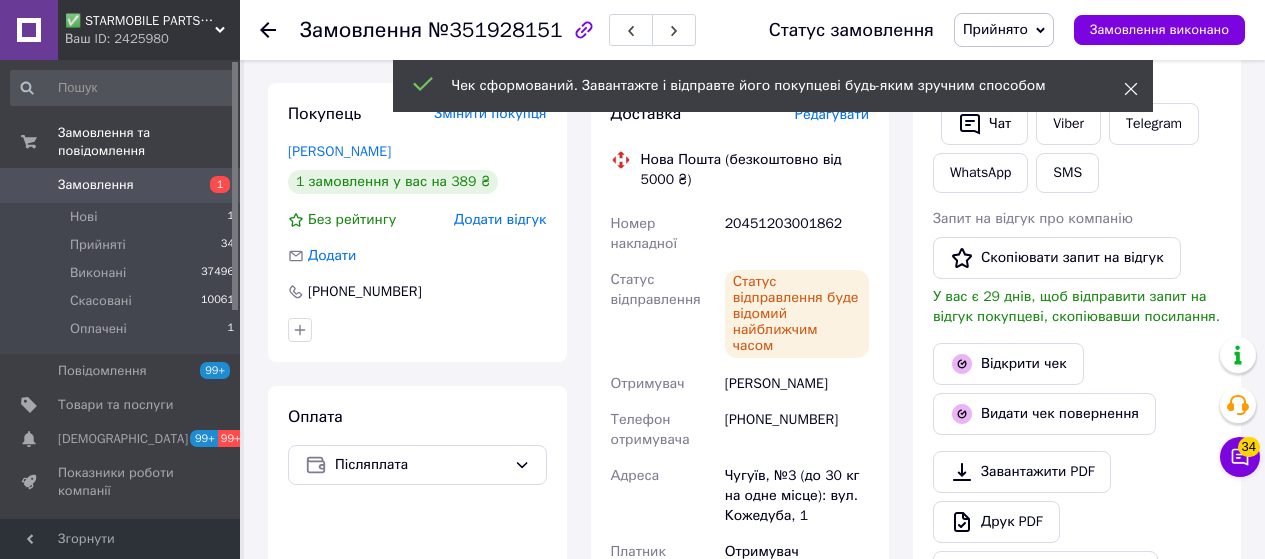 click 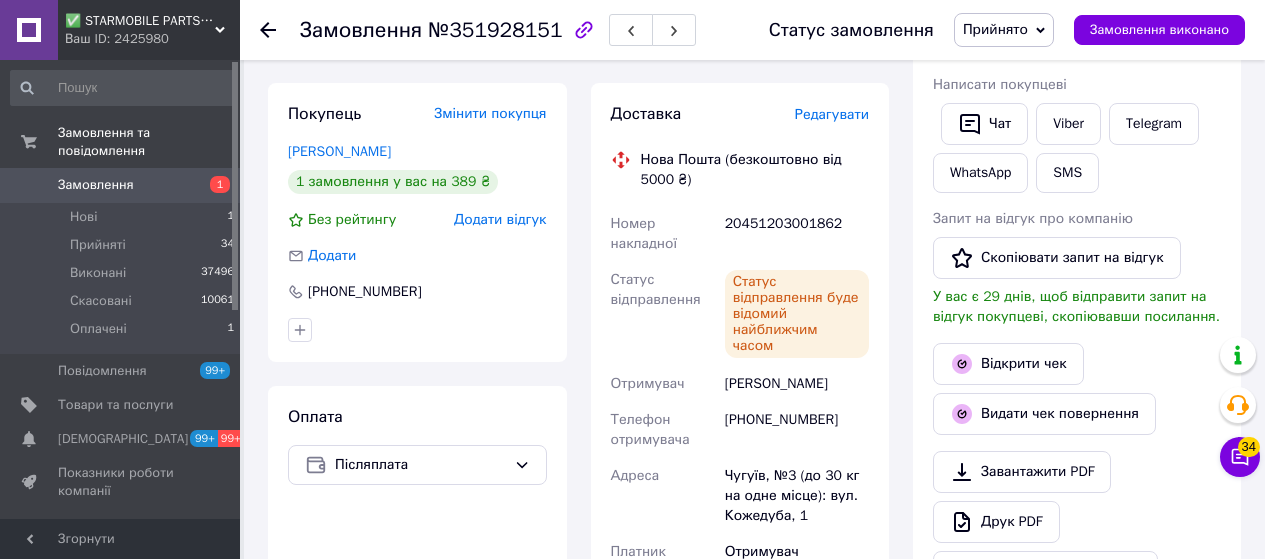 click on "Прийнято" at bounding box center [995, 29] 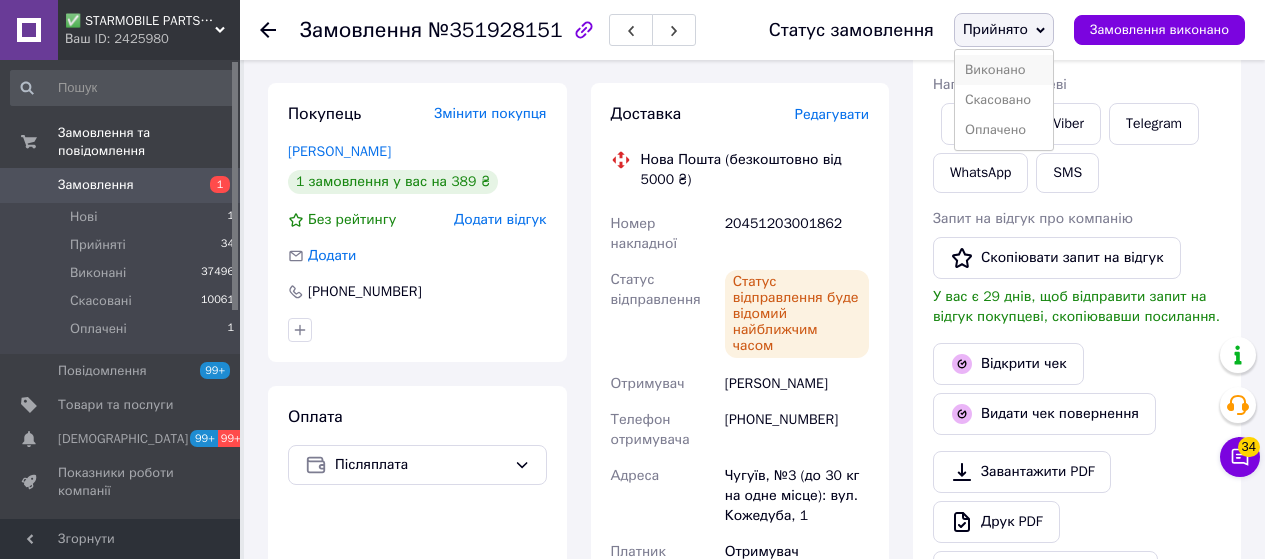 click on "Виконано" at bounding box center (1004, 70) 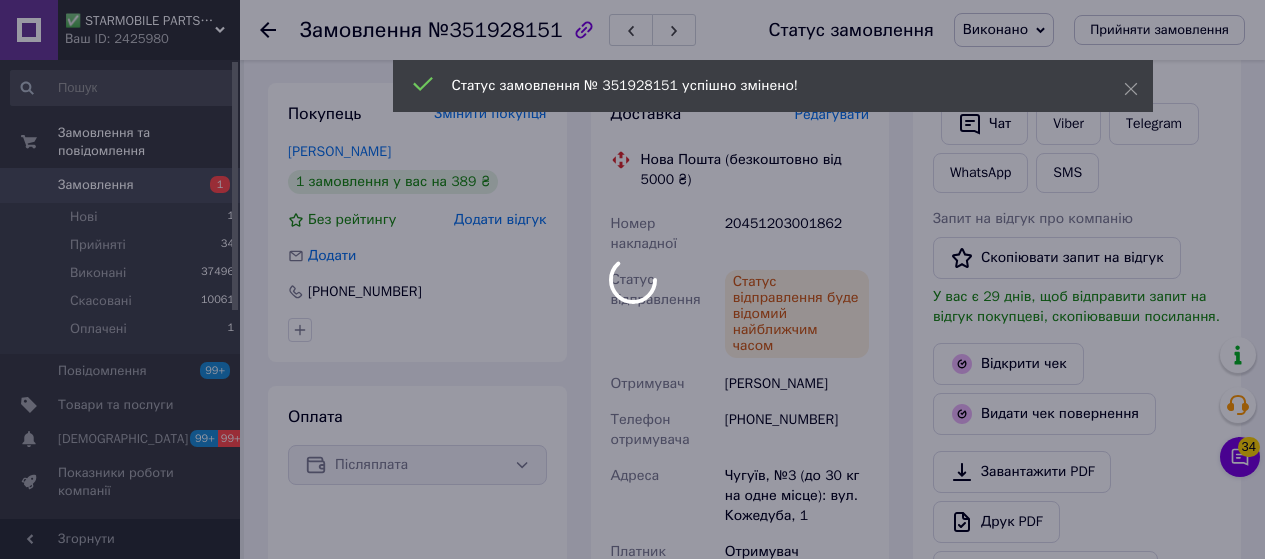 click at bounding box center [632, 279] 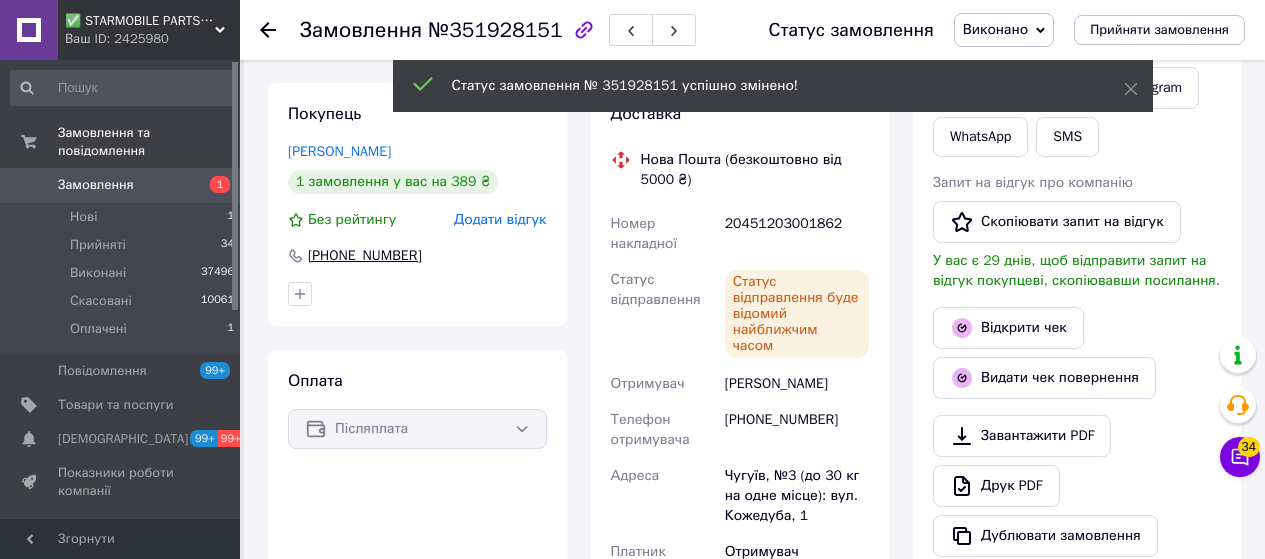 click on "[PHONE_NUMBER]" at bounding box center (365, 256) 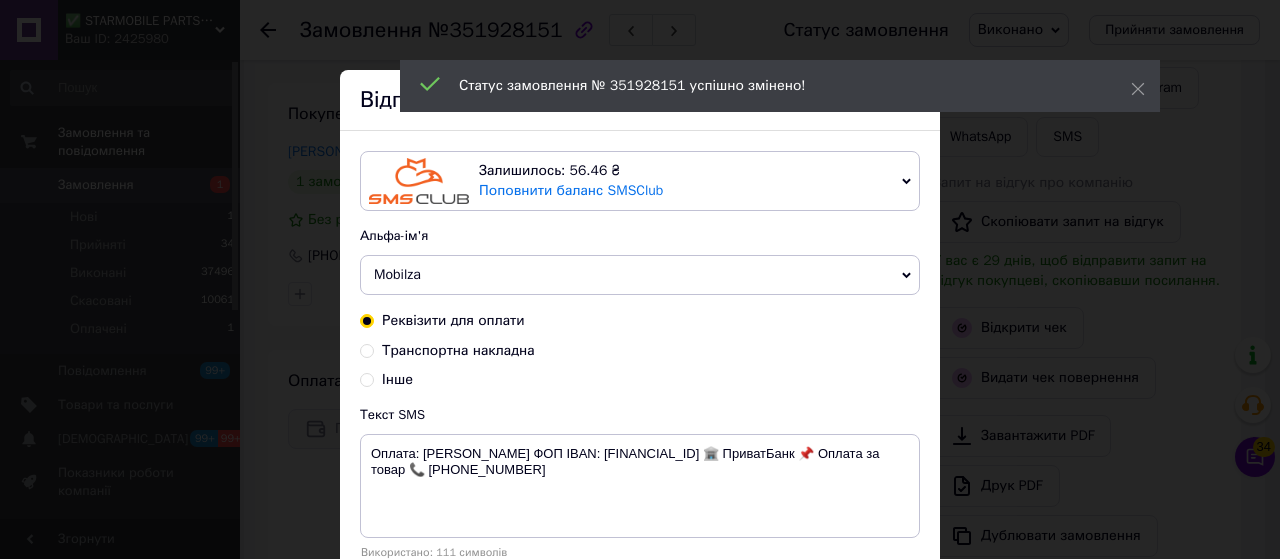 click on "Mobilza" at bounding box center [397, 274] 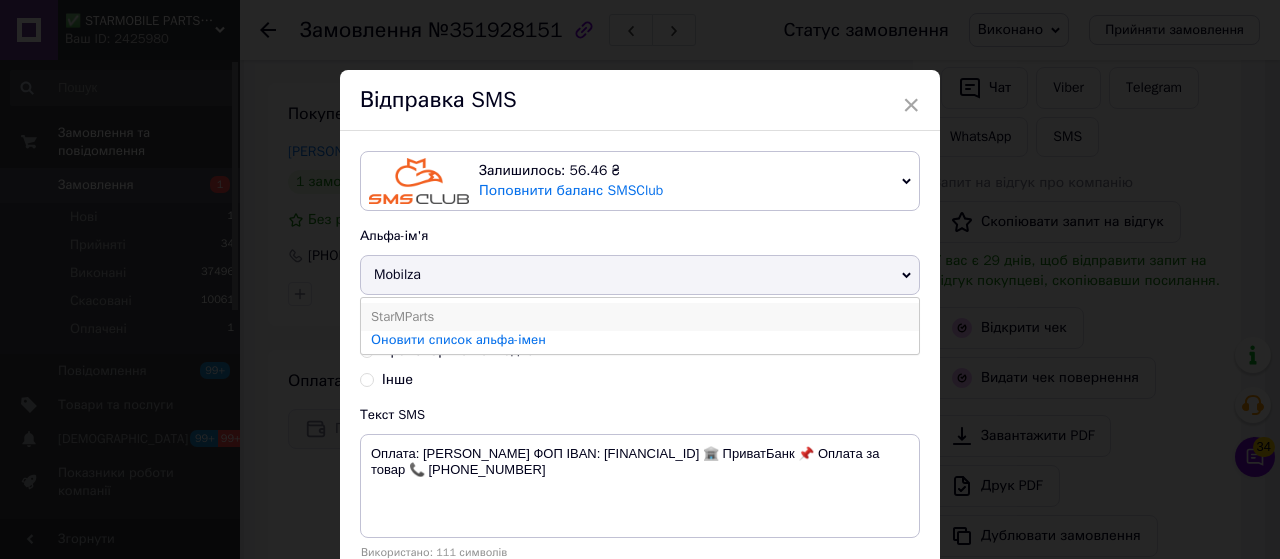 click on "StarMParts" at bounding box center [640, 317] 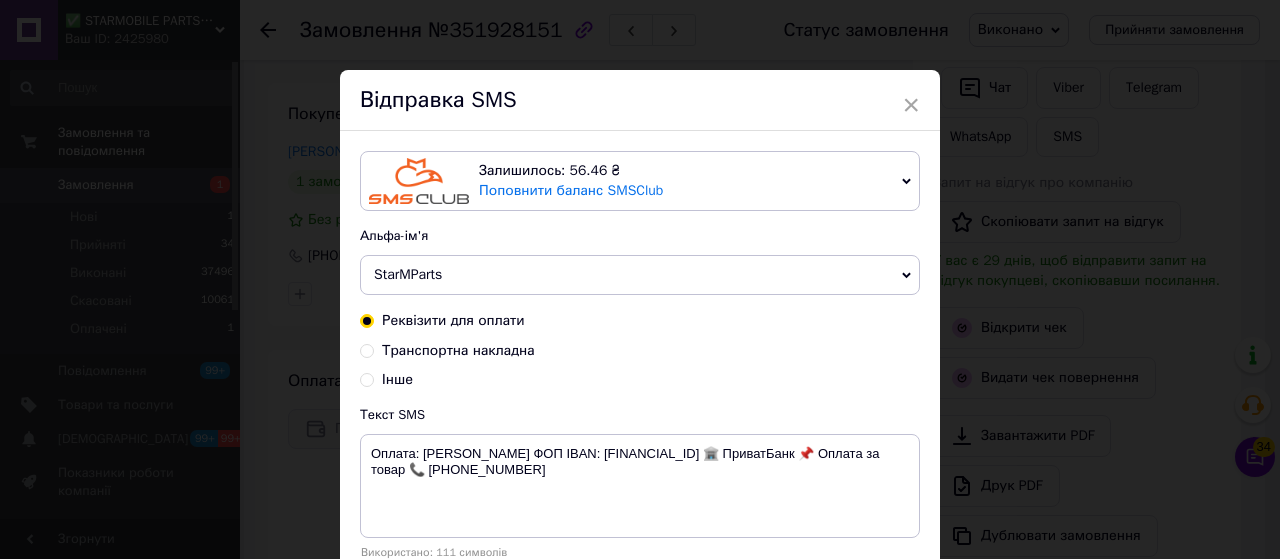 click on "Транспортна накладна" at bounding box center [367, 349] 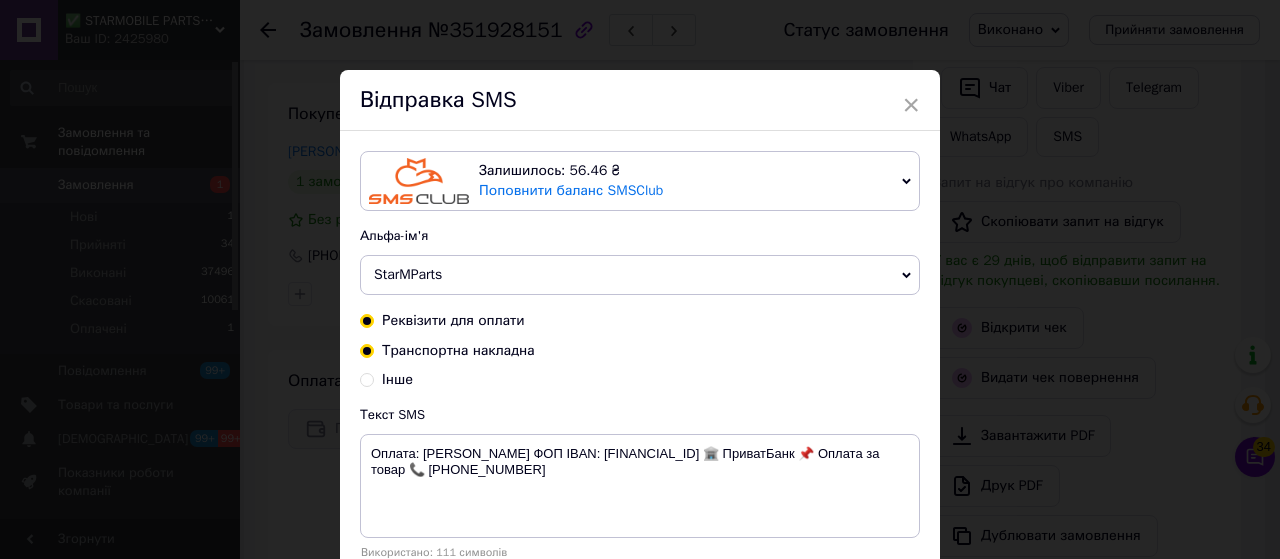 radio on "true" 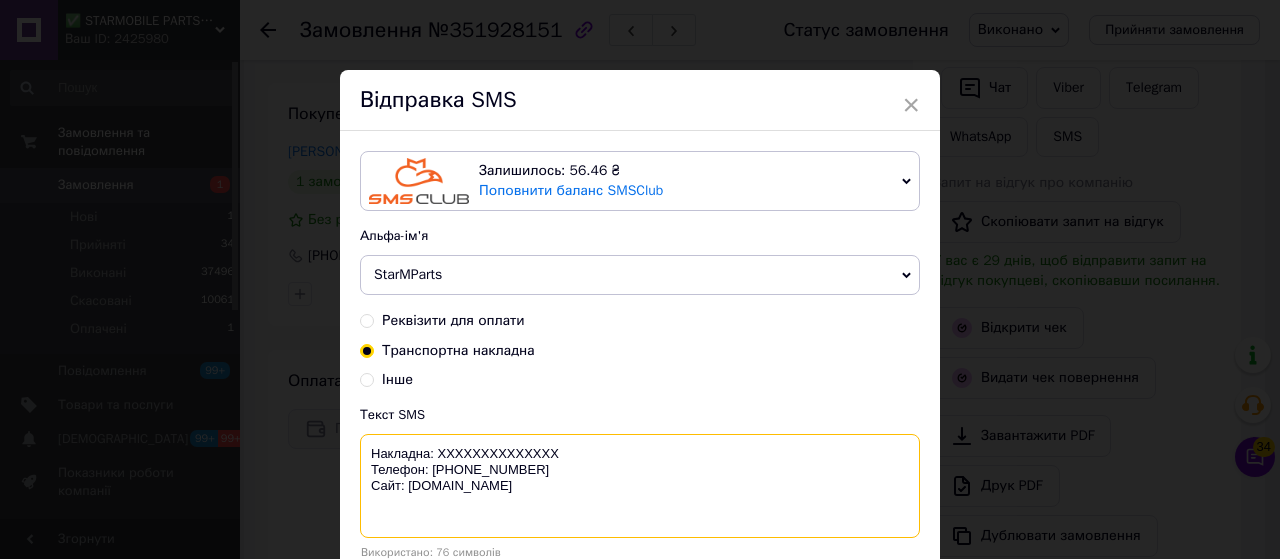 drag, startPoint x: 562, startPoint y: 449, endPoint x: 435, endPoint y: 442, distance: 127.192764 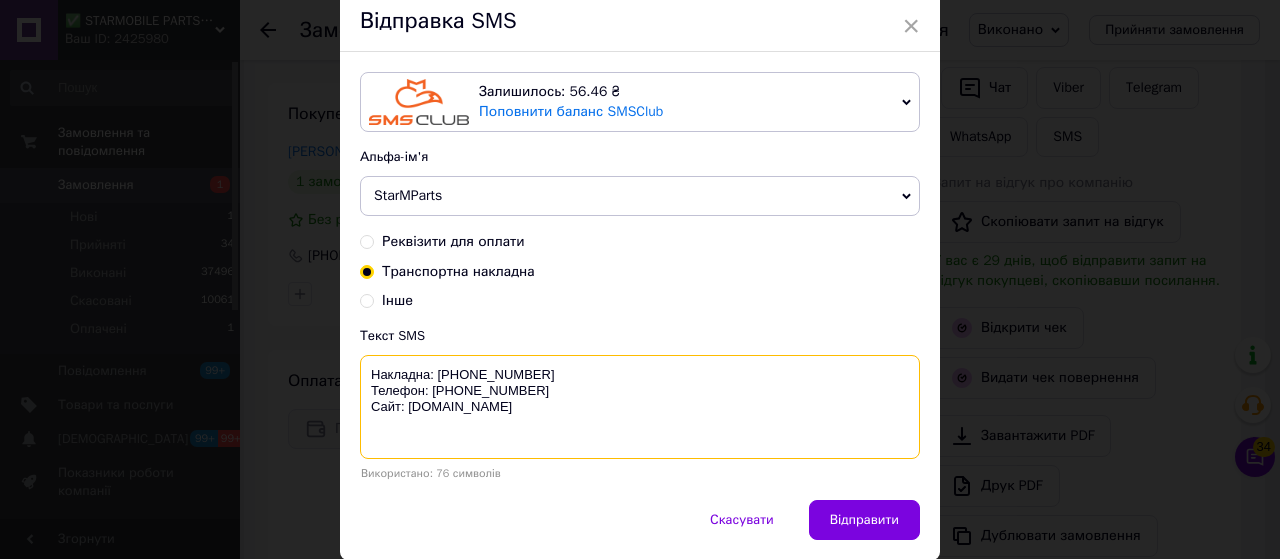 scroll, scrollTop: 149, scrollLeft: 0, axis: vertical 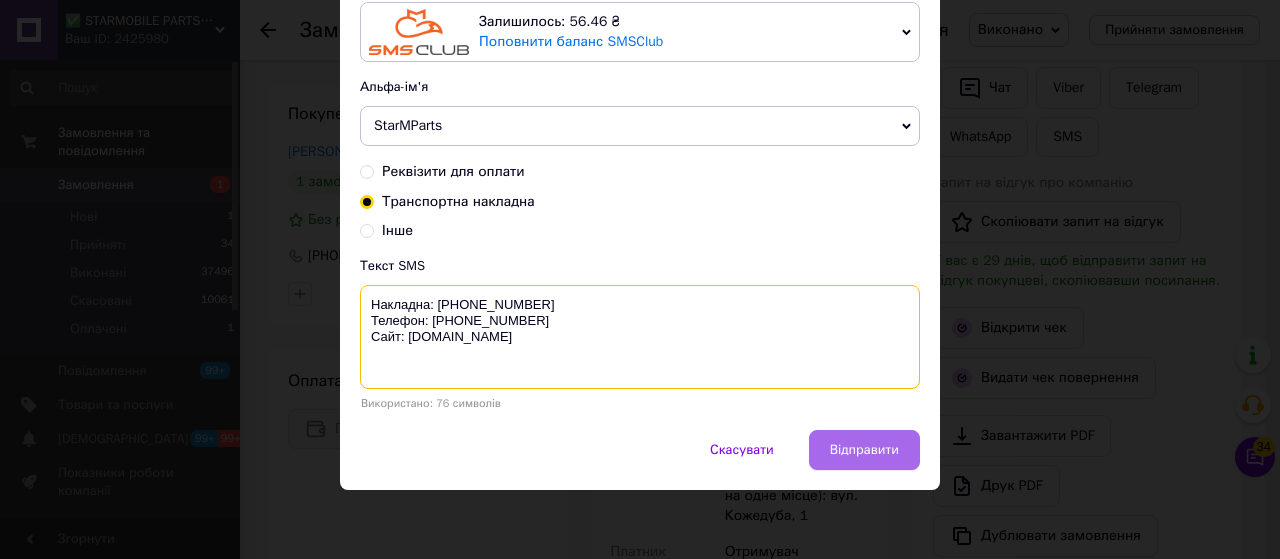 type on "Накладна: [PHONE_NUMBER]
Телефон: [PHONE_NUMBER]
Сайт: [DOMAIN_NAME]" 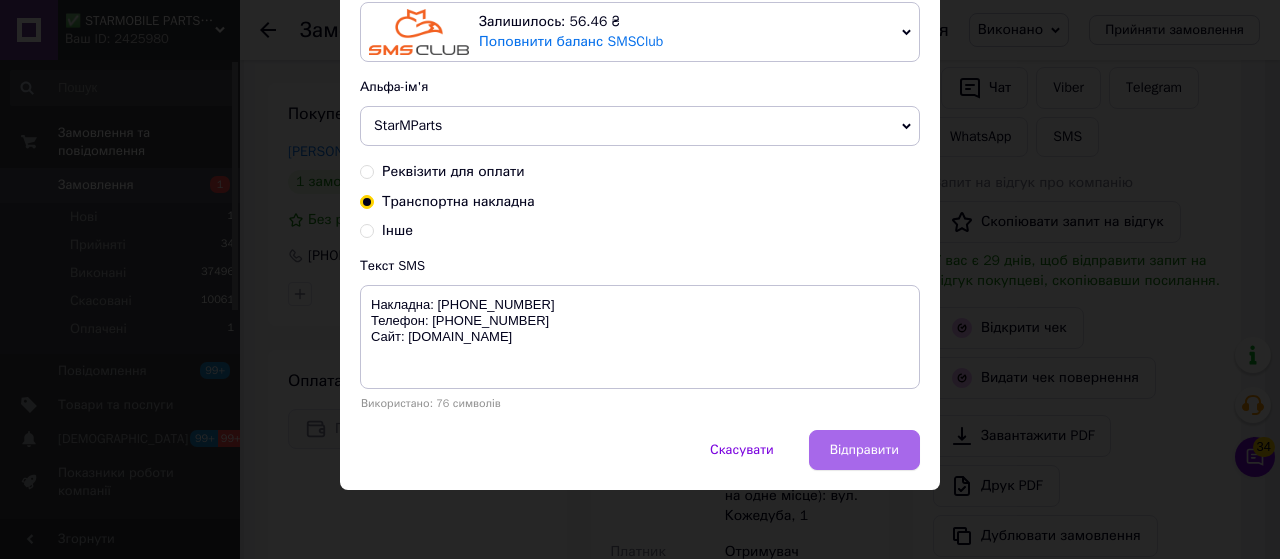 click on "Відправити" at bounding box center (864, 450) 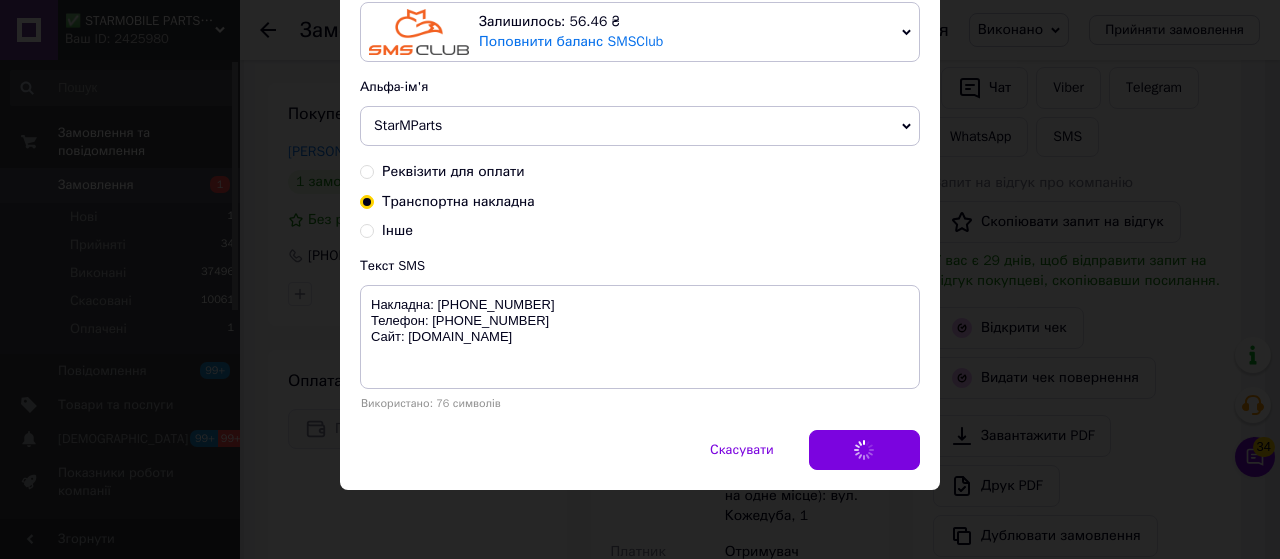 scroll, scrollTop: 0, scrollLeft: 0, axis: both 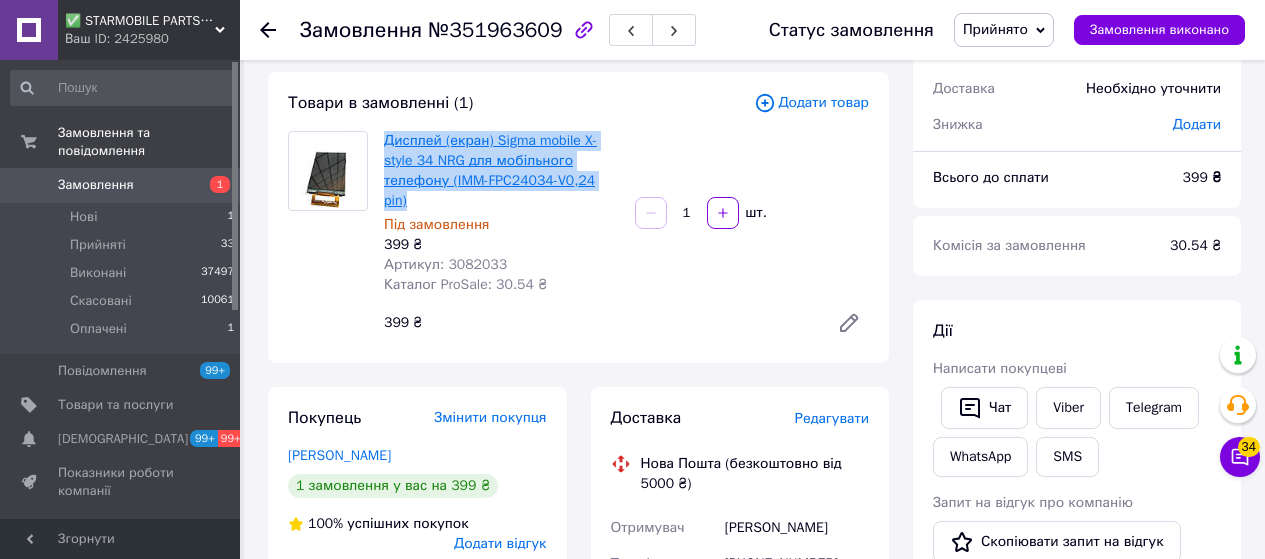 drag, startPoint x: 554, startPoint y: 172, endPoint x: 384, endPoint y: 145, distance: 172.13077 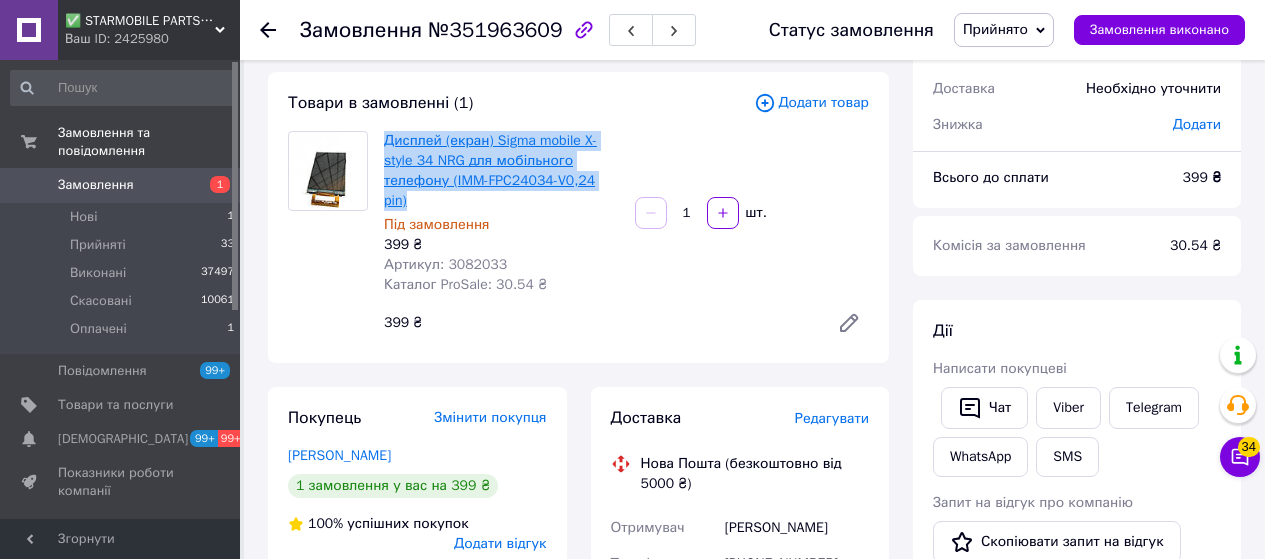 copy on "Дисплей (екран) Sigma mobile X-style 34 NRG для мобільного телефону (IMM-FPC24034-V0,24 pin)" 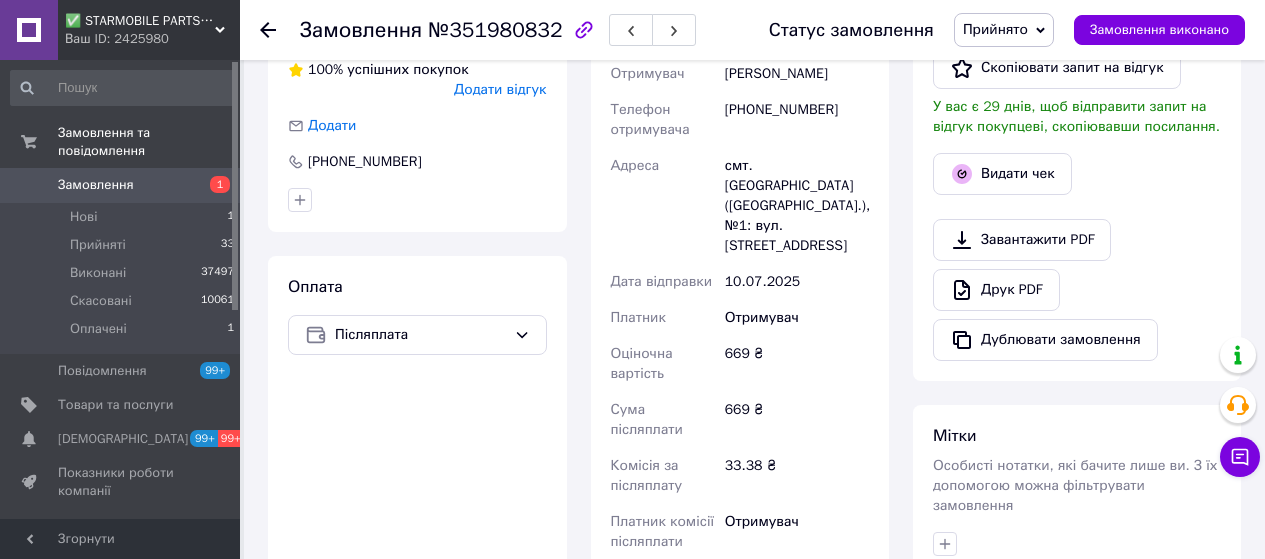 scroll, scrollTop: 700, scrollLeft: 0, axis: vertical 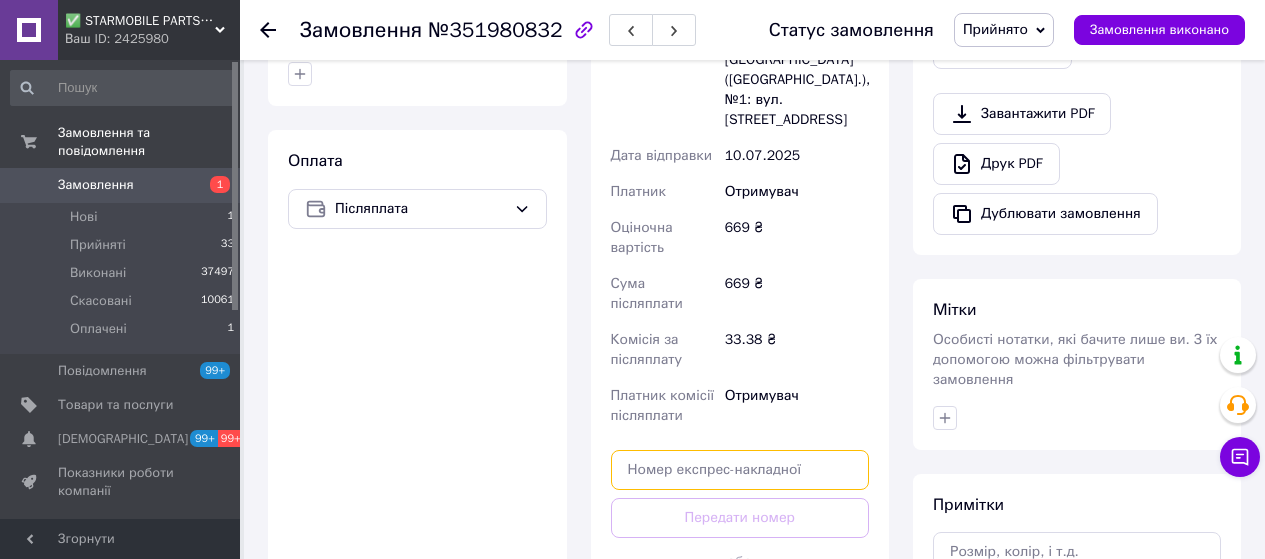 click at bounding box center [740, 470] 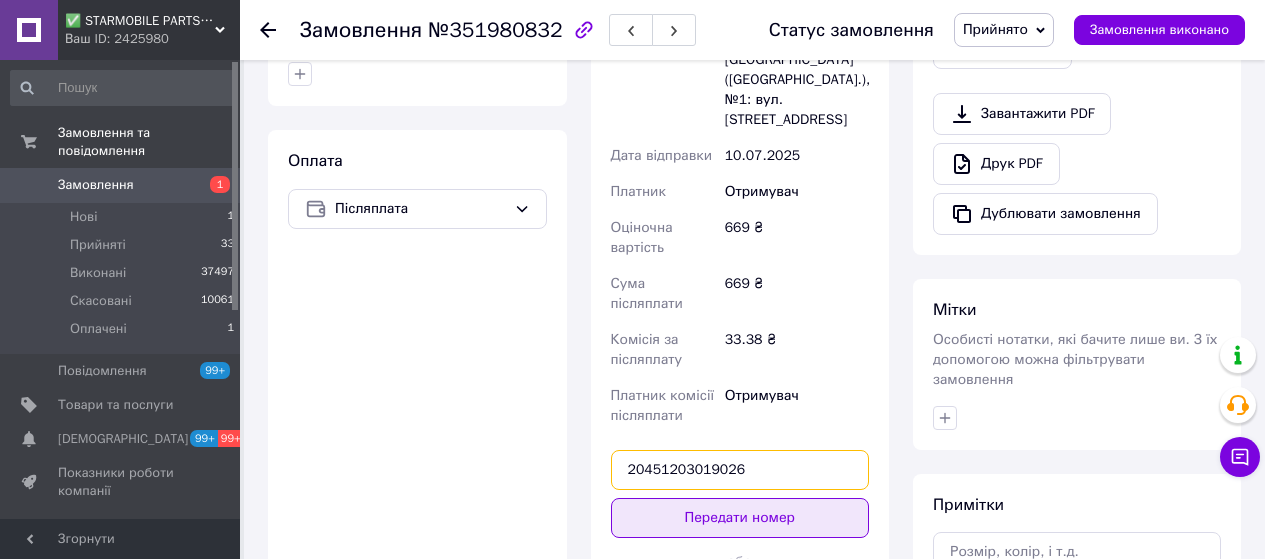type on "20451203019026" 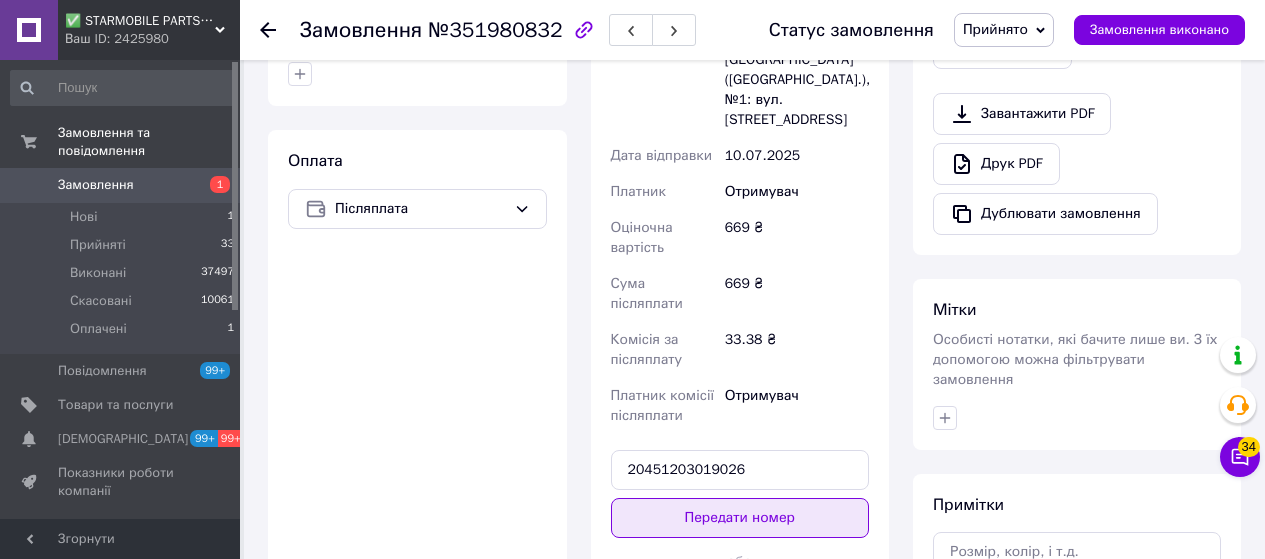 click on "Передати номер" at bounding box center (740, 518) 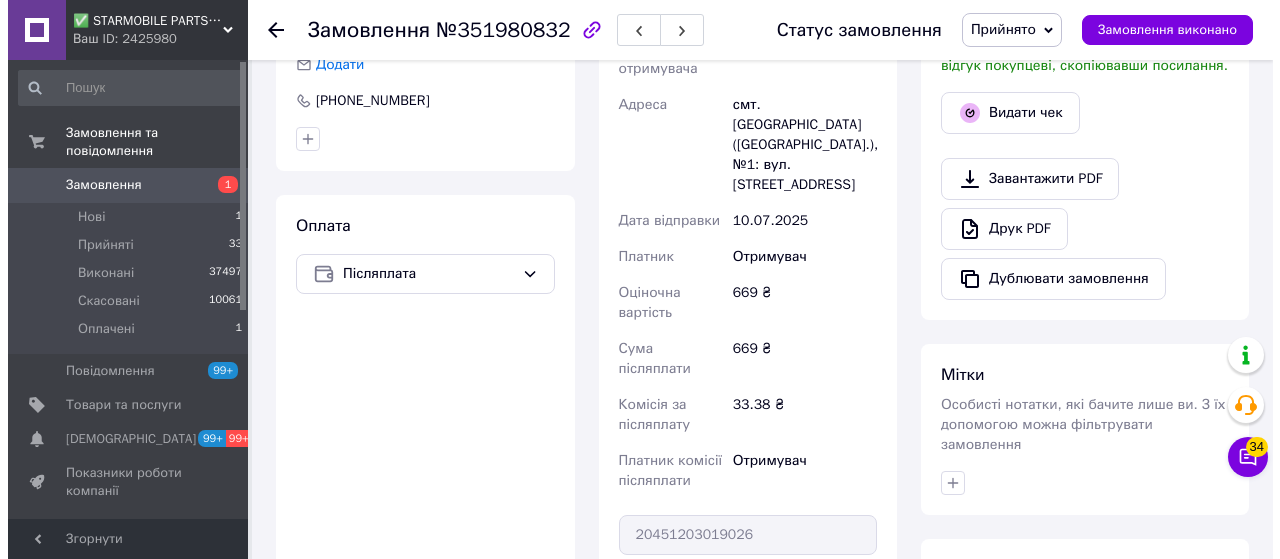 scroll, scrollTop: 500, scrollLeft: 0, axis: vertical 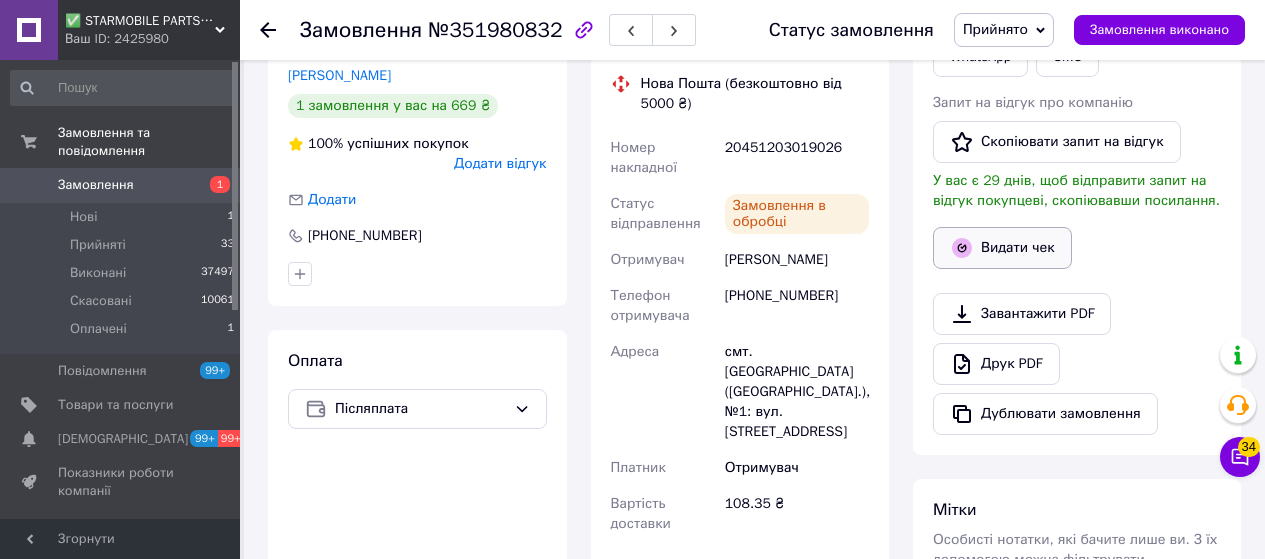 click on "Видати чек" at bounding box center (1002, 248) 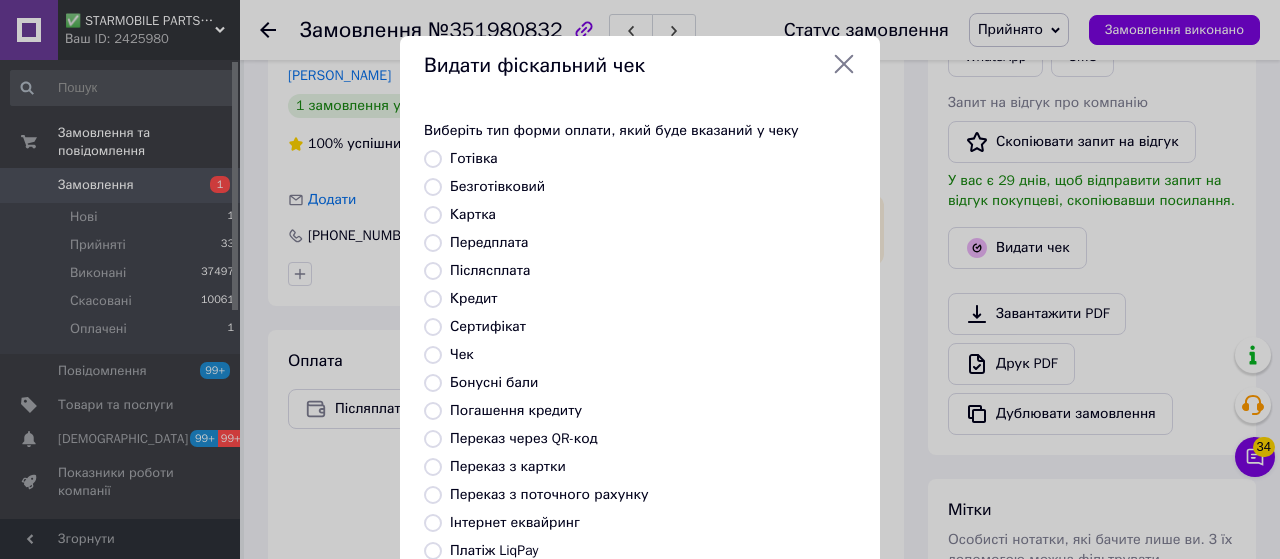 click on "Безготівковий" at bounding box center (433, 187) 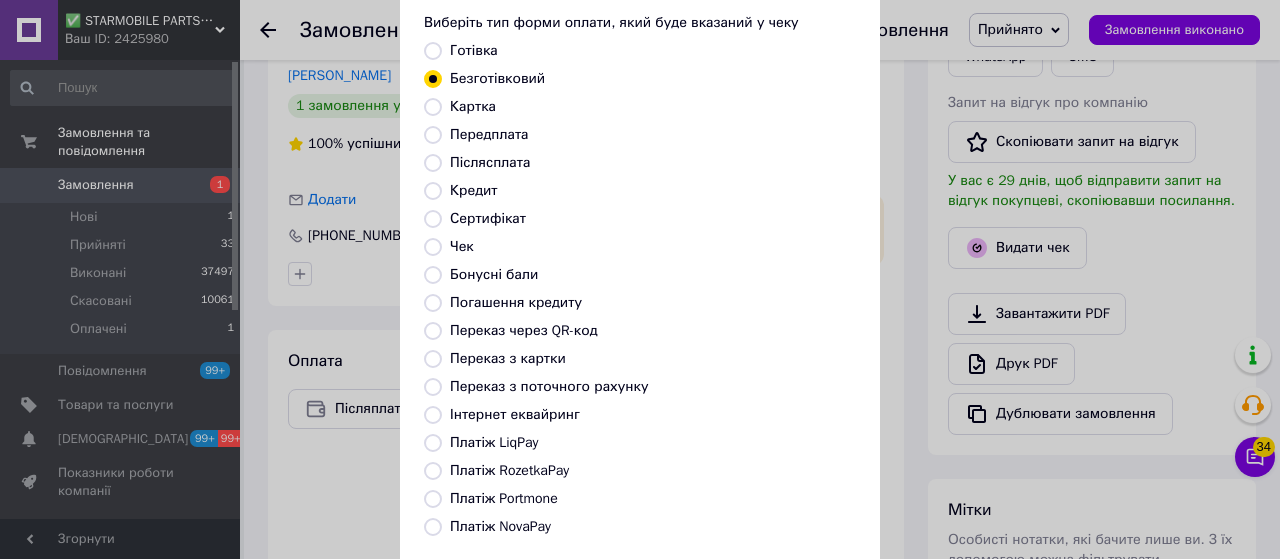 scroll, scrollTop: 300, scrollLeft: 0, axis: vertical 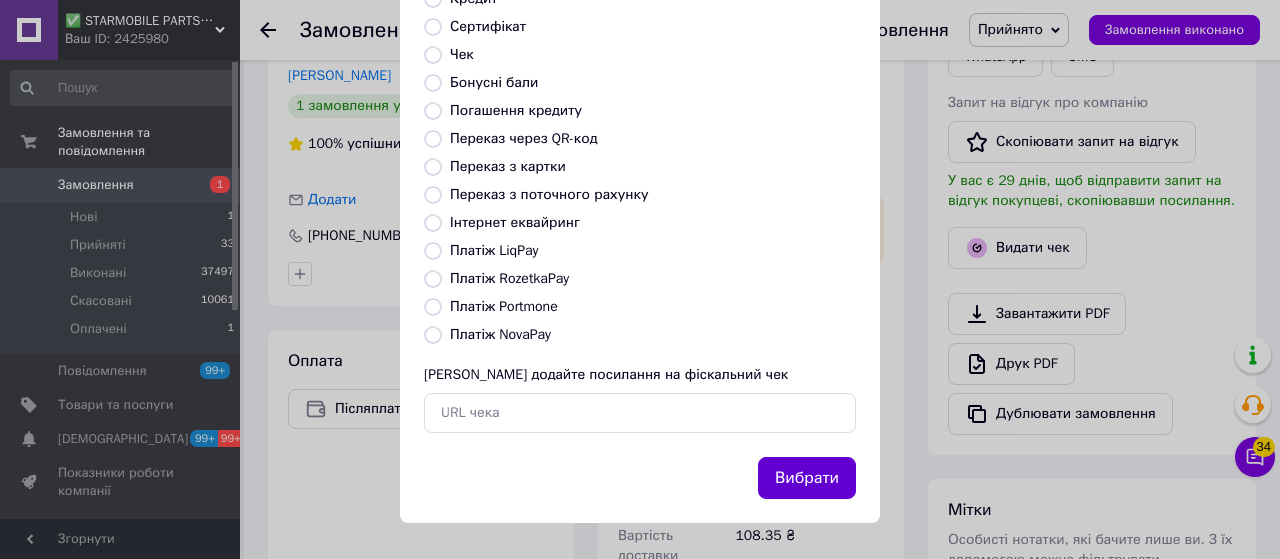 click on "Вибрати" at bounding box center (807, 478) 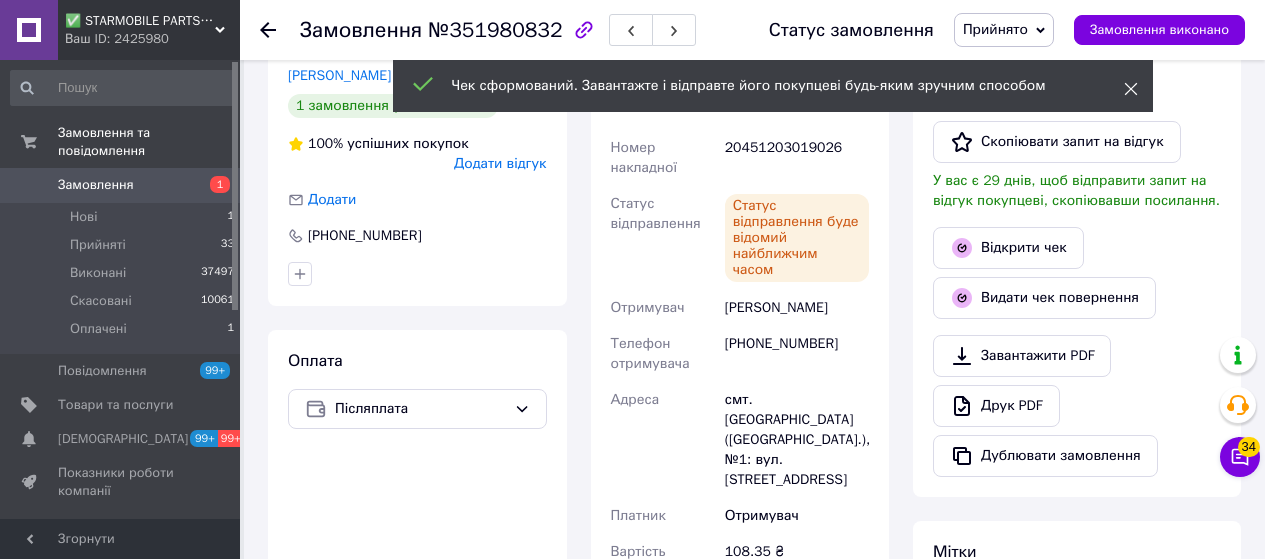 click 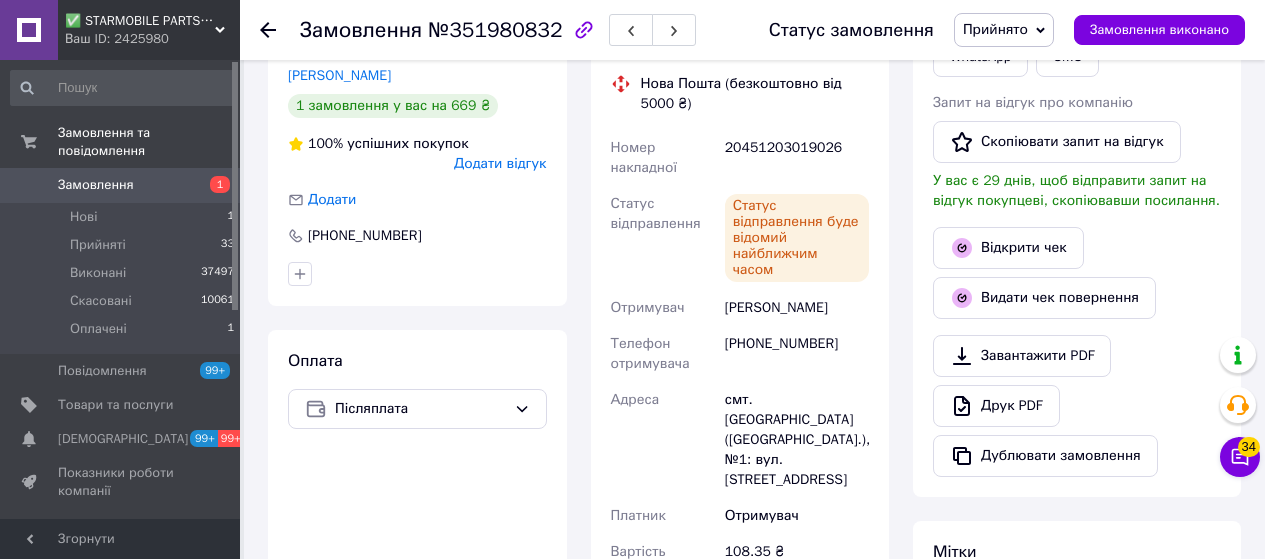 click on "Прийнято" at bounding box center [995, 29] 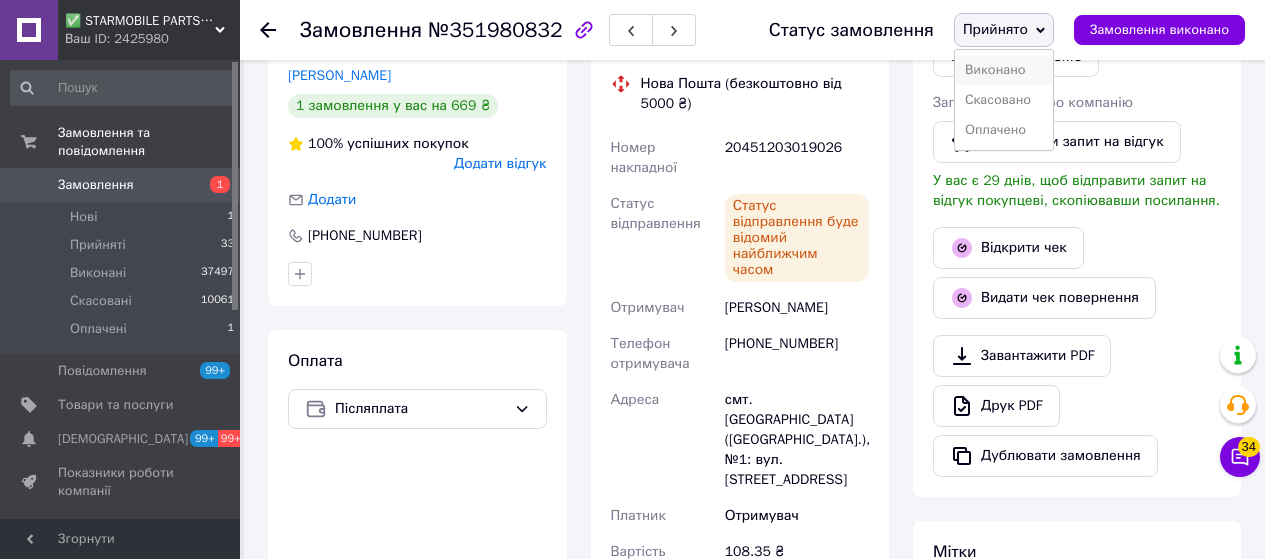 click on "Виконано" at bounding box center (1004, 70) 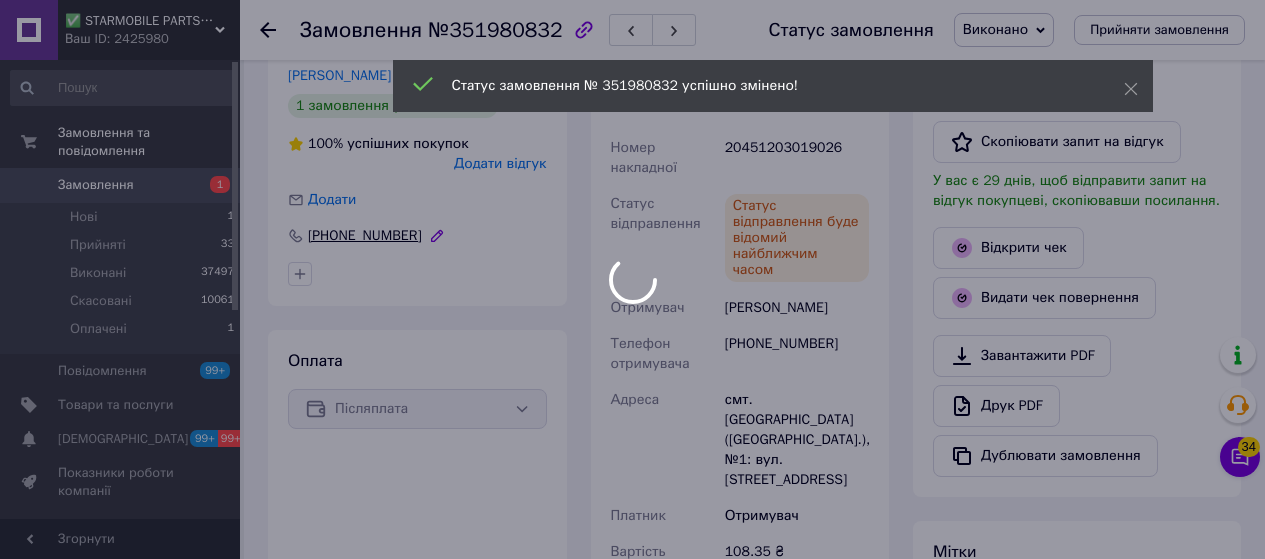 click at bounding box center [632, 279] 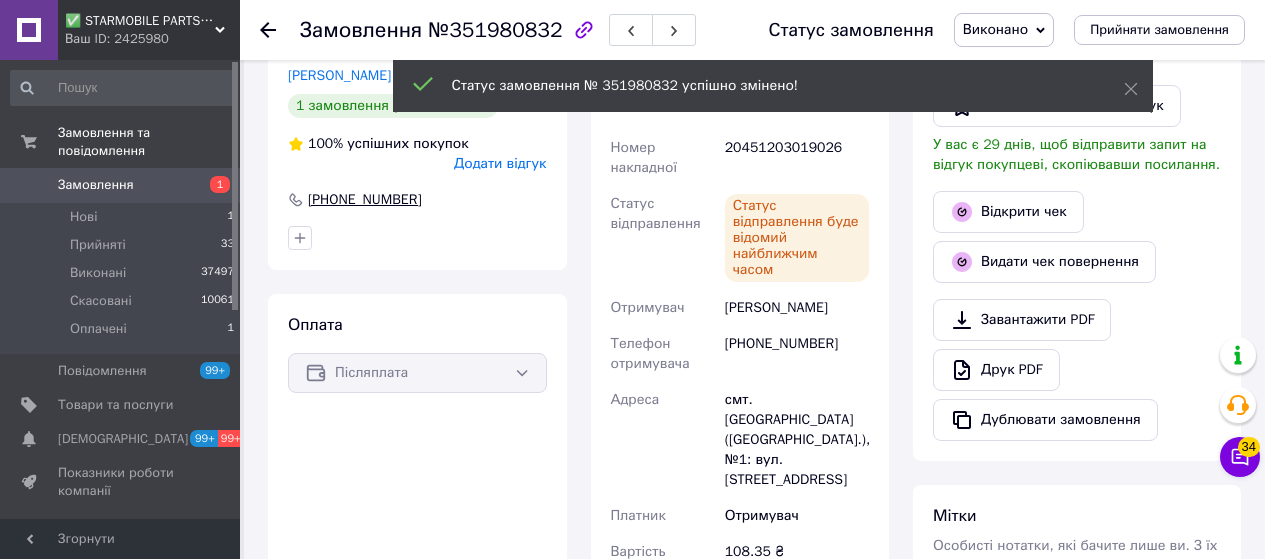 click on "+380508204320" at bounding box center (365, 200) 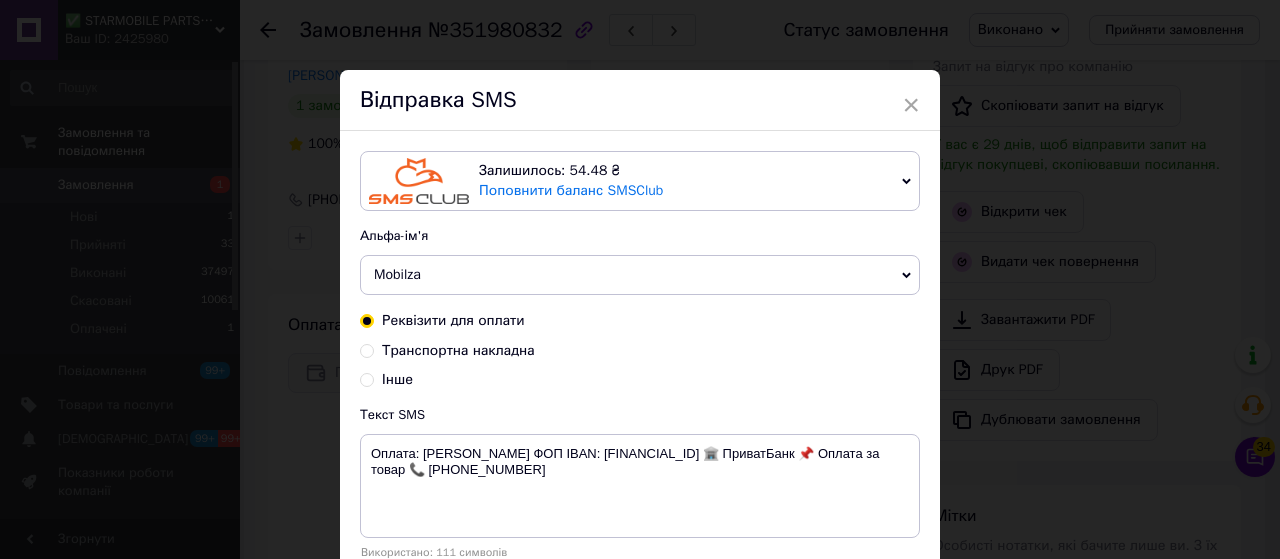 click on "Mobilza" at bounding box center (397, 274) 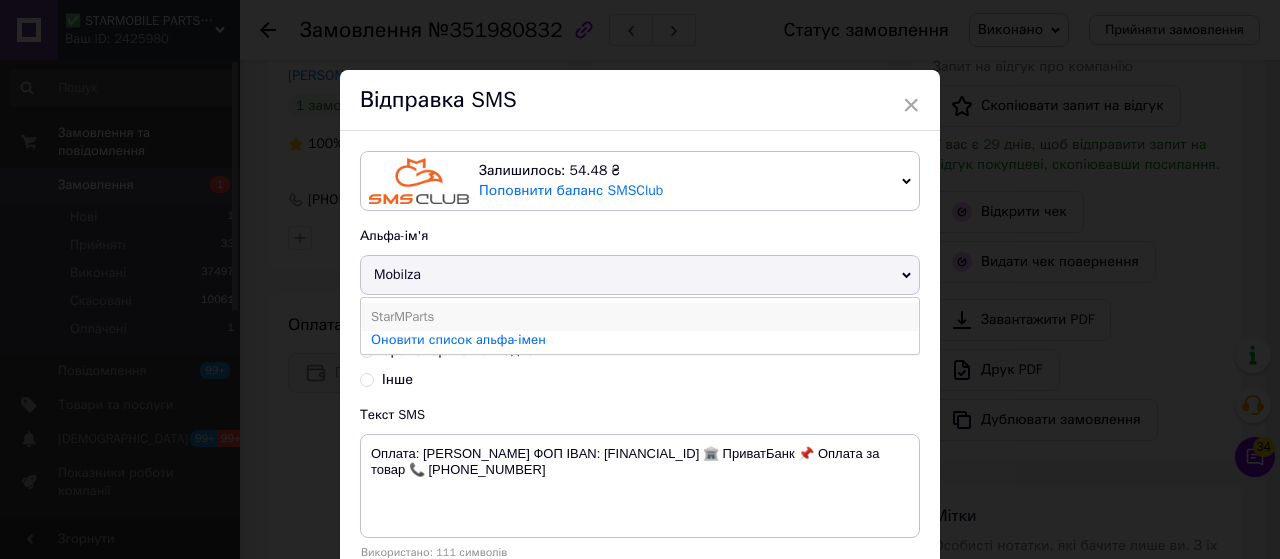 click on "StarMParts" at bounding box center [640, 317] 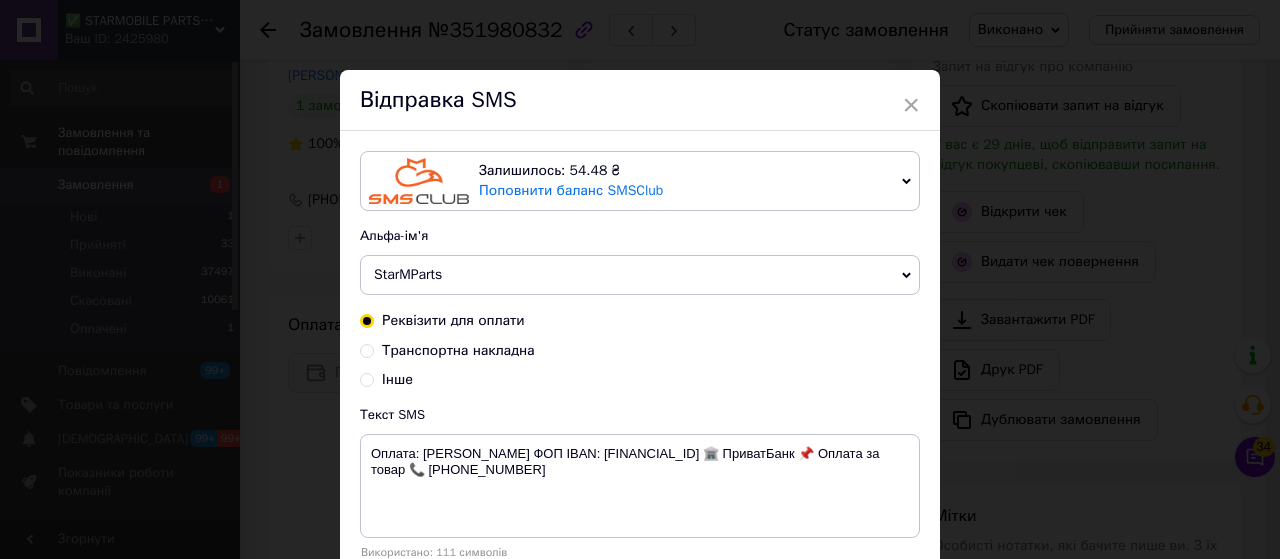 click on "Транспортна накладна" at bounding box center [367, 349] 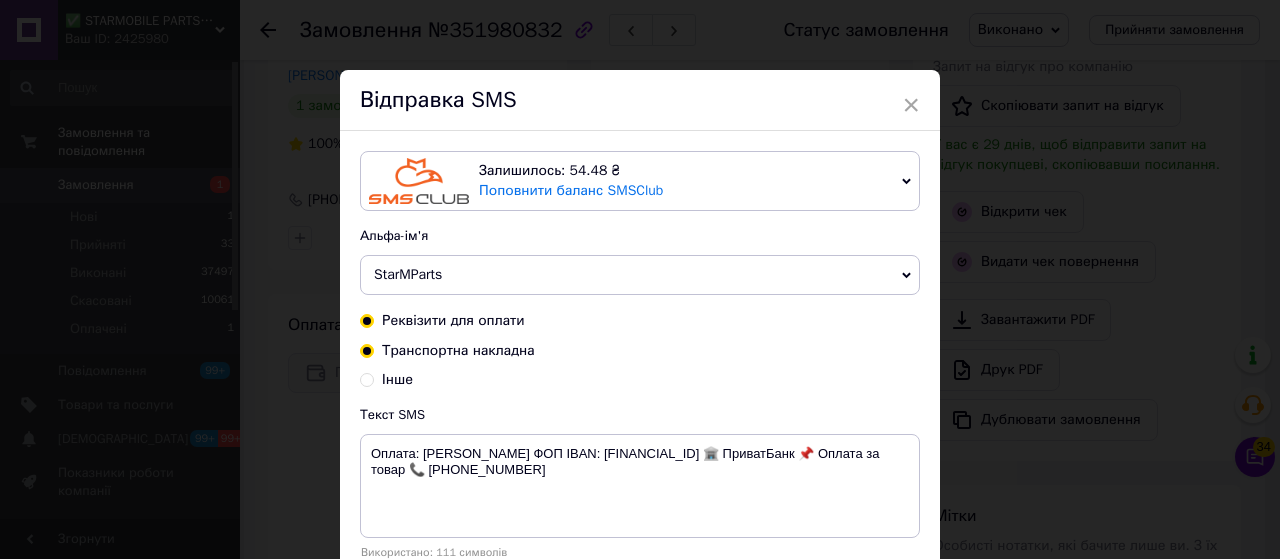 radio on "true" 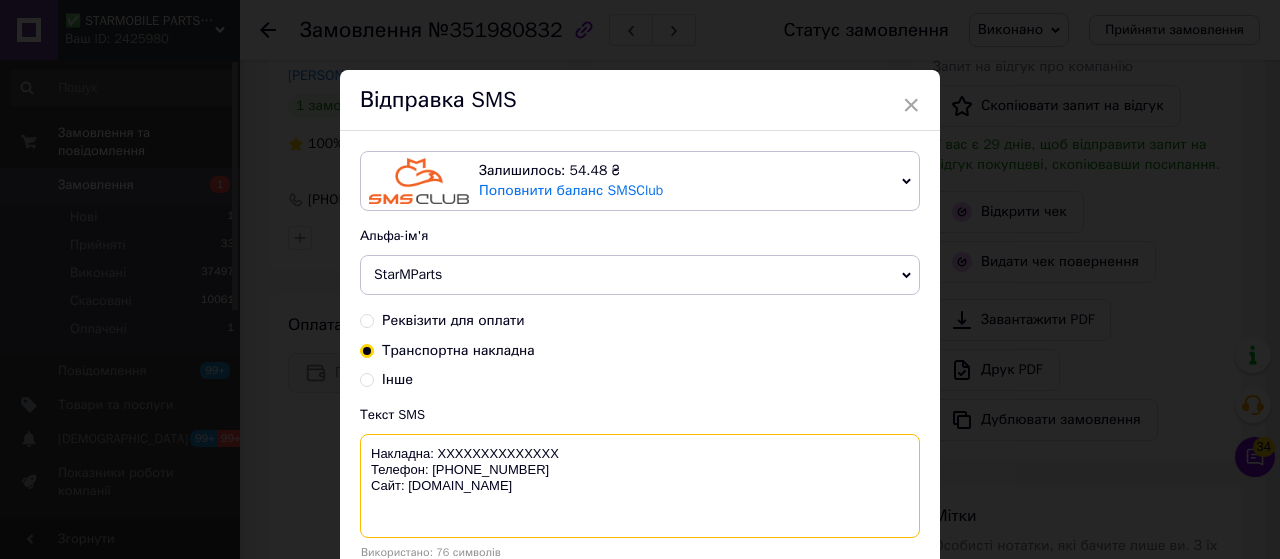 drag, startPoint x: 558, startPoint y: 449, endPoint x: 434, endPoint y: 447, distance: 124.01613 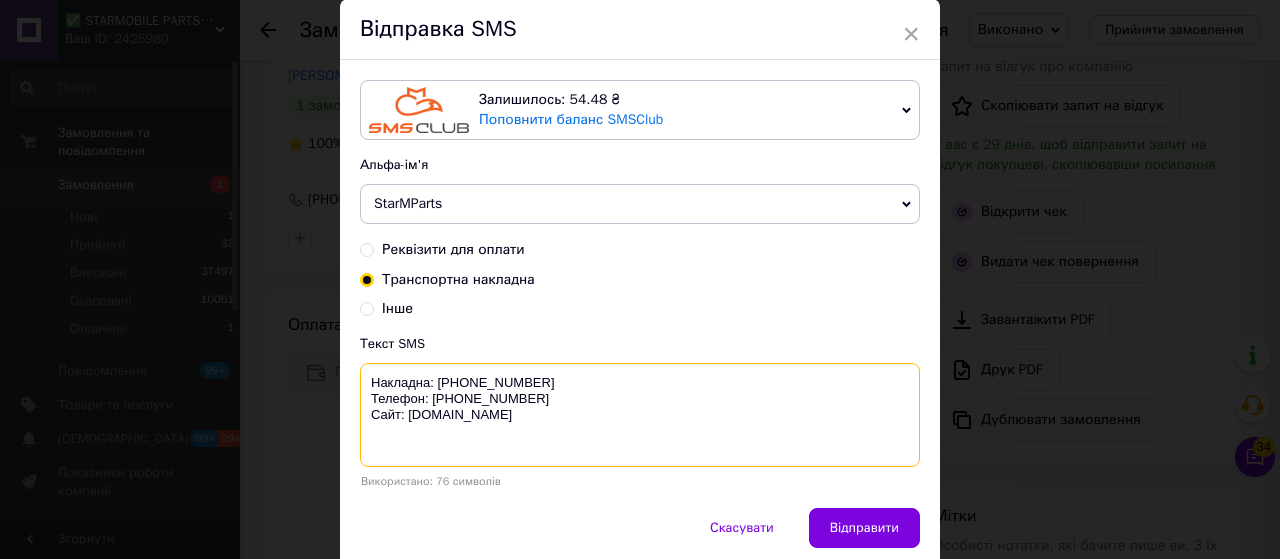 scroll, scrollTop: 149, scrollLeft: 0, axis: vertical 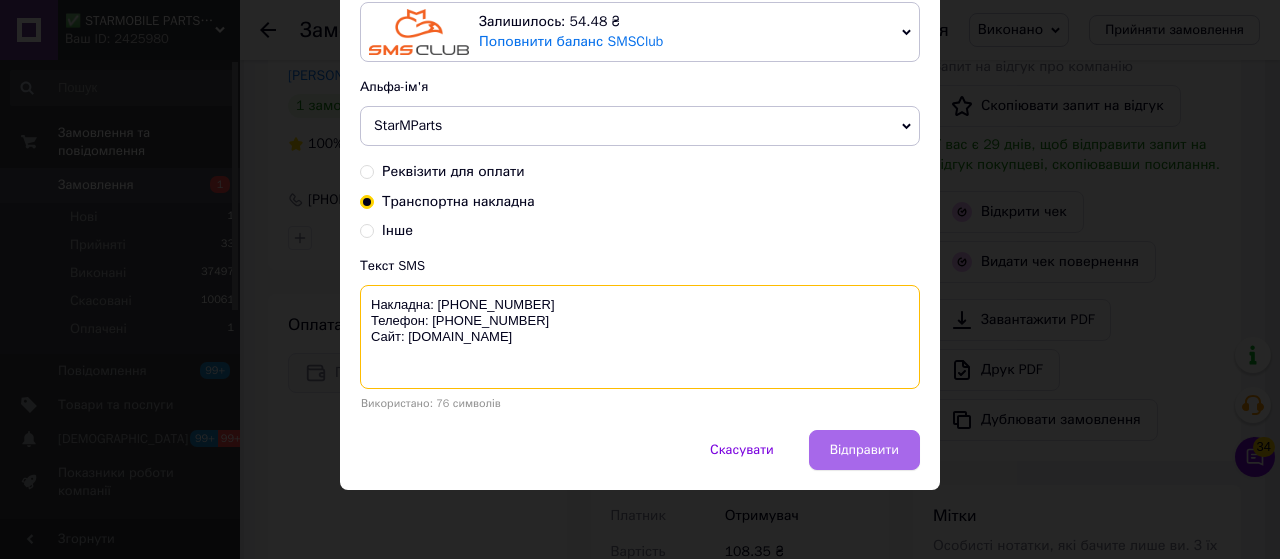 type on "Накладна: 20451203019026
Телефон: +380503450305
Сайт: starmobileparts.com.ua" 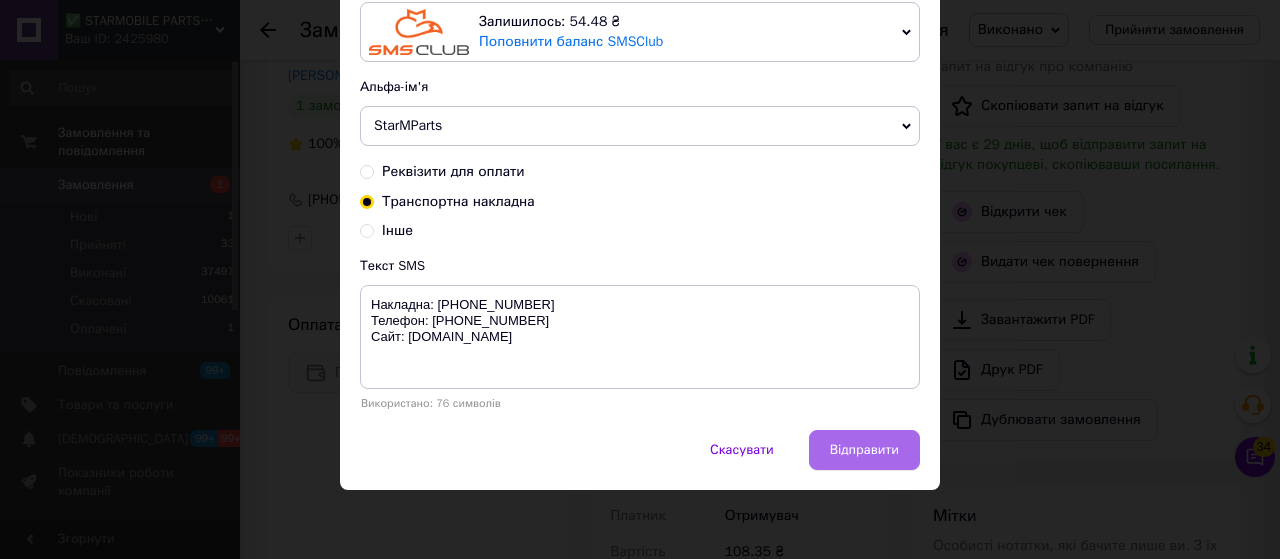 click on "Відправити" at bounding box center [864, 450] 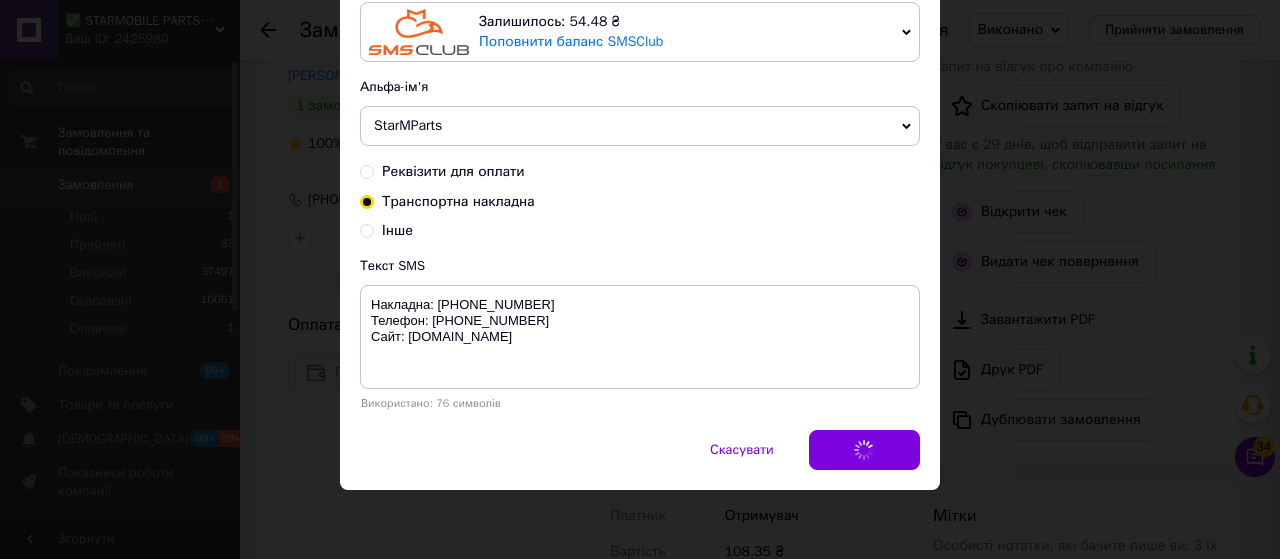 scroll, scrollTop: 0, scrollLeft: 0, axis: both 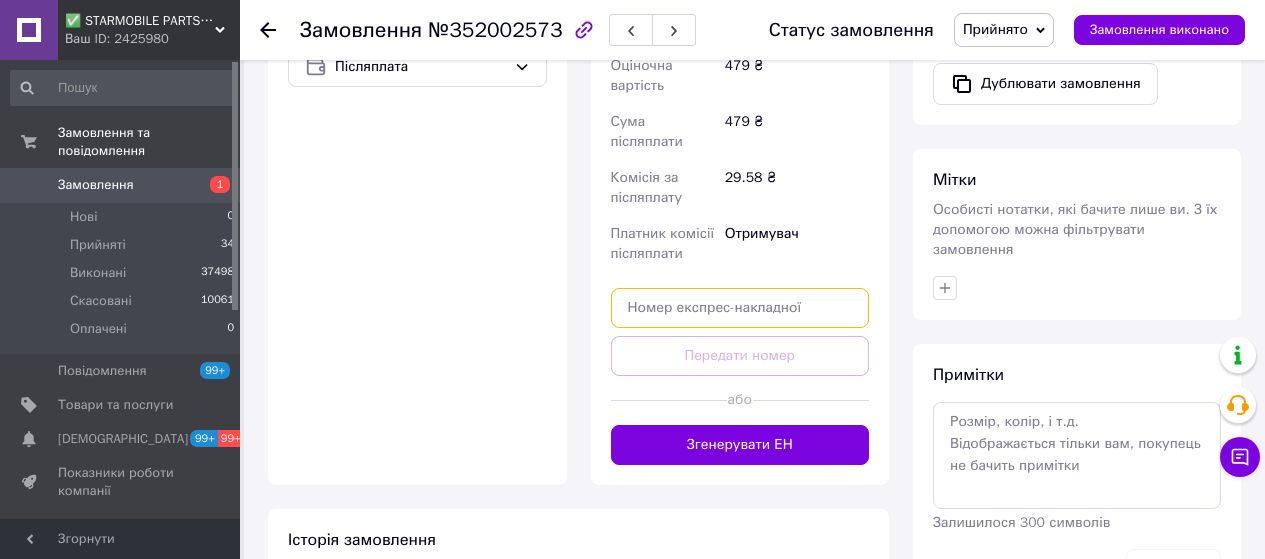 click at bounding box center (740, 308) 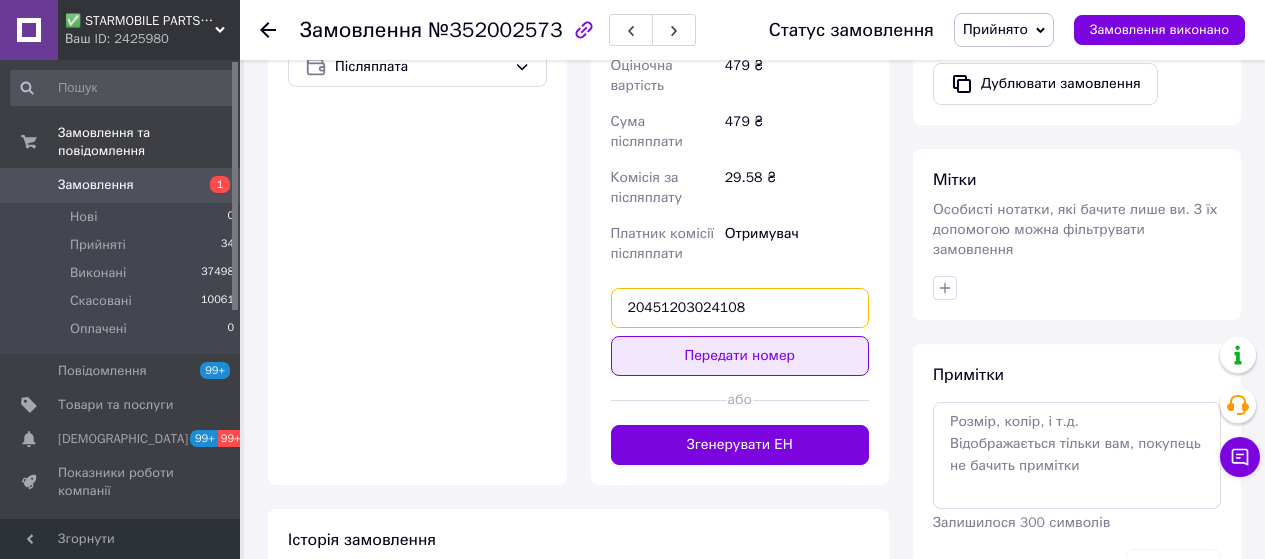 type on "20451203024108" 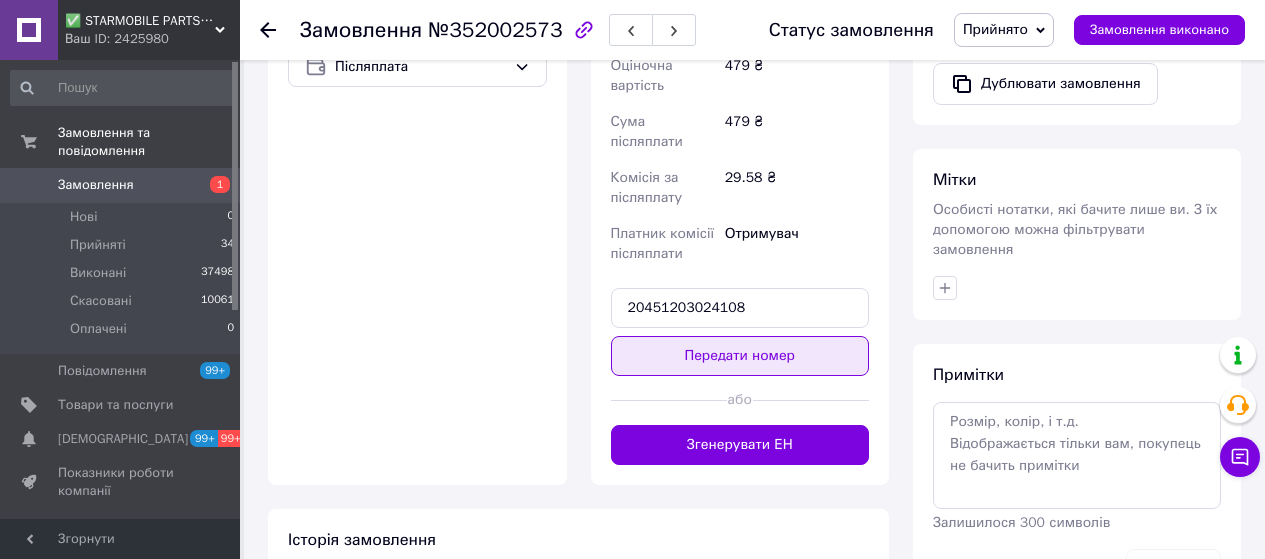 click on "Передати номер" at bounding box center (740, 356) 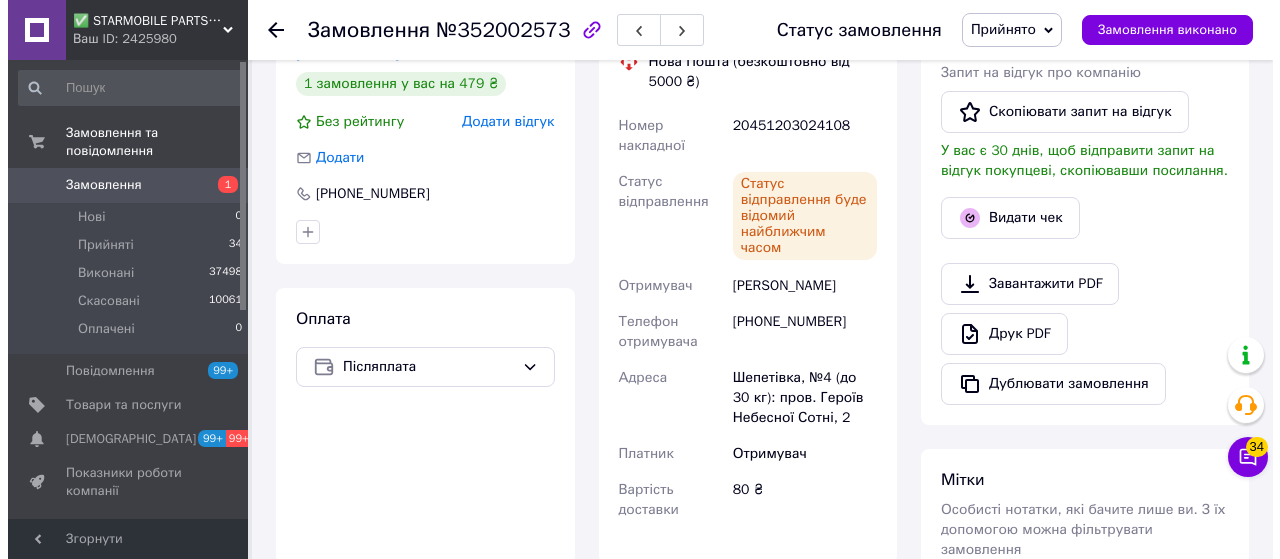 scroll, scrollTop: 430, scrollLeft: 0, axis: vertical 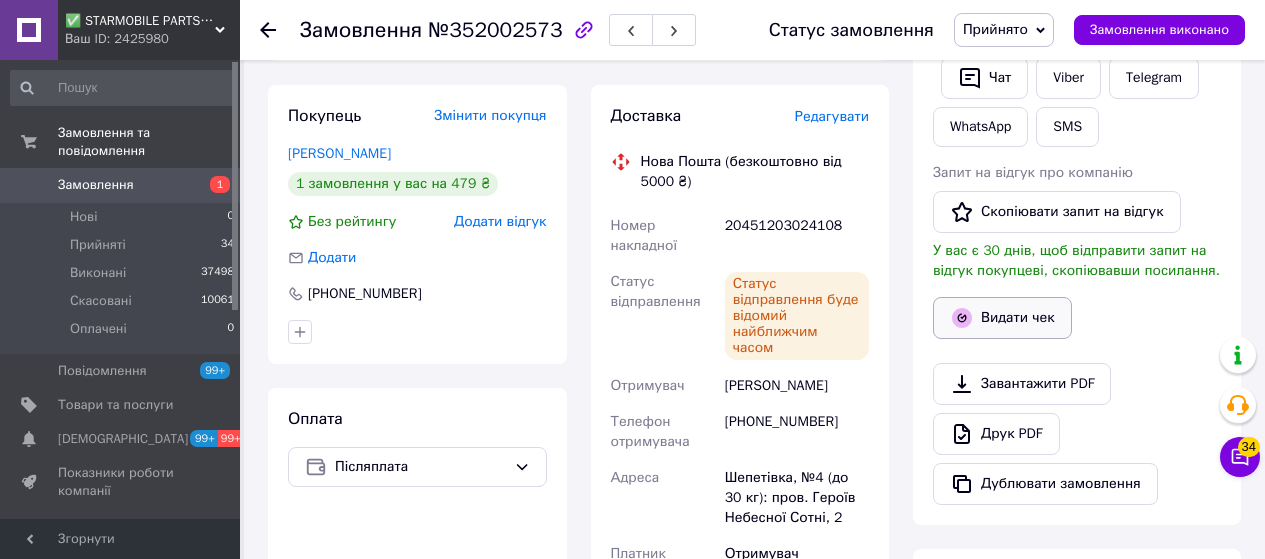 click on "Видати чек" at bounding box center [1002, 318] 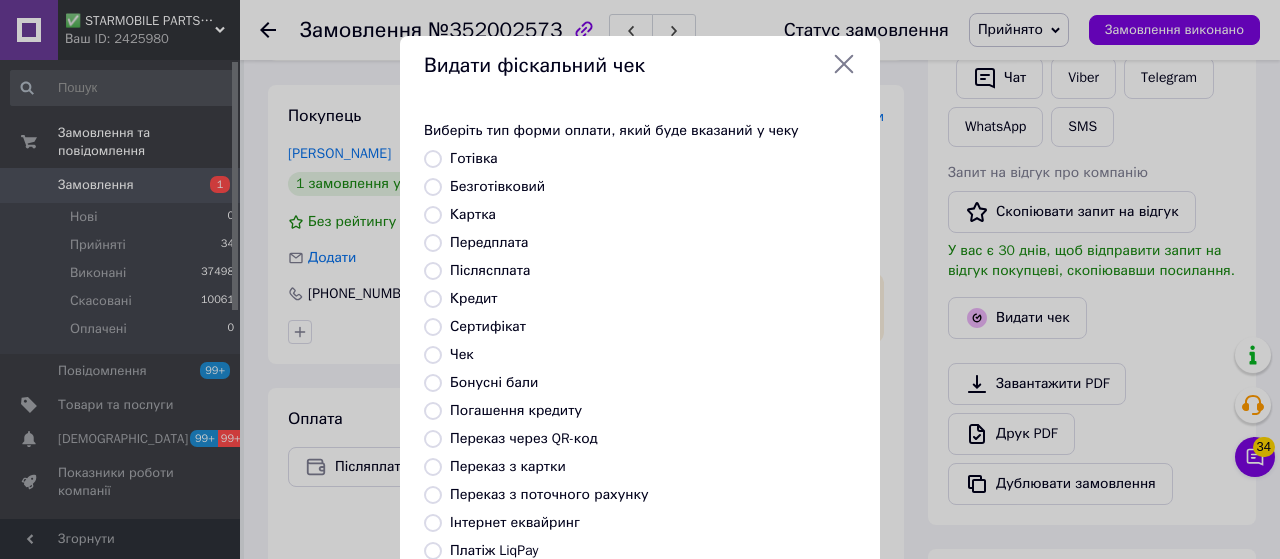 click on "Безготівковий" at bounding box center [433, 187] 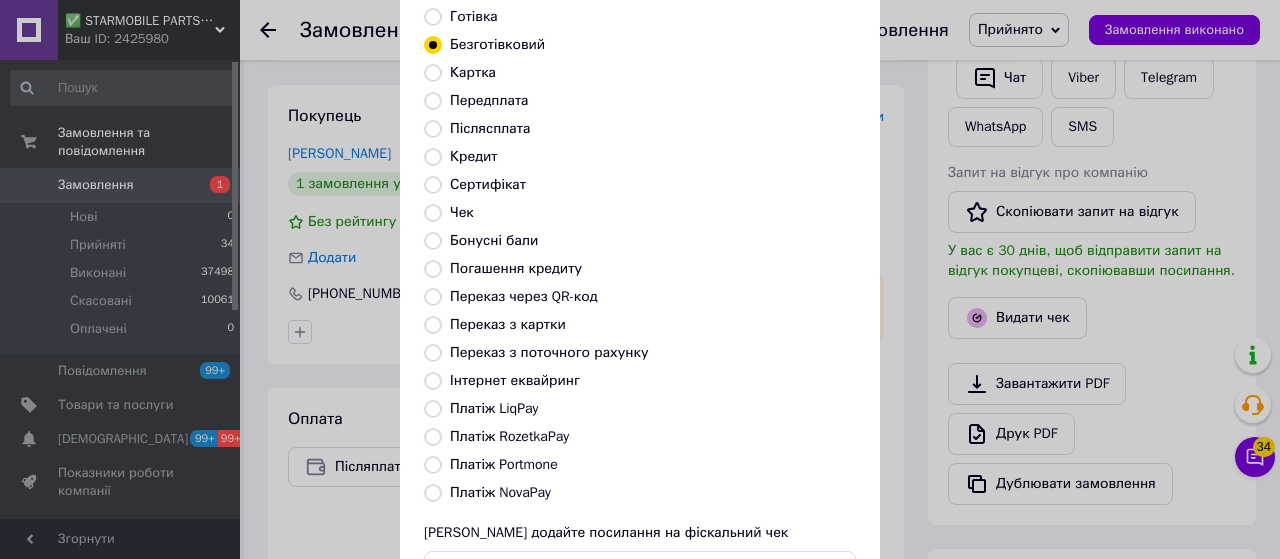scroll, scrollTop: 300, scrollLeft: 0, axis: vertical 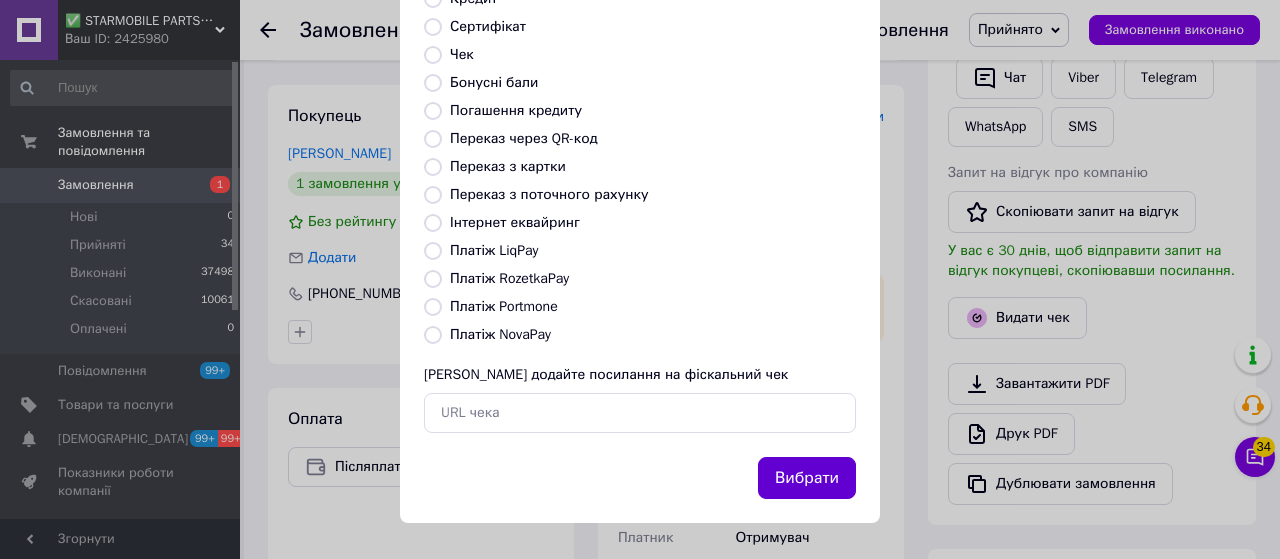 click on "Вибрати" at bounding box center (807, 478) 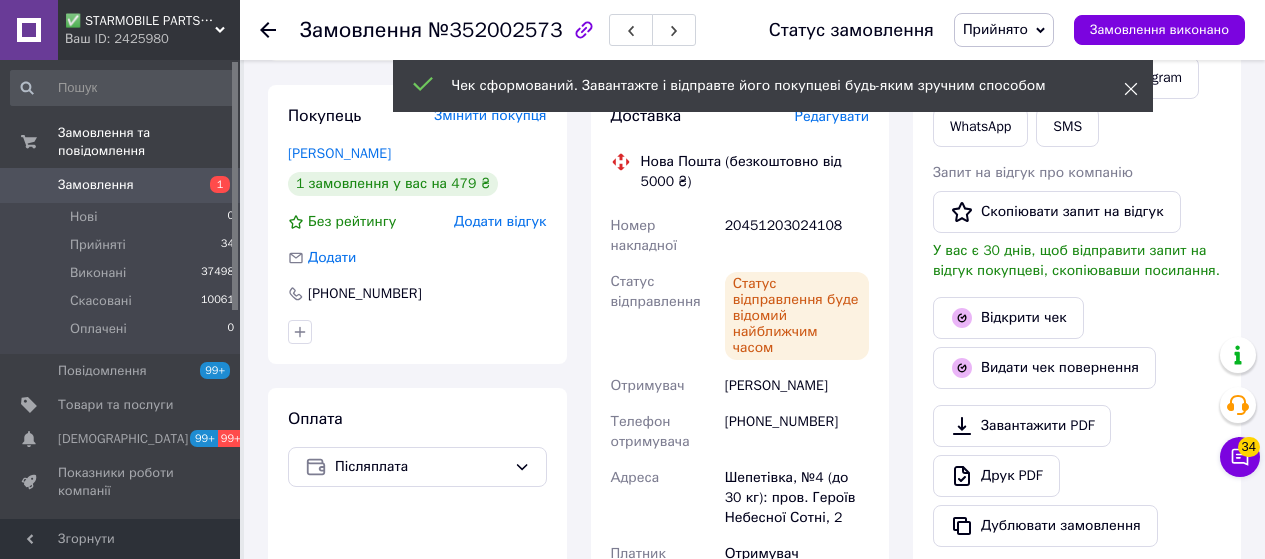 click 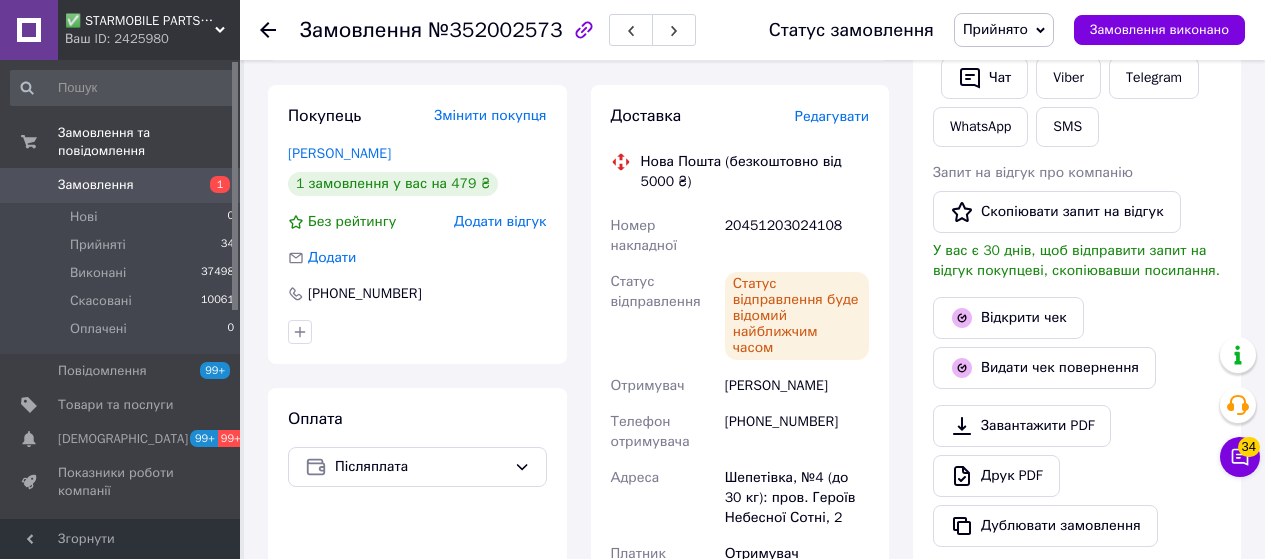 click on "Прийнято" at bounding box center [1004, 30] 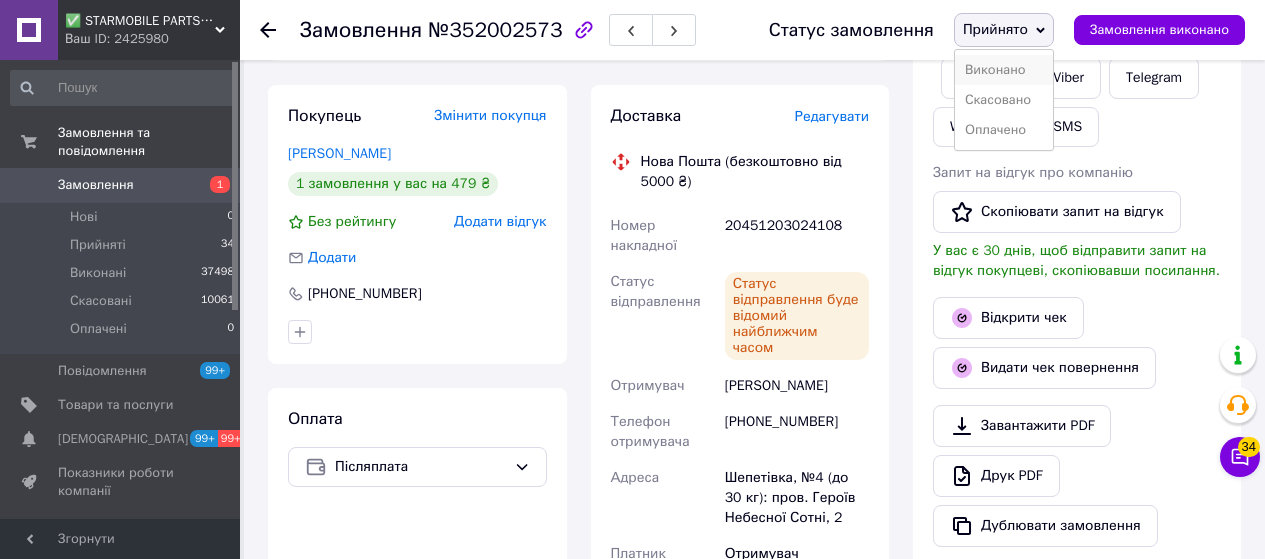 click on "Виконано" at bounding box center (1004, 70) 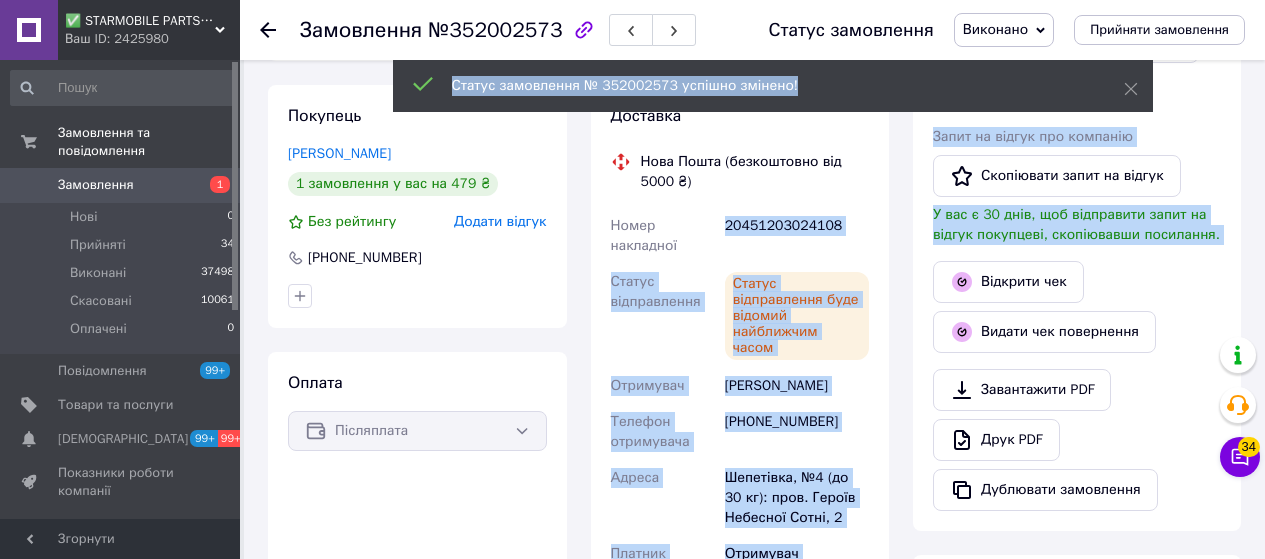 drag, startPoint x: 830, startPoint y: 226, endPoint x: 725, endPoint y: 225, distance: 105.00476 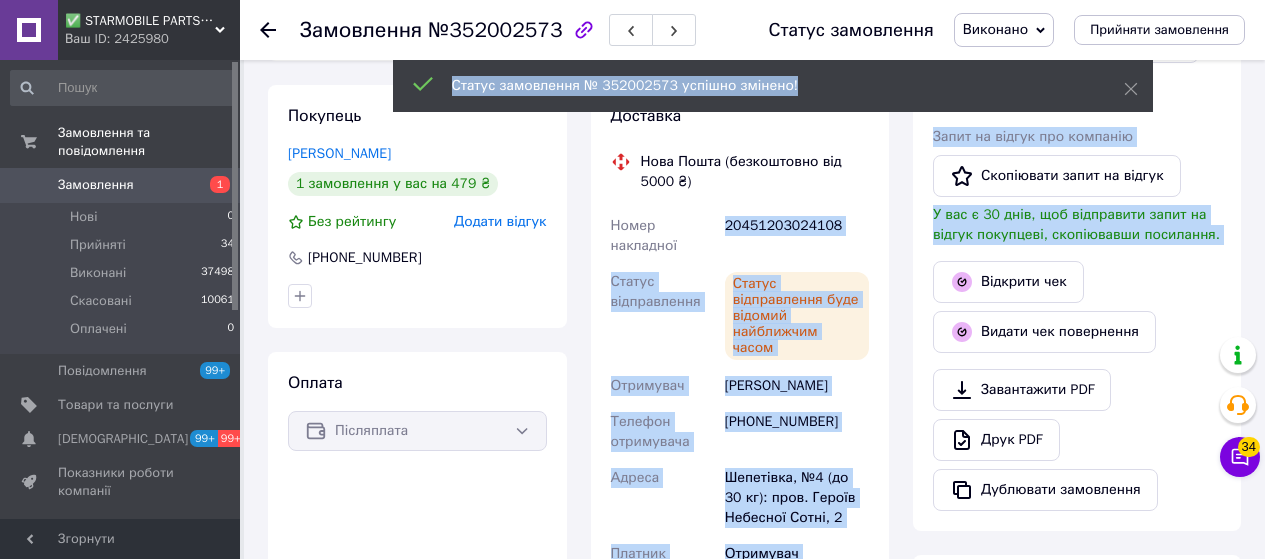 click on "20451203024108" at bounding box center (797, 236) 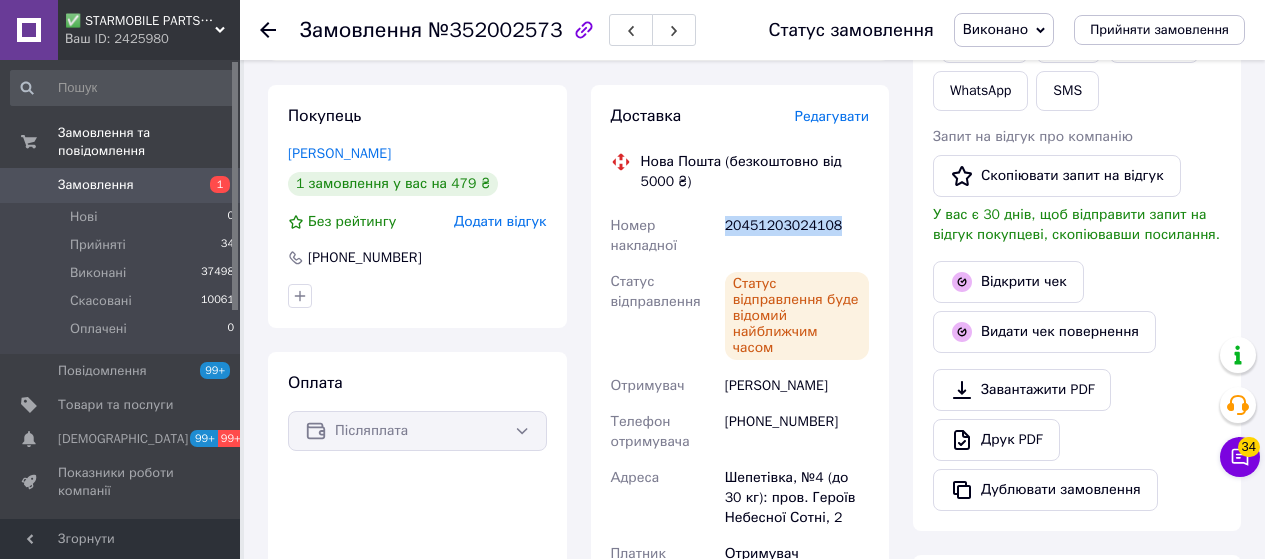drag, startPoint x: 725, startPoint y: 227, endPoint x: 832, endPoint y: 216, distance: 107.563934 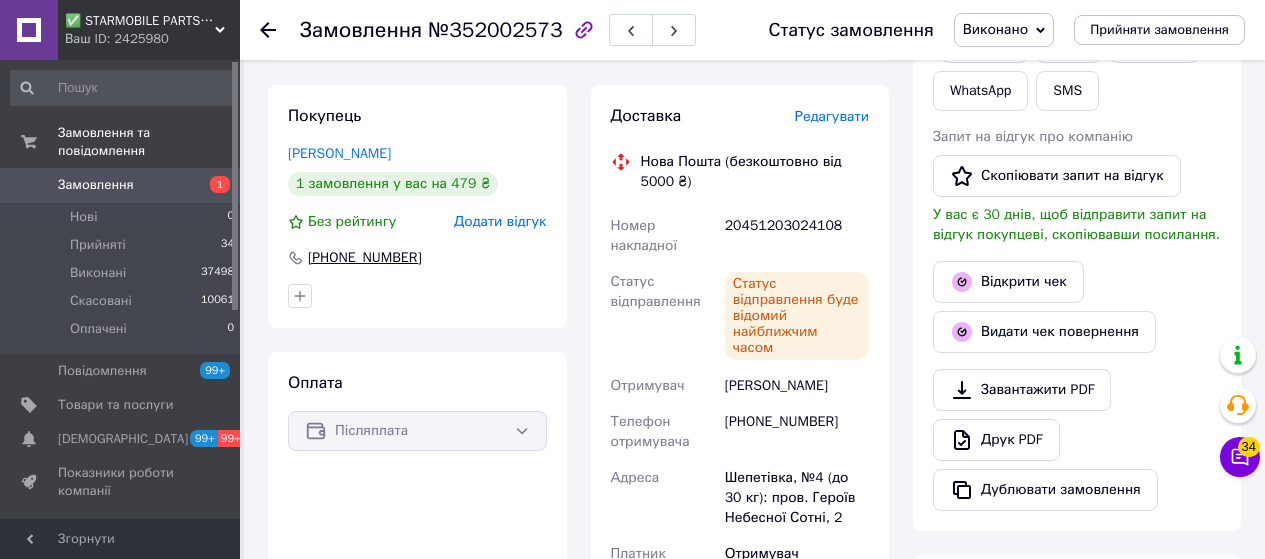 click on "+380989917699" at bounding box center (365, 258) 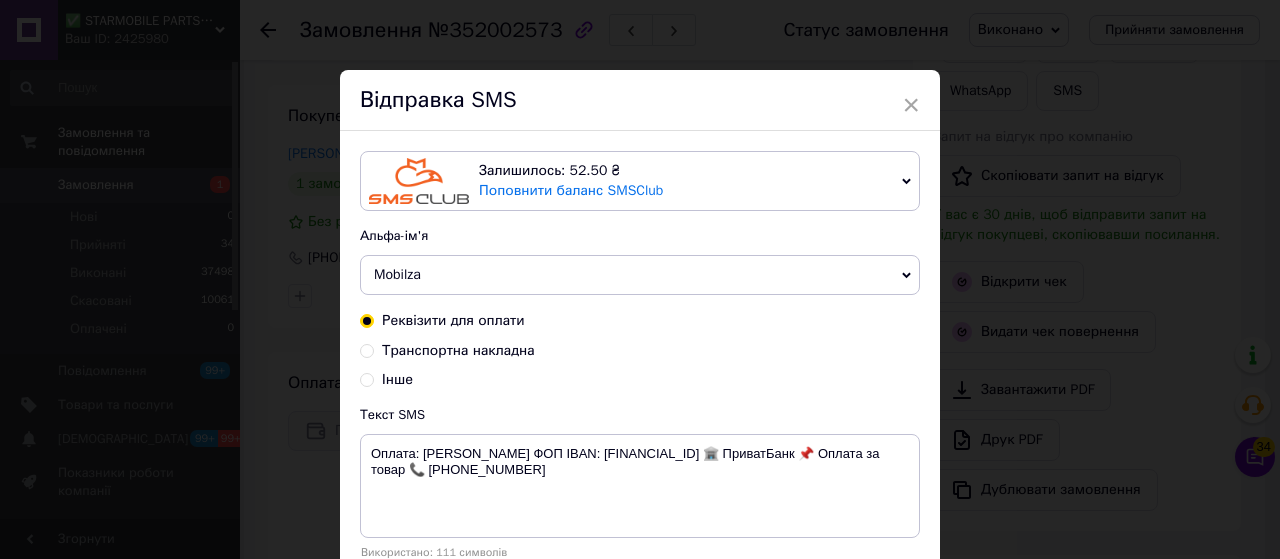 click on "Mobilza" at bounding box center (397, 274) 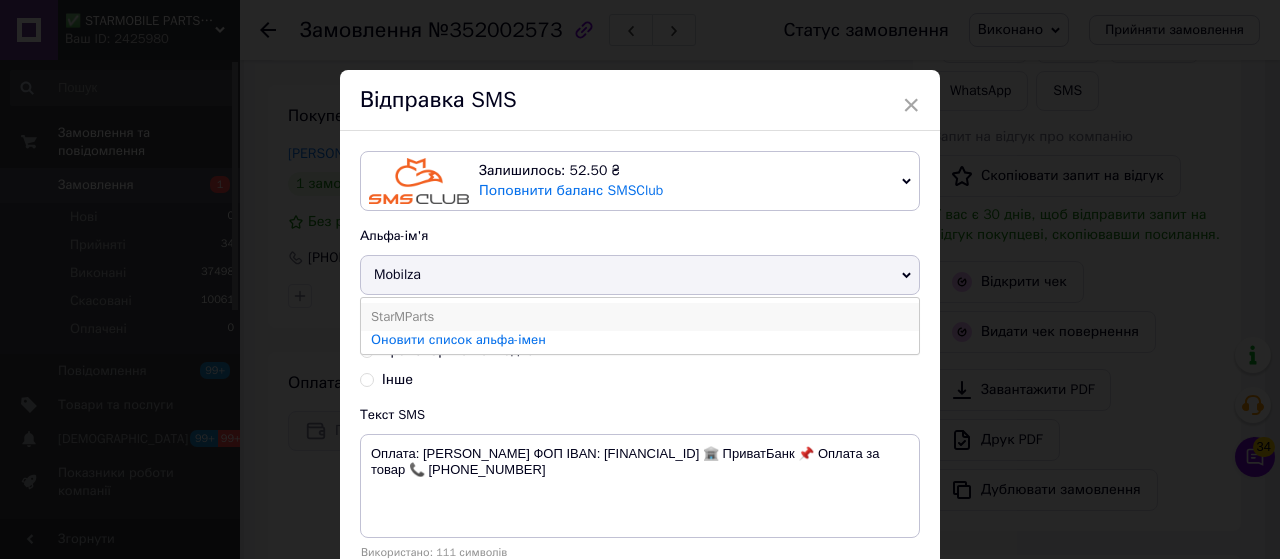 click on "StarMParts" at bounding box center (640, 317) 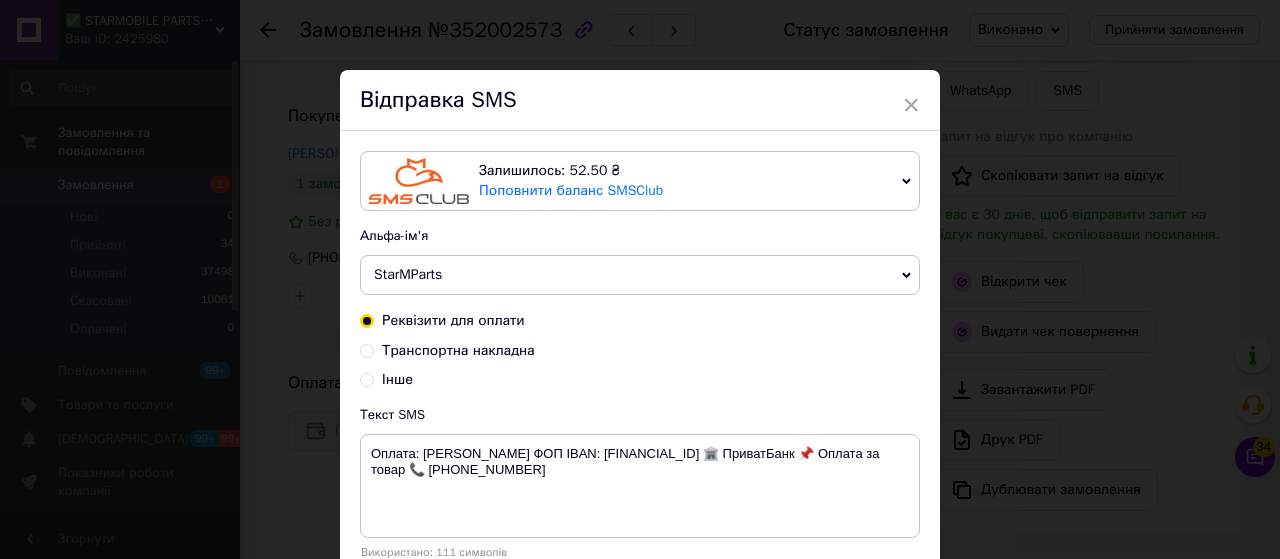 click on "Транспортна накладна" at bounding box center [367, 349] 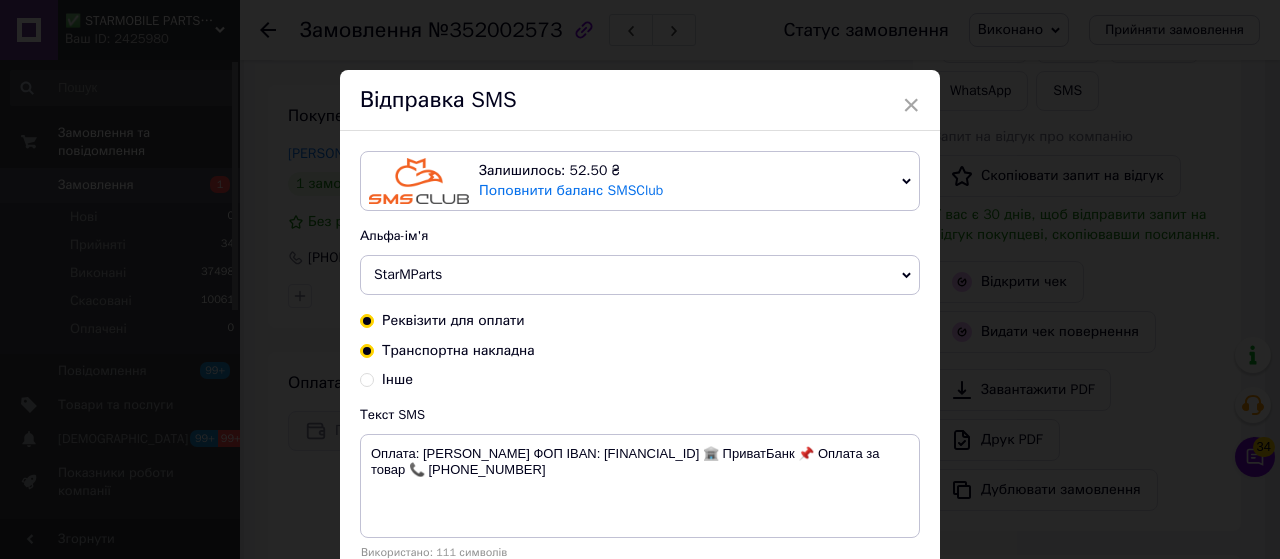 radio on "true" 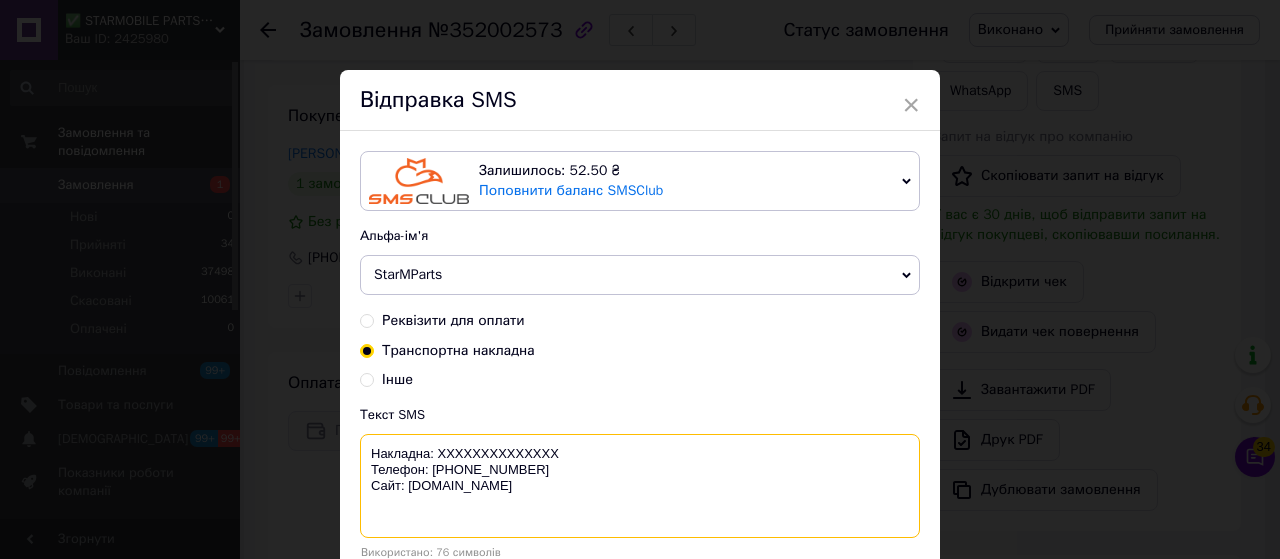 drag, startPoint x: 563, startPoint y: 448, endPoint x: 432, endPoint y: 448, distance: 131 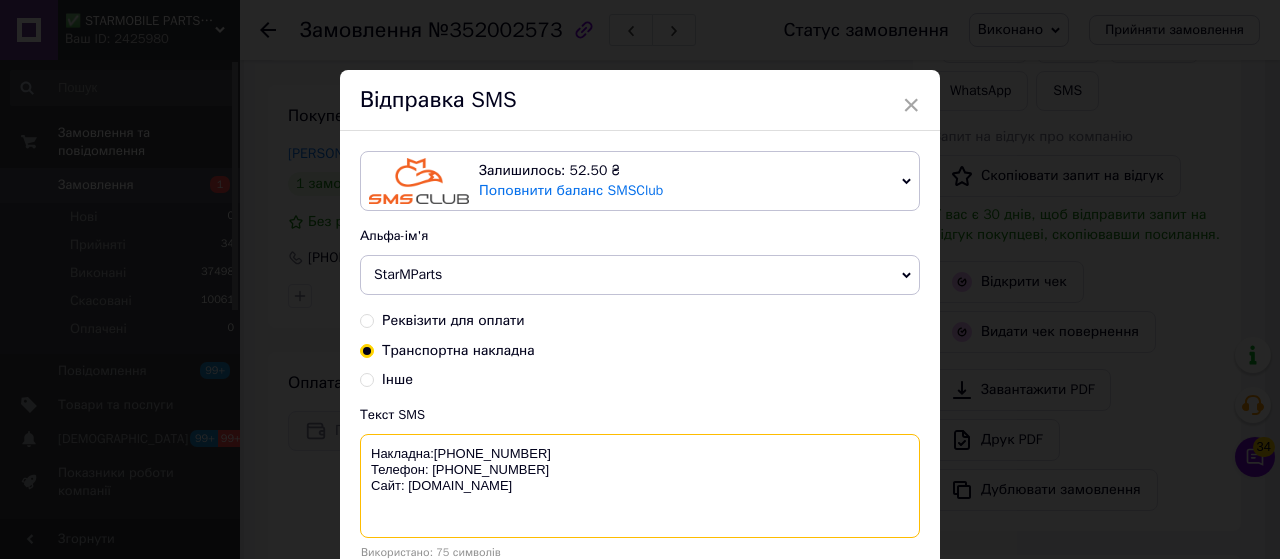 click on "Накладна:20451203024108
Телефон: +380503450305
Сайт: starmobileparts.com.ua" at bounding box center [640, 486] 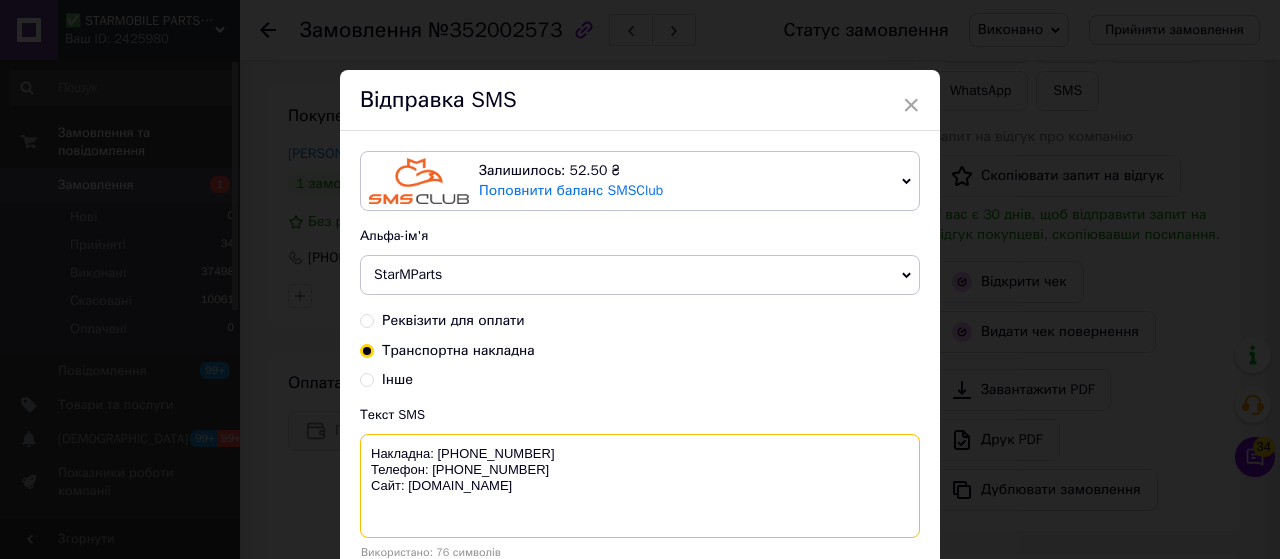scroll, scrollTop: 149, scrollLeft: 0, axis: vertical 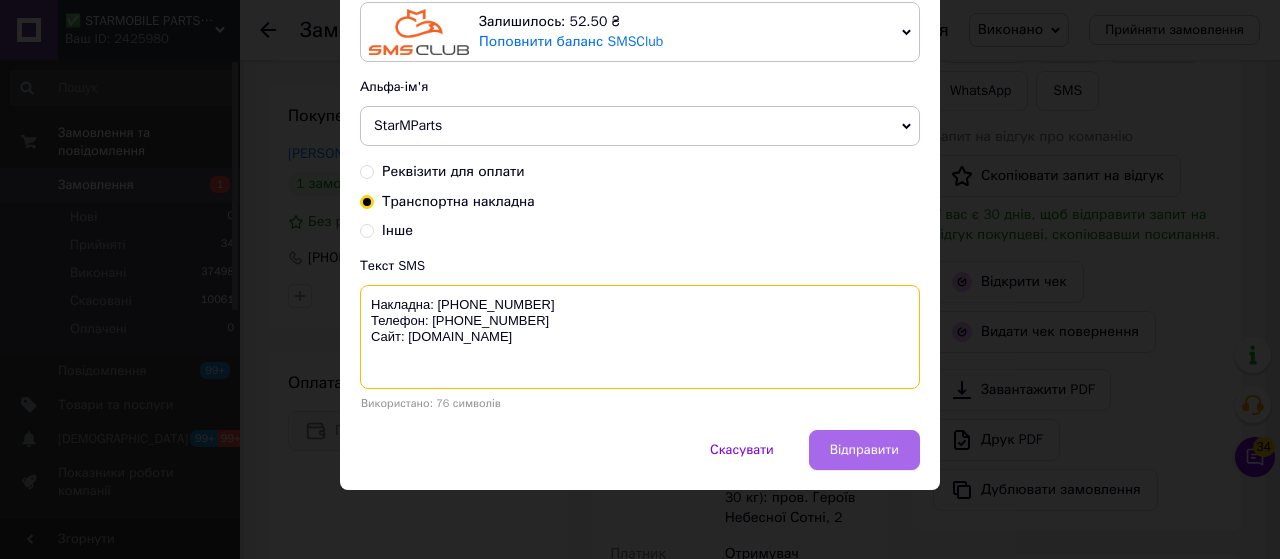 type on "Накладна: 20451203024108
Телефон: +380503450305
Сайт: starmobileparts.com.ua" 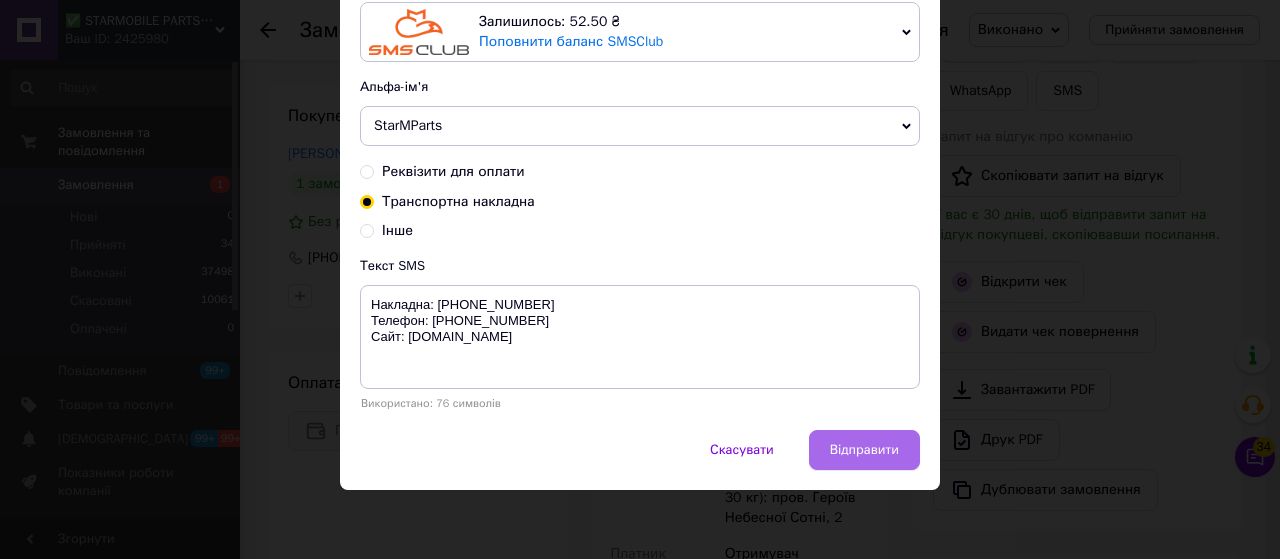 click on "Відправити" at bounding box center [864, 450] 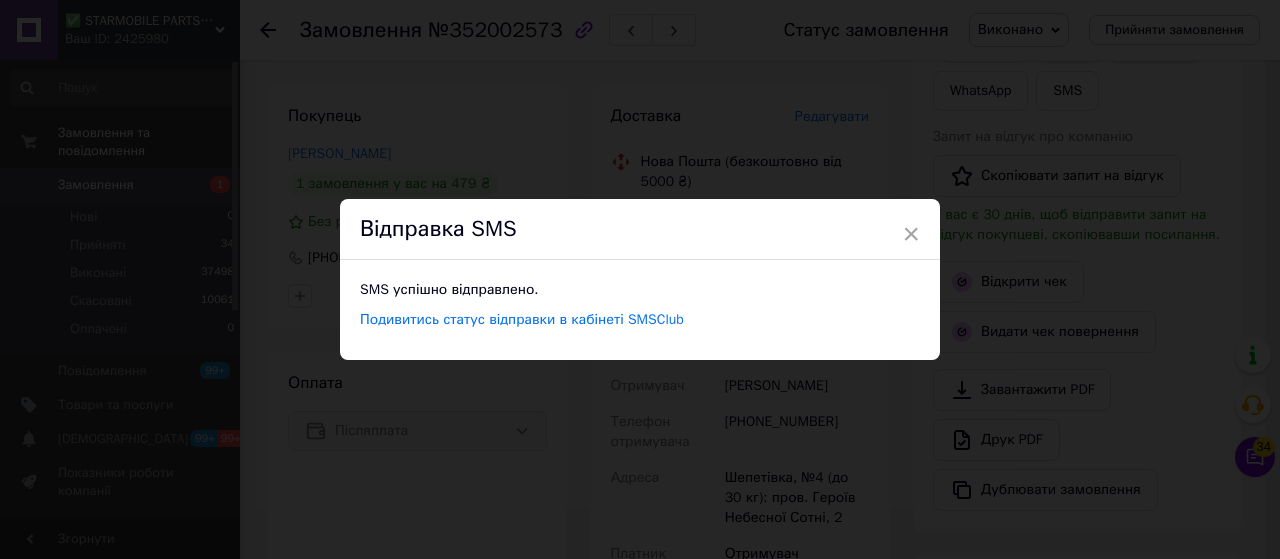 scroll, scrollTop: 0, scrollLeft: 0, axis: both 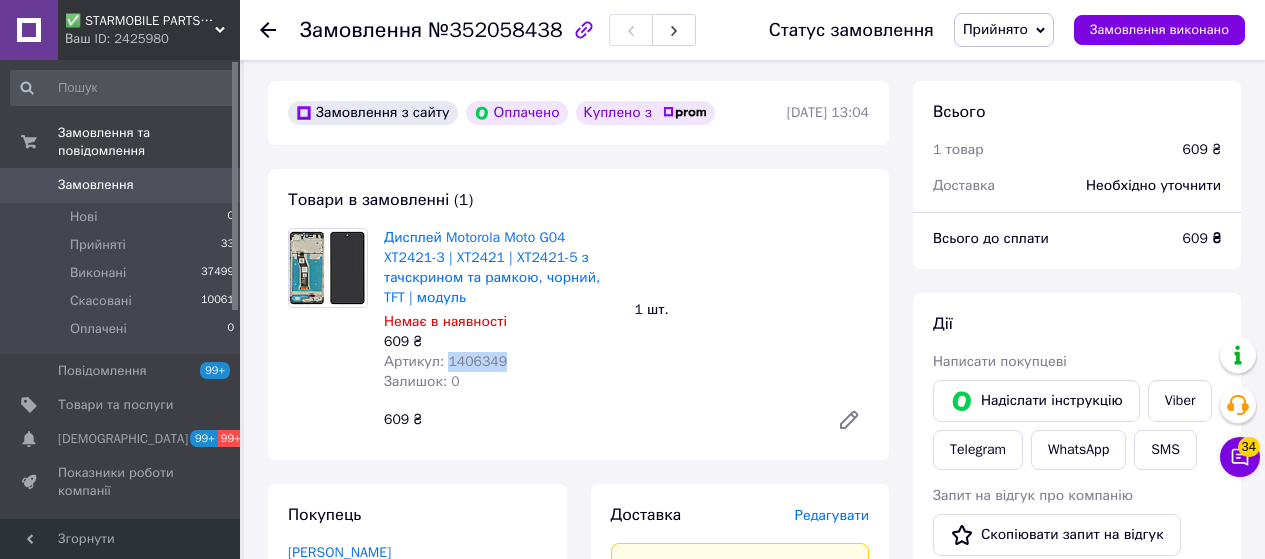 drag, startPoint x: 502, startPoint y: 360, endPoint x: 443, endPoint y: 365, distance: 59.211487 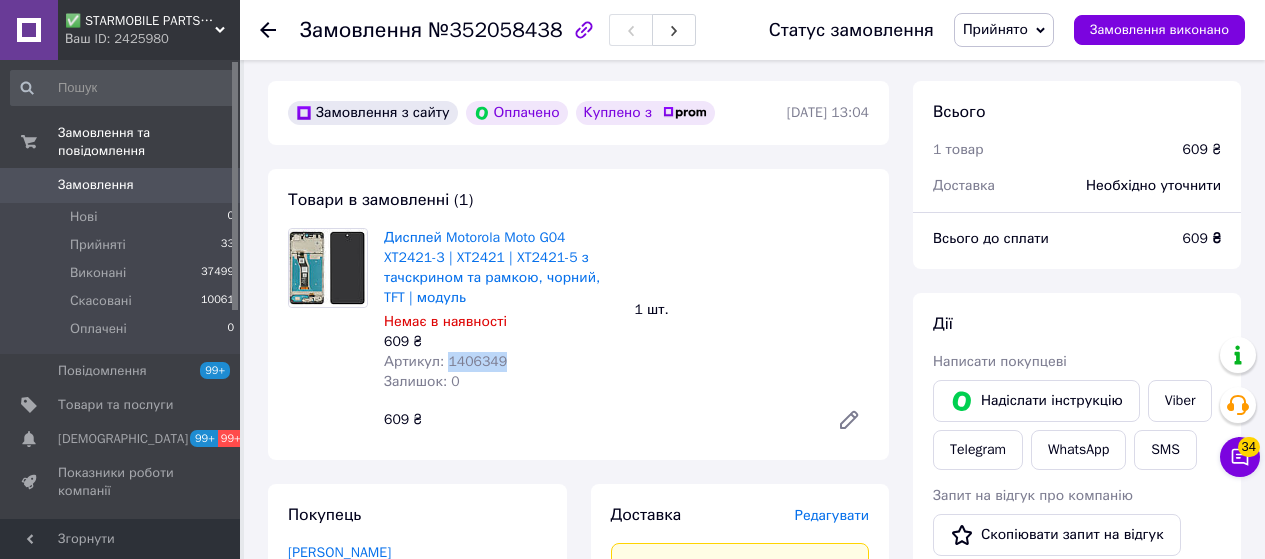 click on "Артикул: 1406349" at bounding box center (501, 362) 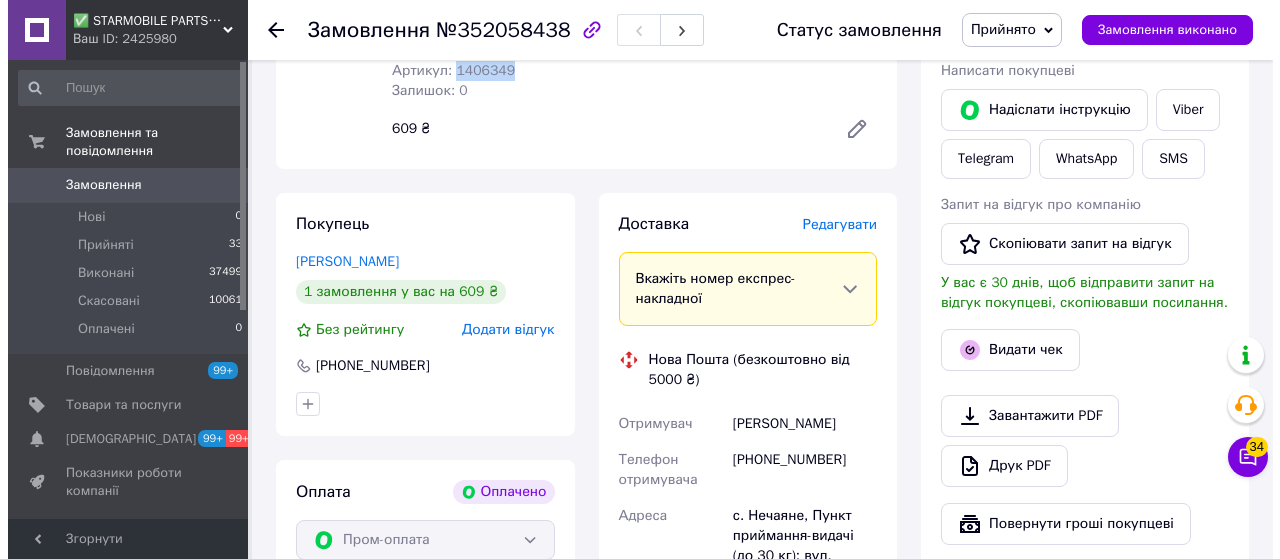 scroll, scrollTop: 900, scrollLeft: 0, axis: vertical 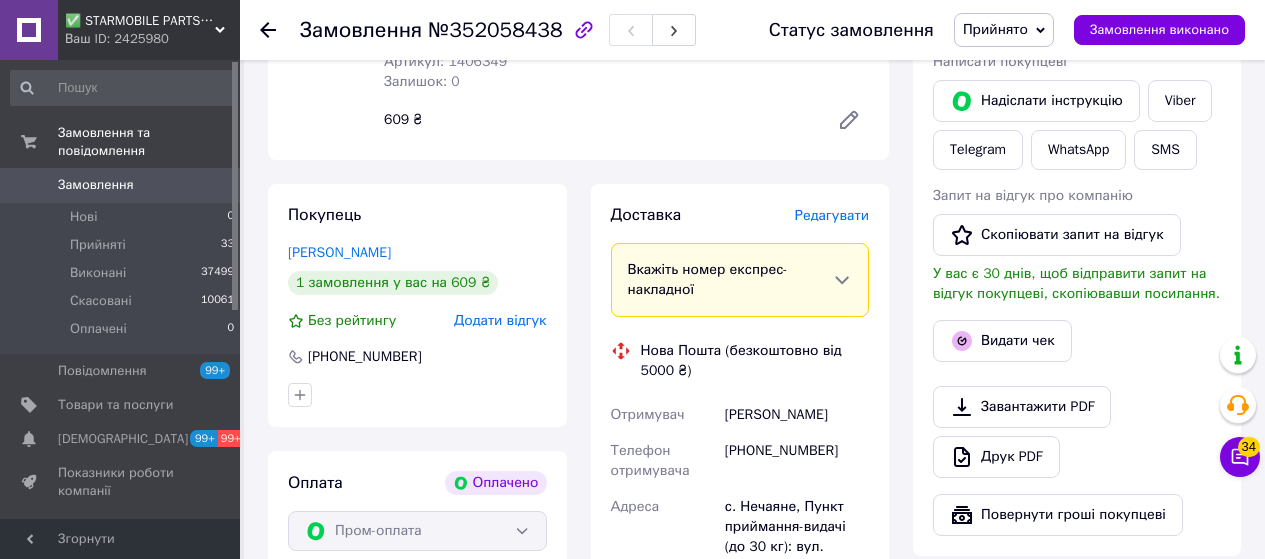click on "Редагувати" at bounding box center (832, 215) 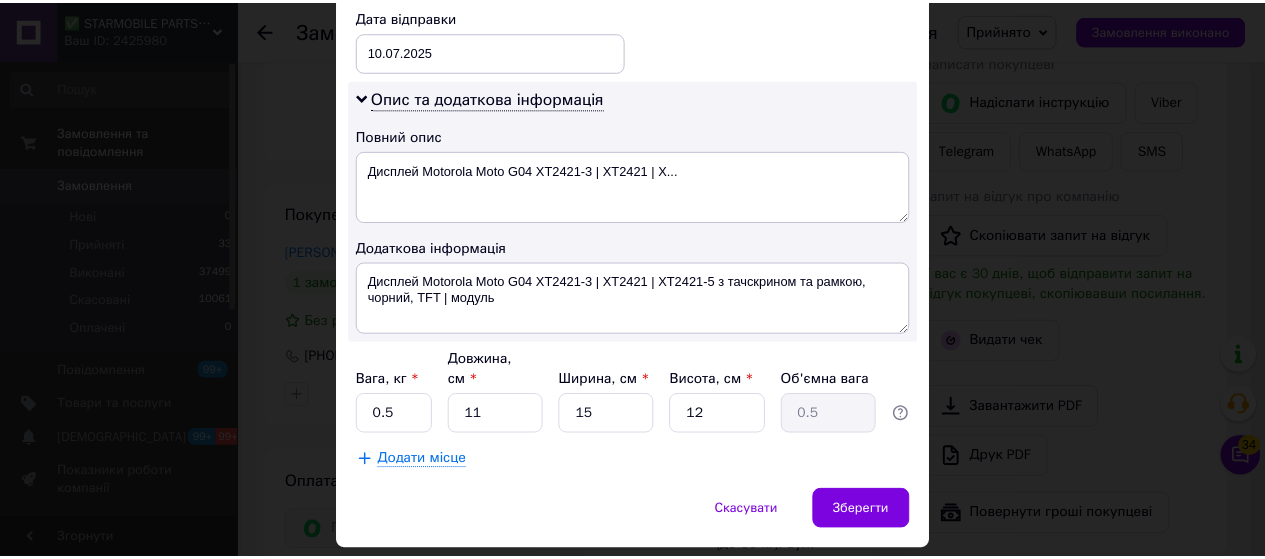 scroll, scrollTop: 1013, scrollLeft: 0, axis: vertical 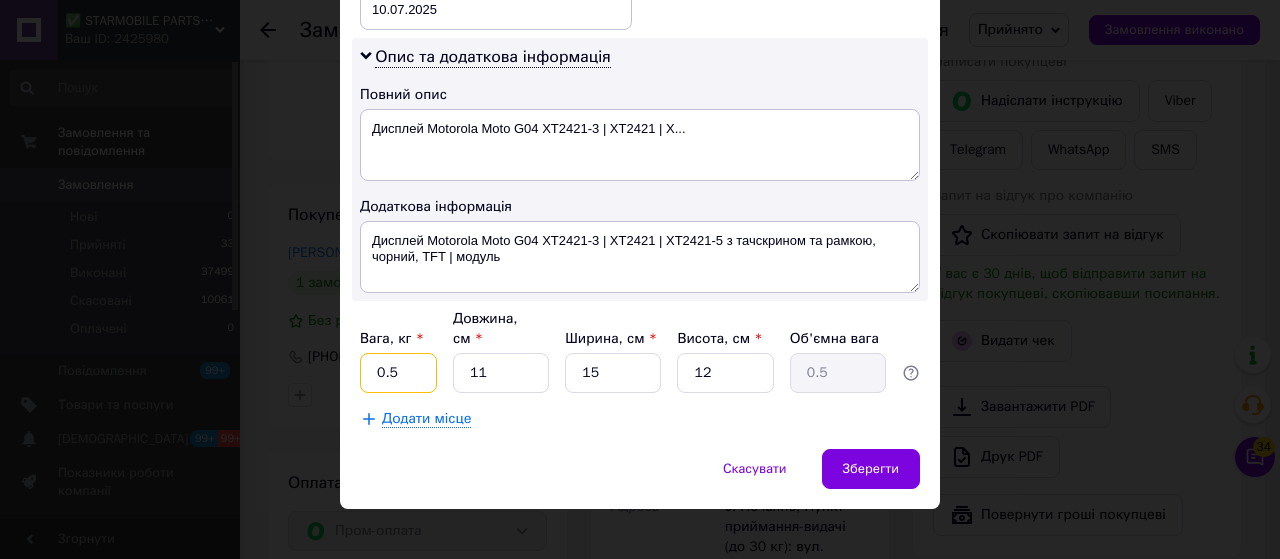 click on "0.5" at bounding box center (398, 373) 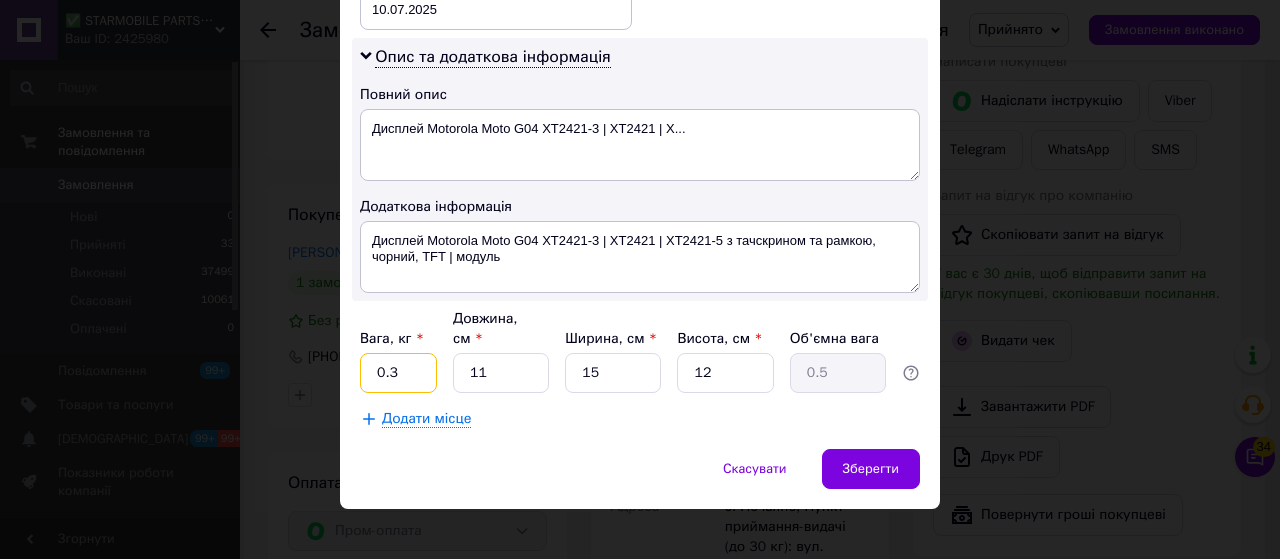 type on "0.3" 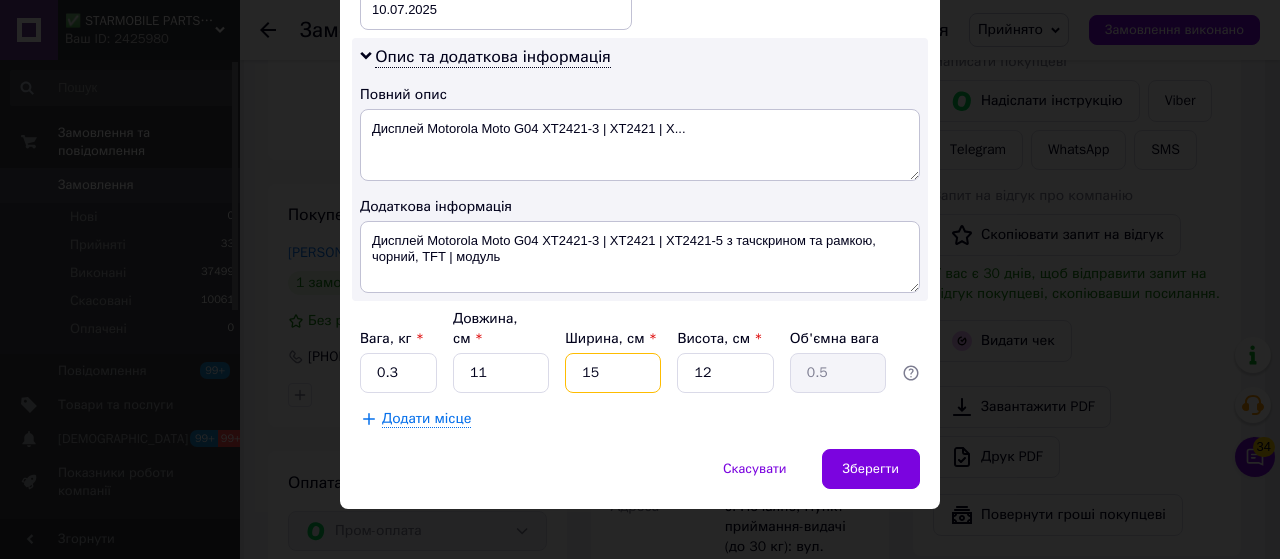 drag, startPoint x: 601, startPoint y: 354, endPoint x: 518, endPoint y: 342, distance: 83.86298 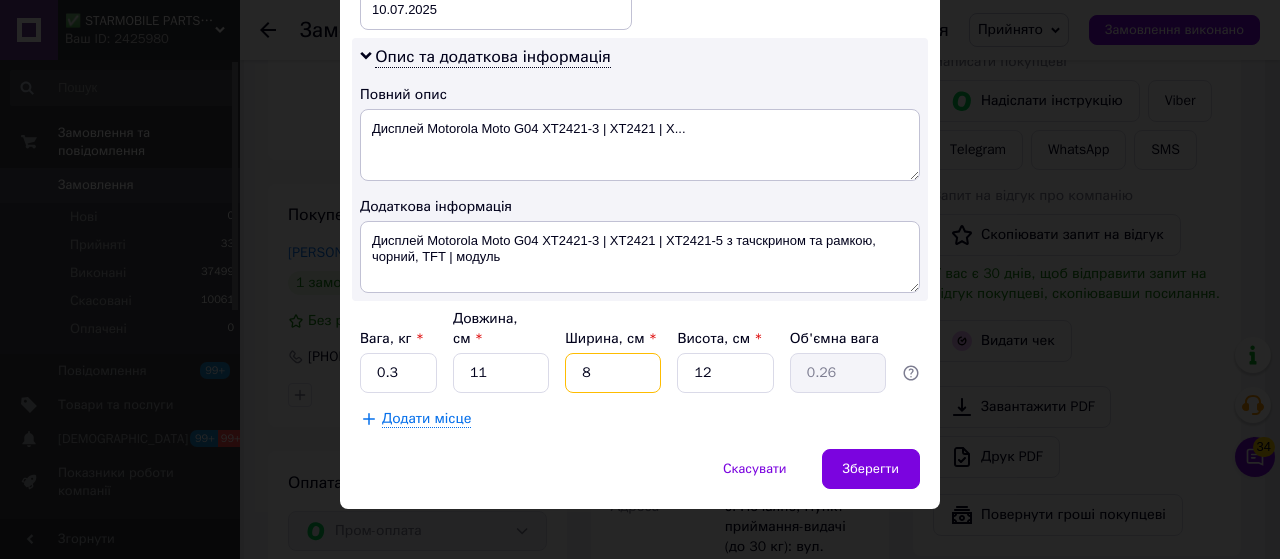 type on "8" 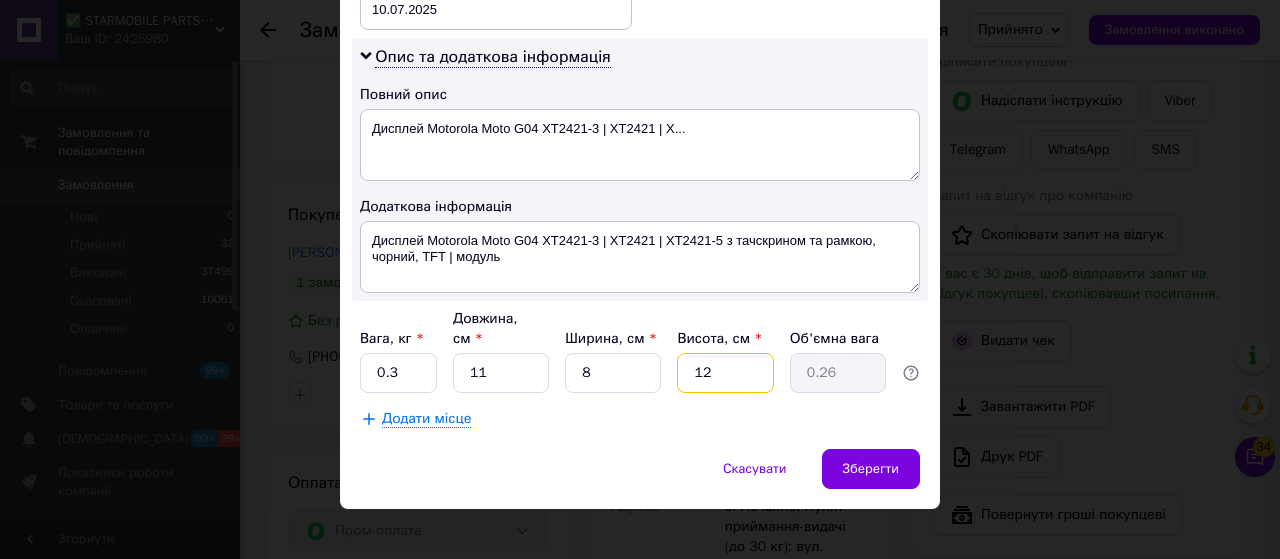 drag, startPoint x: 718, startPoint y: 359, endPoint x: 678, endPoint y: 358, distance: 40.012497 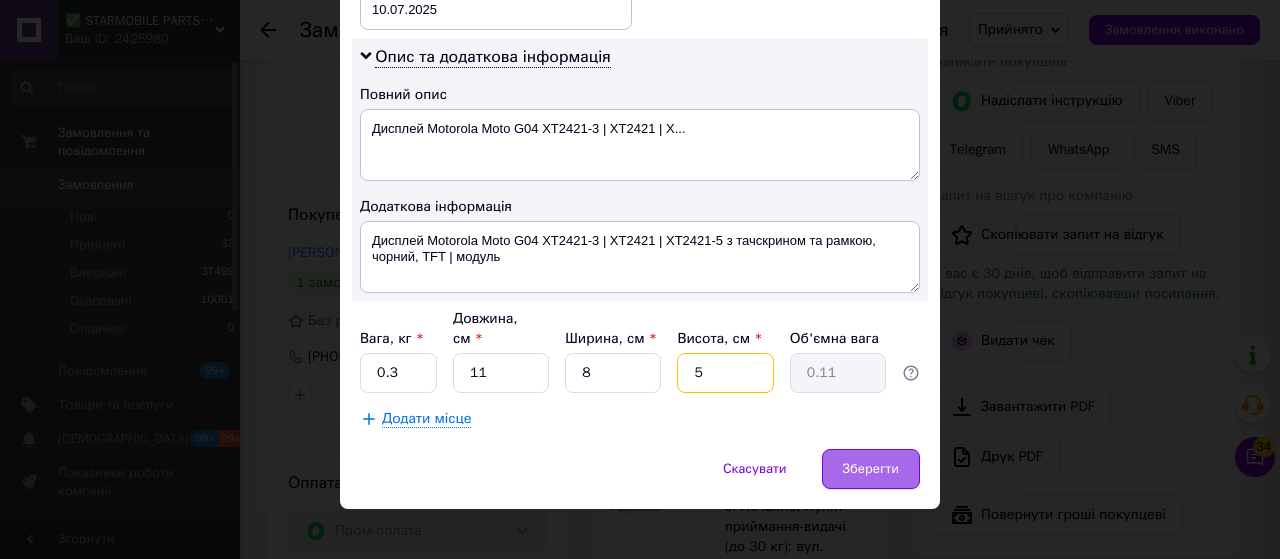 type on "5" 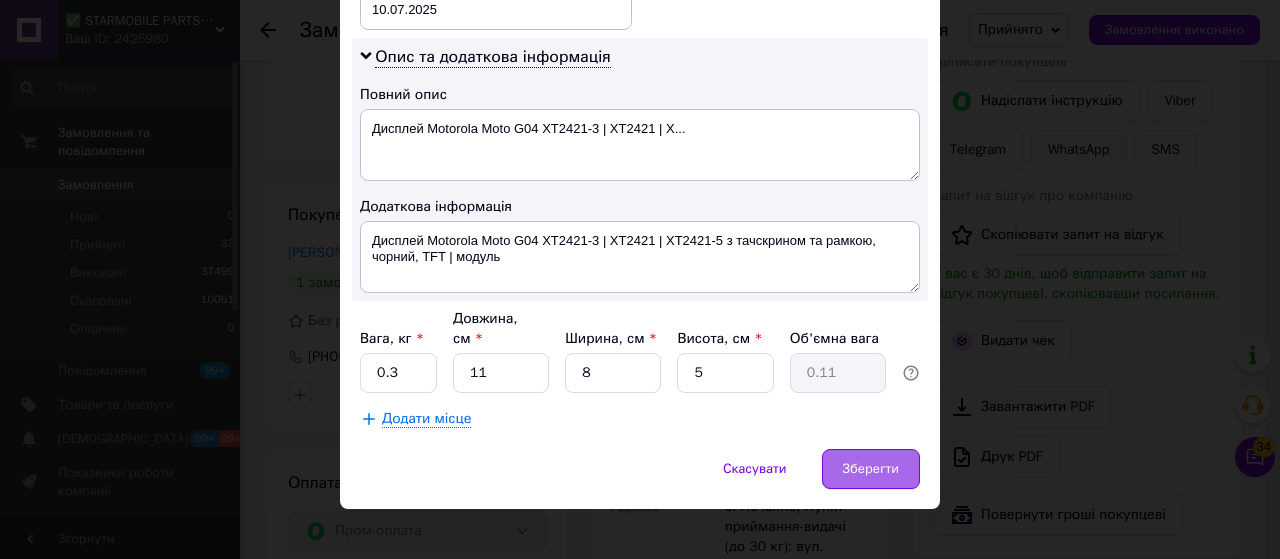 click on "Зберегти" at bounding box center (871, 469) 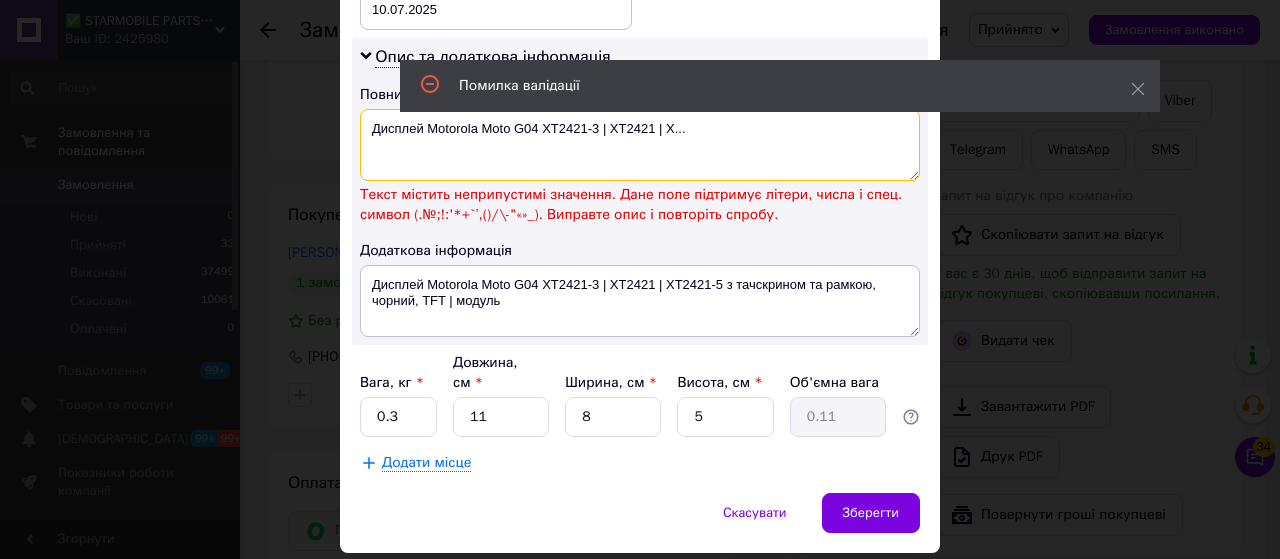 click on "Дисплей Motorola Moto G04 XT2421-3 | XT2421 | X..." at bounding box center [640, 145] 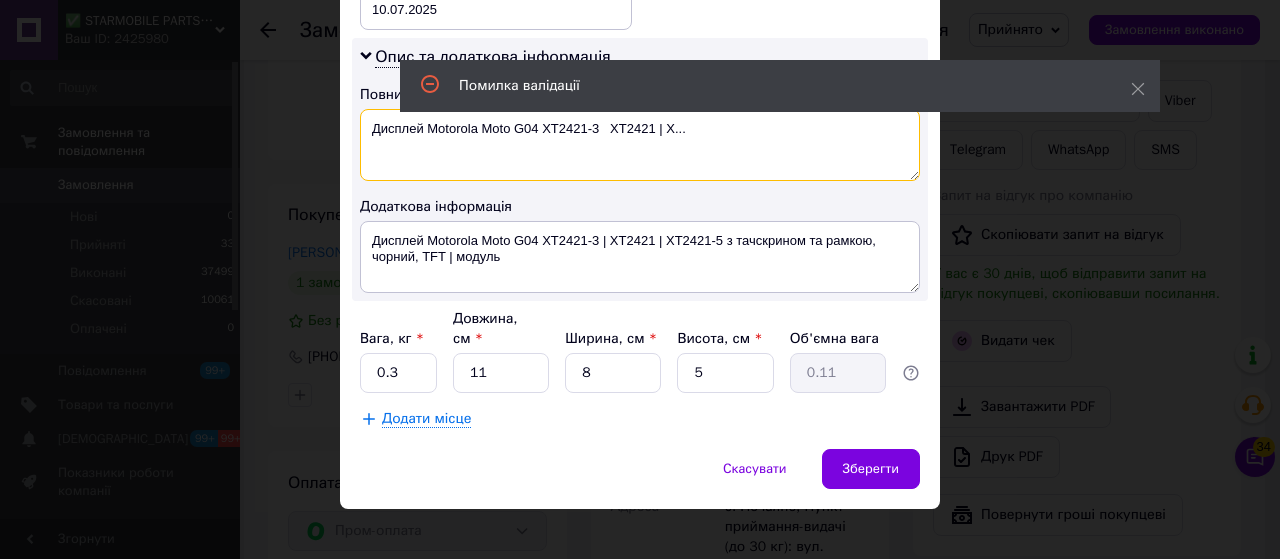 click on "Дисплей Motorola Moto G04 XT2421-3   XT2421 | X..." at bounding box center (640, 145) 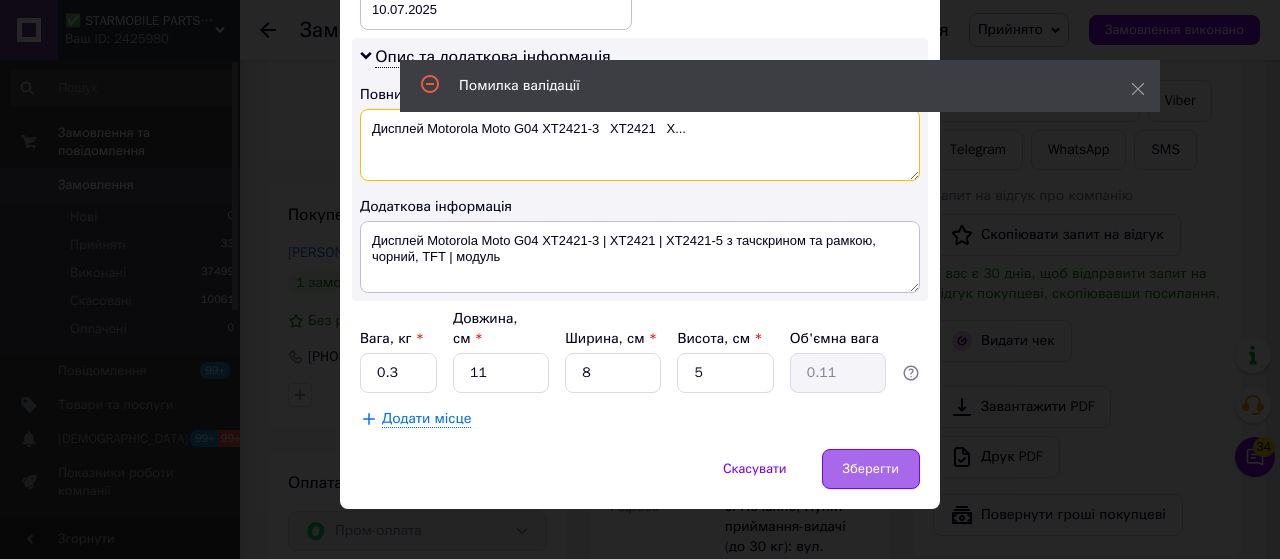 type on "Дисплей Motorola Moto G04 XT2421-3   XT2421   X..." 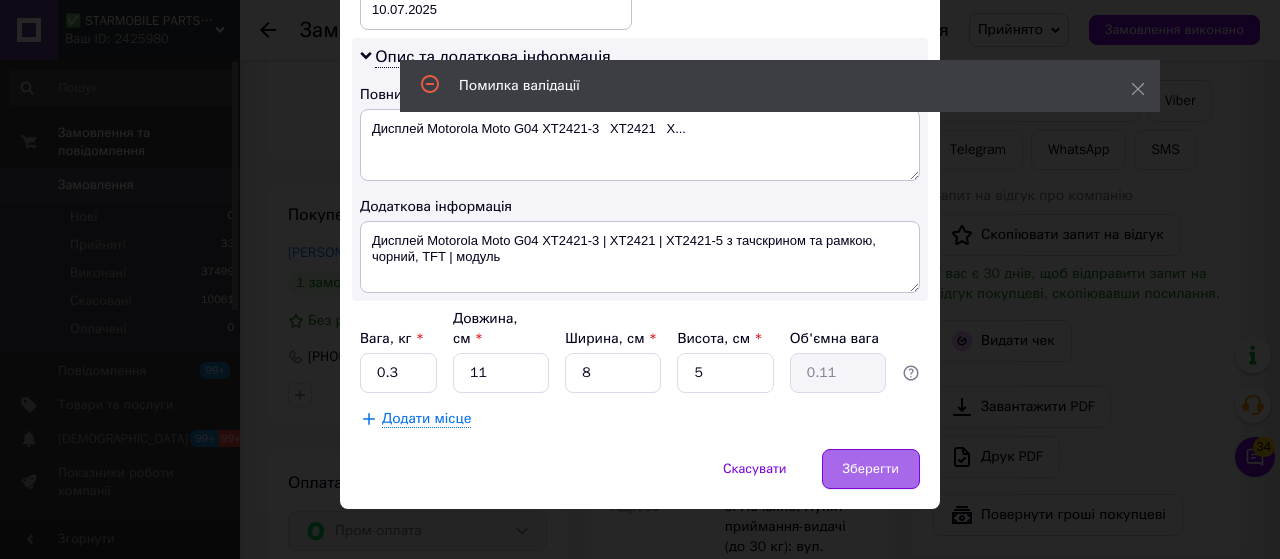 click on "Зберегти" at bounding box center (871, 469) 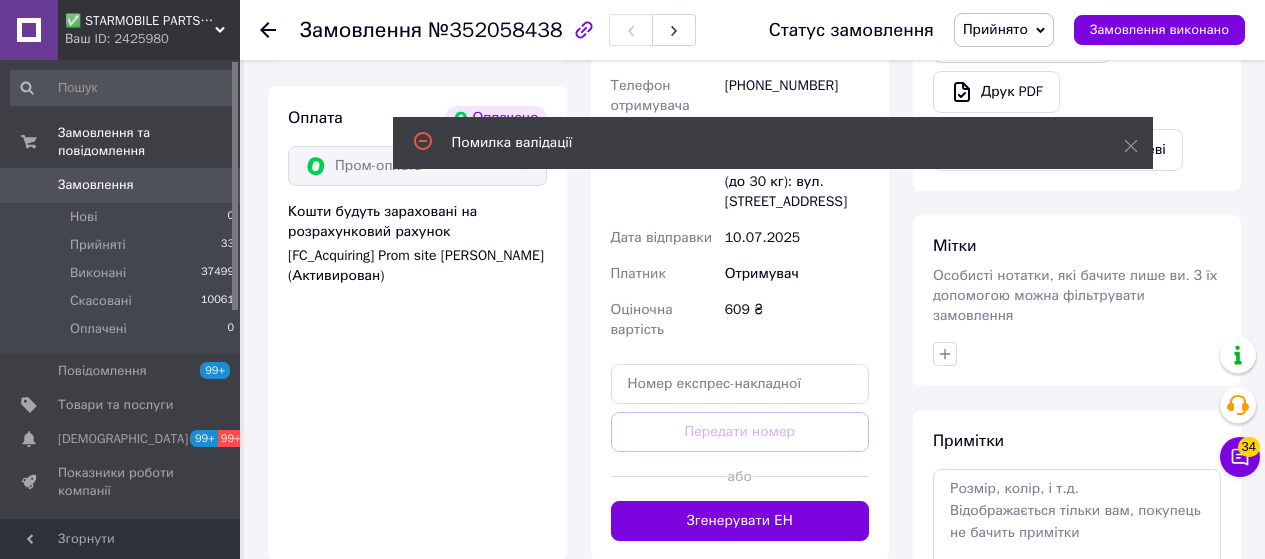 scroll, scrollTop: 1300, scrollLeft: 0, axis: vertical 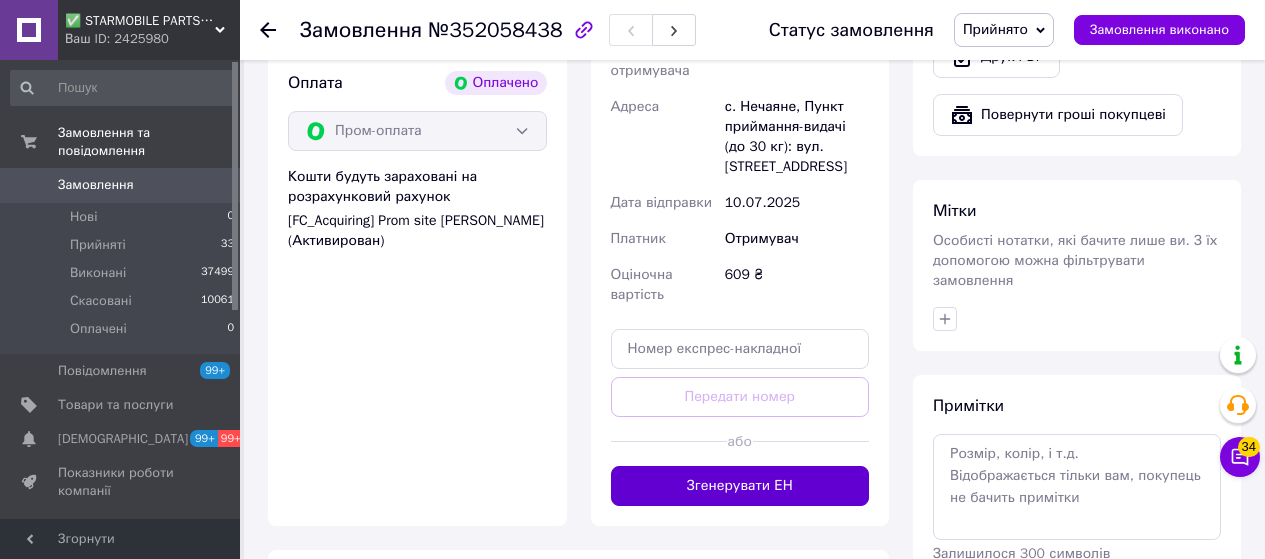 click on "Згенерувати ЕН" at bounding box center (740, 486) 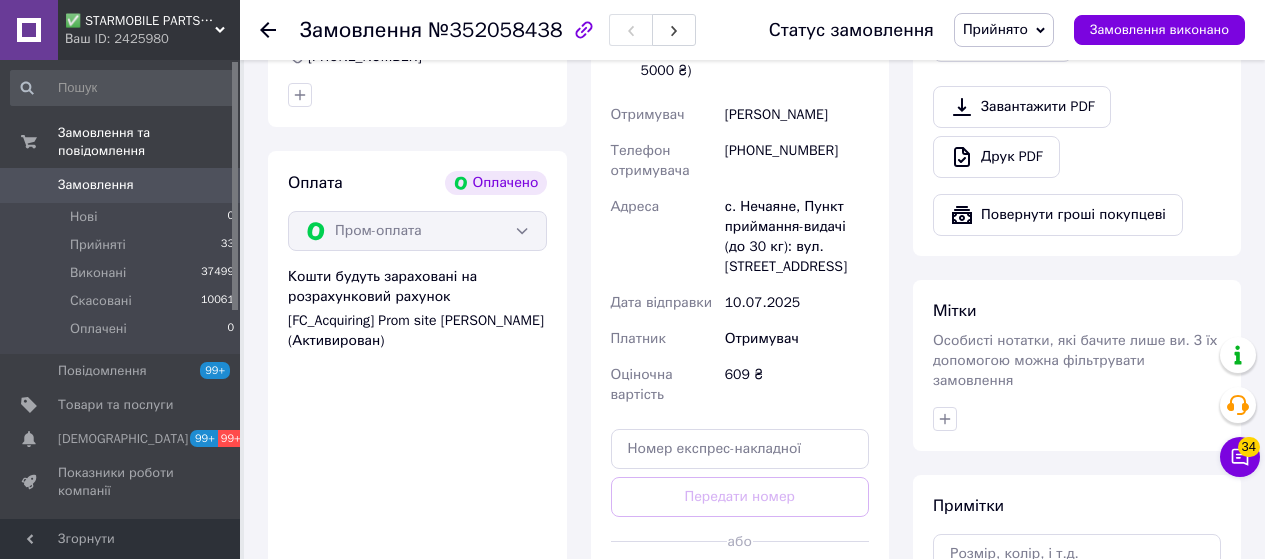scroll, scrollTop: 1100, scrollLeft: 0, axis: vertical 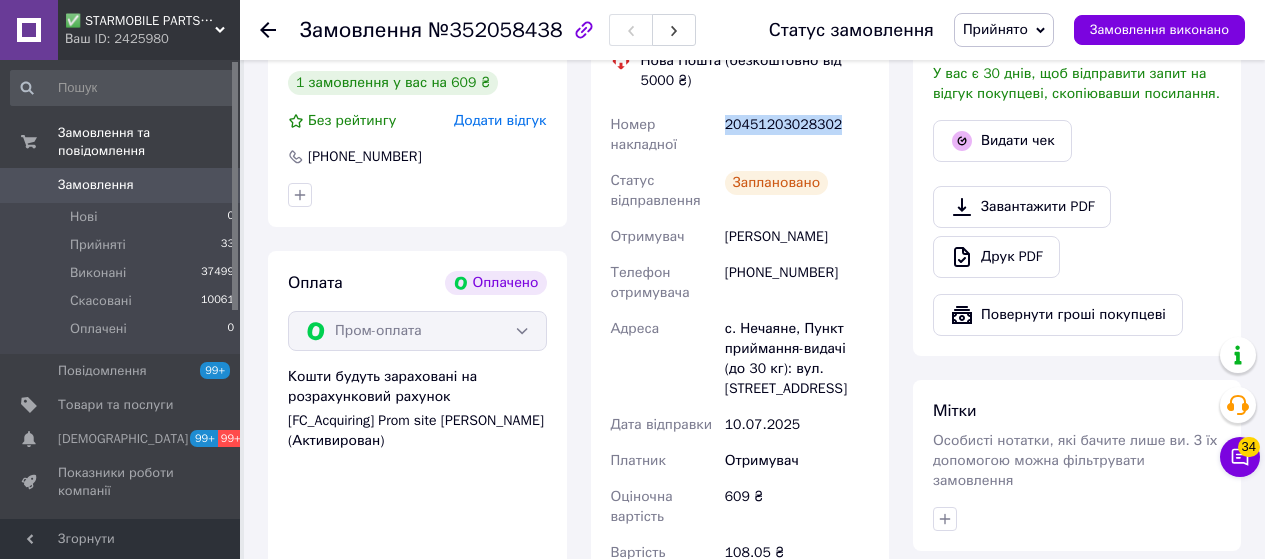 drag, startPoint x: 831, startPoint y: 122, endPoint x: 720, endPoint y: 120, distance: 111.01801 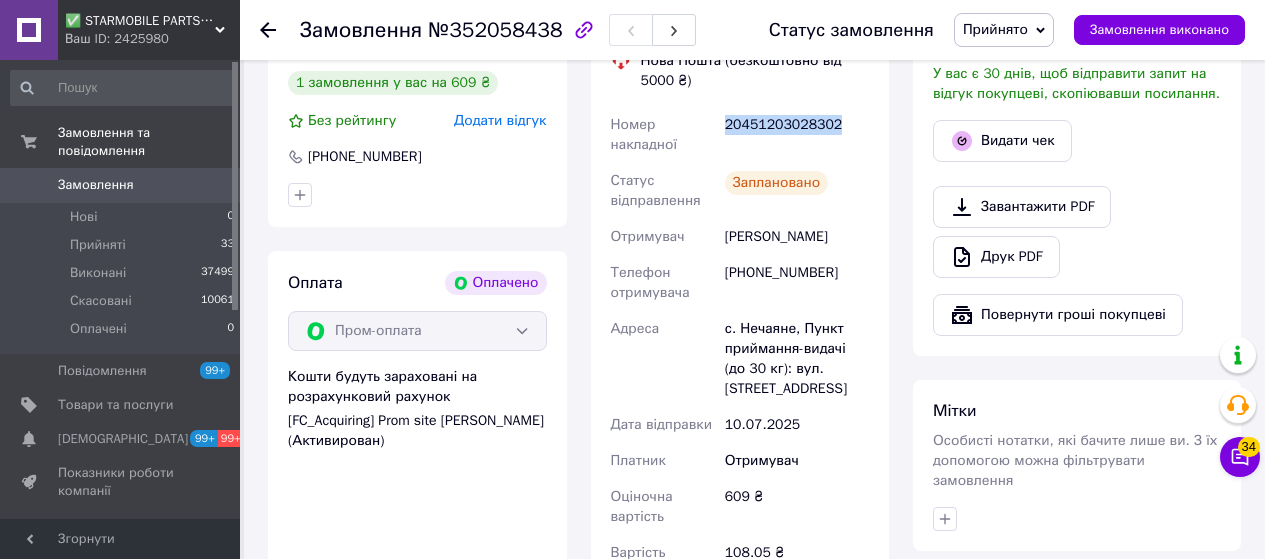click on "20451203028302" at bounding box center (797, 135) 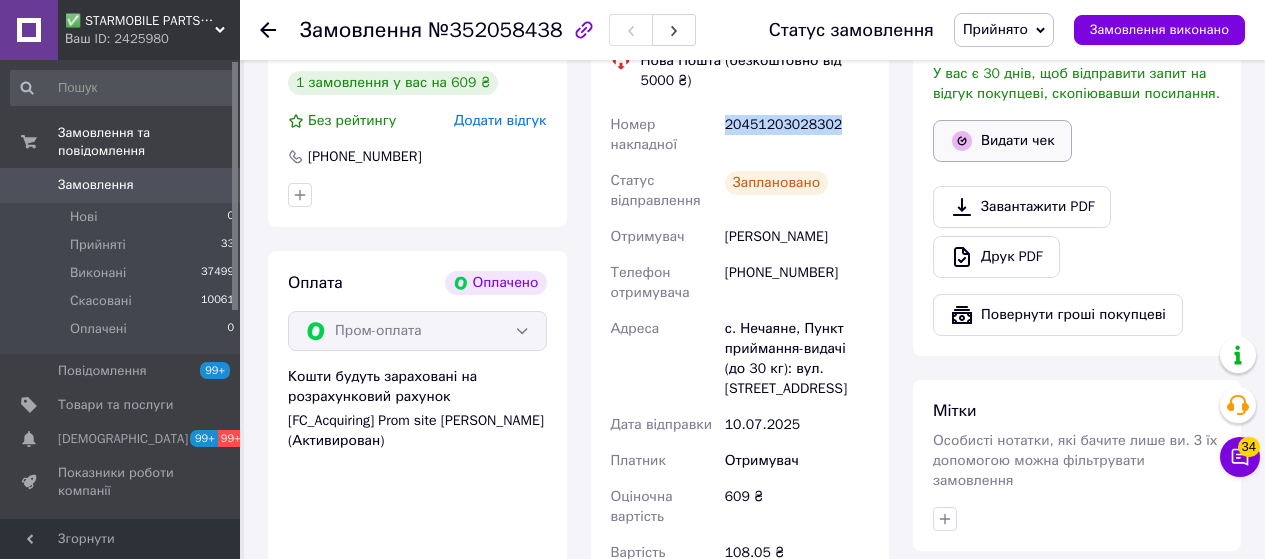 click on "Видати чек" at bounding box center (1002, 141) 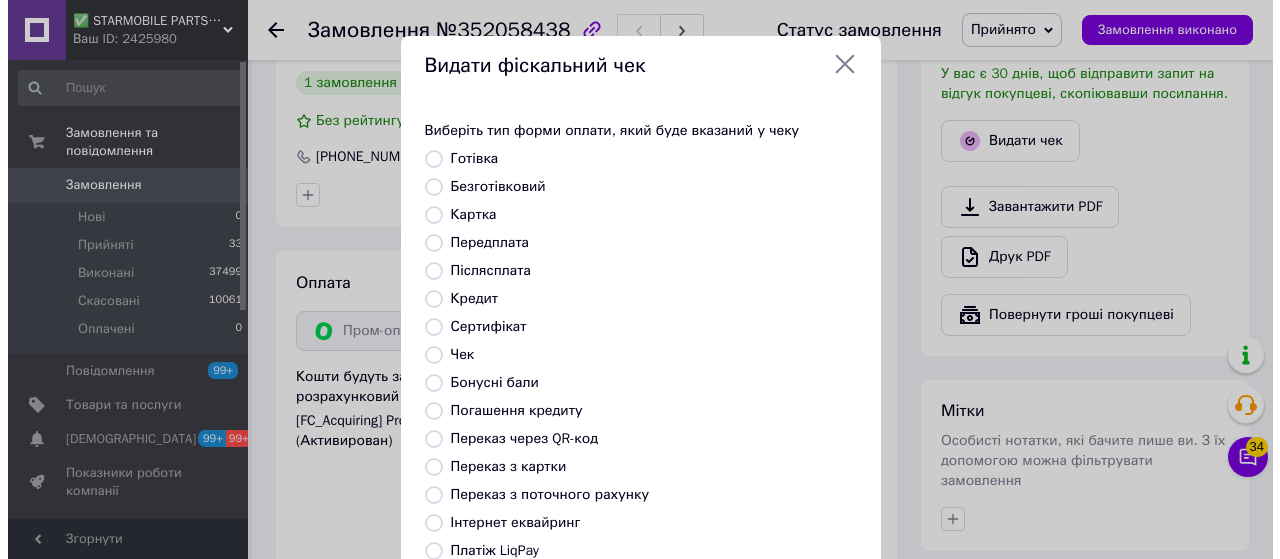 scroll, scrollTop: 1060, scrollLeft: 0, axis: vertical 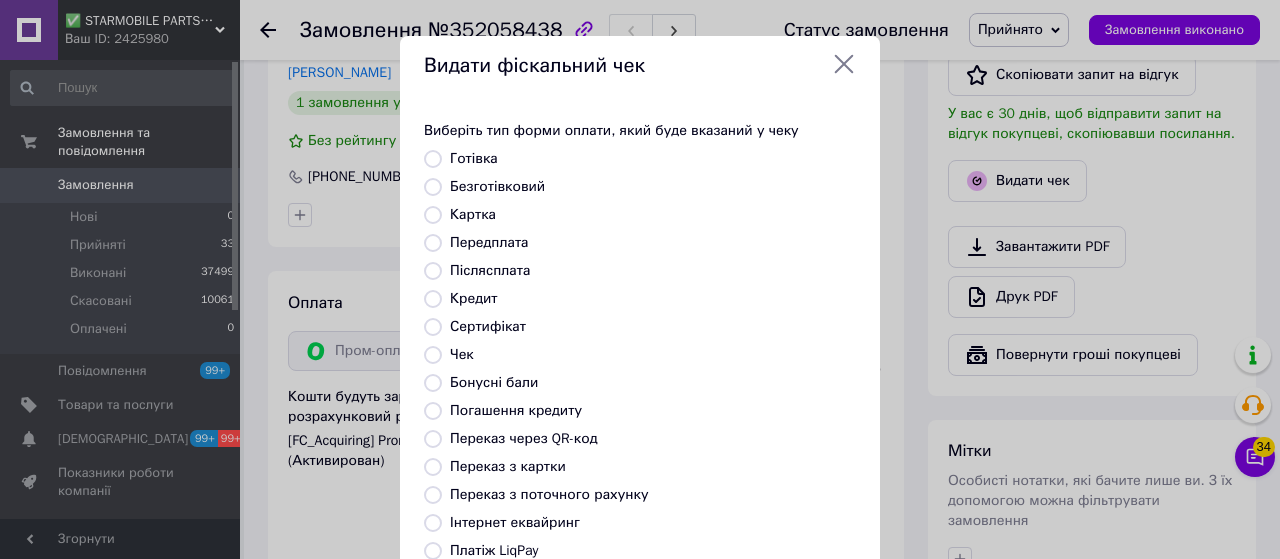 click on "Безготівковий" at bounding box center [433, 187] 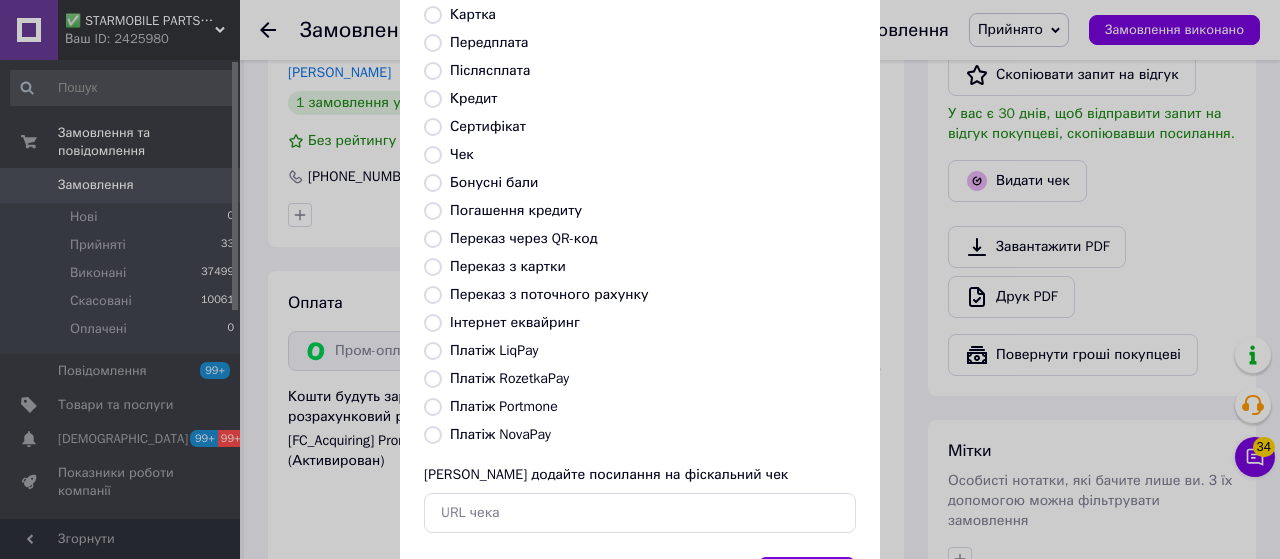 scroll, scrollTop: 300, scrollLeft: 0, axis: vertical 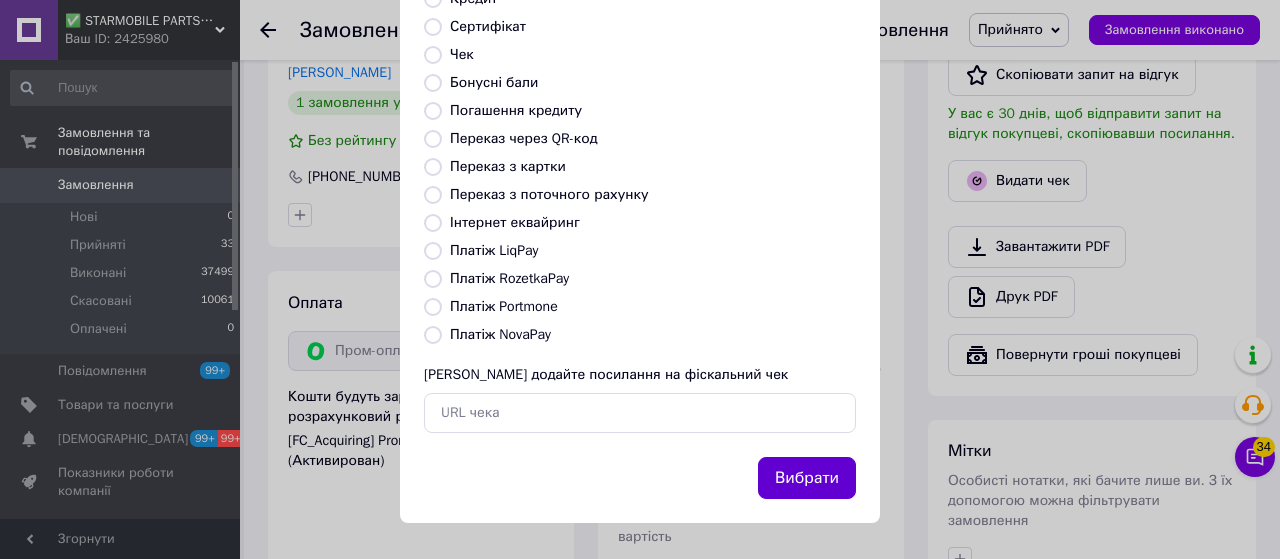 click on "Вибрати" at bounding box center (807, 478) 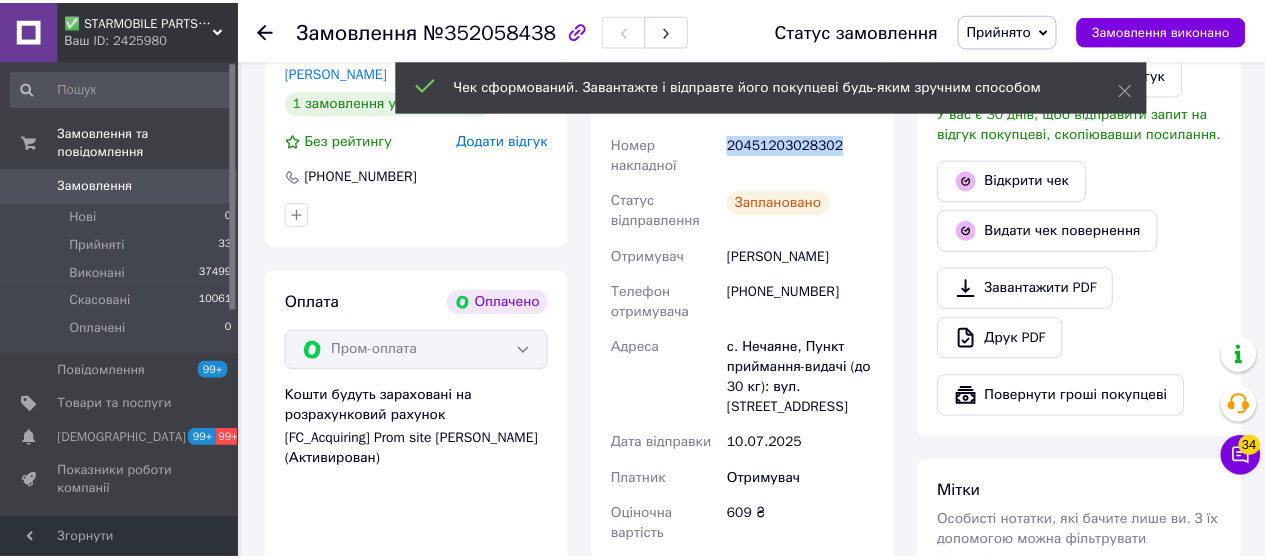 scroll, scrollTop: 1100, scrollLeft: 0, axis: vertical 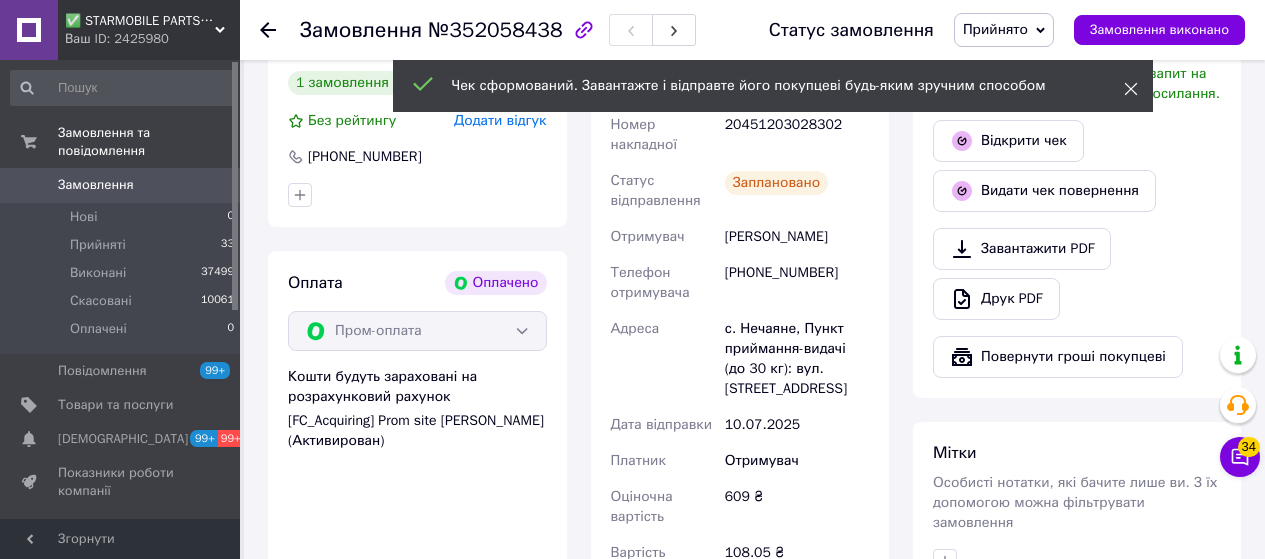 click 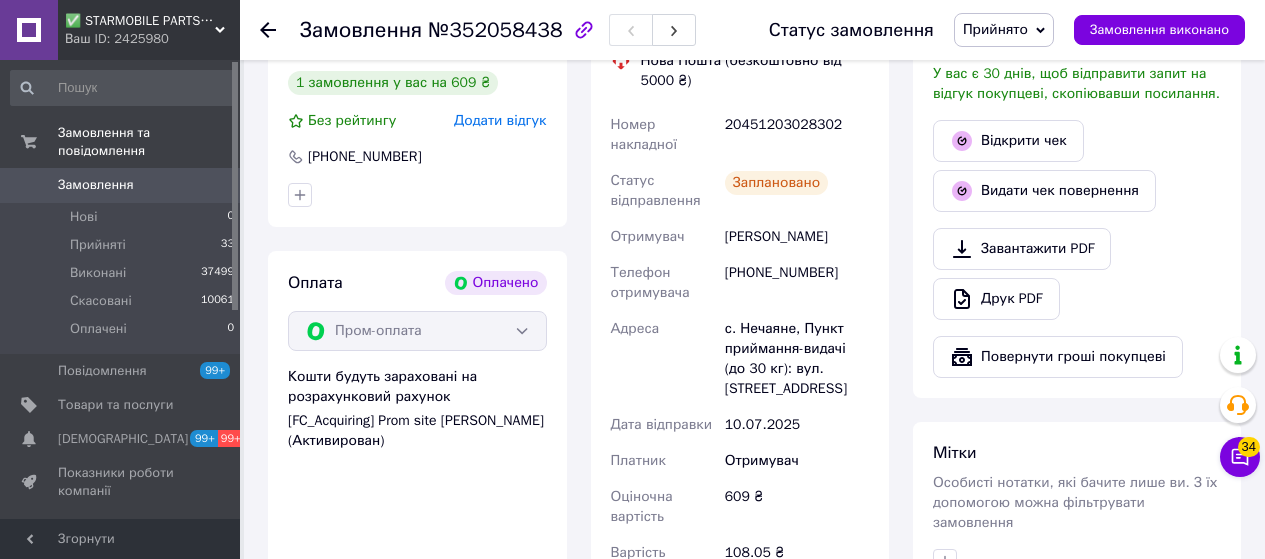 click on "Прийнято" at bounding box center [995, 29] 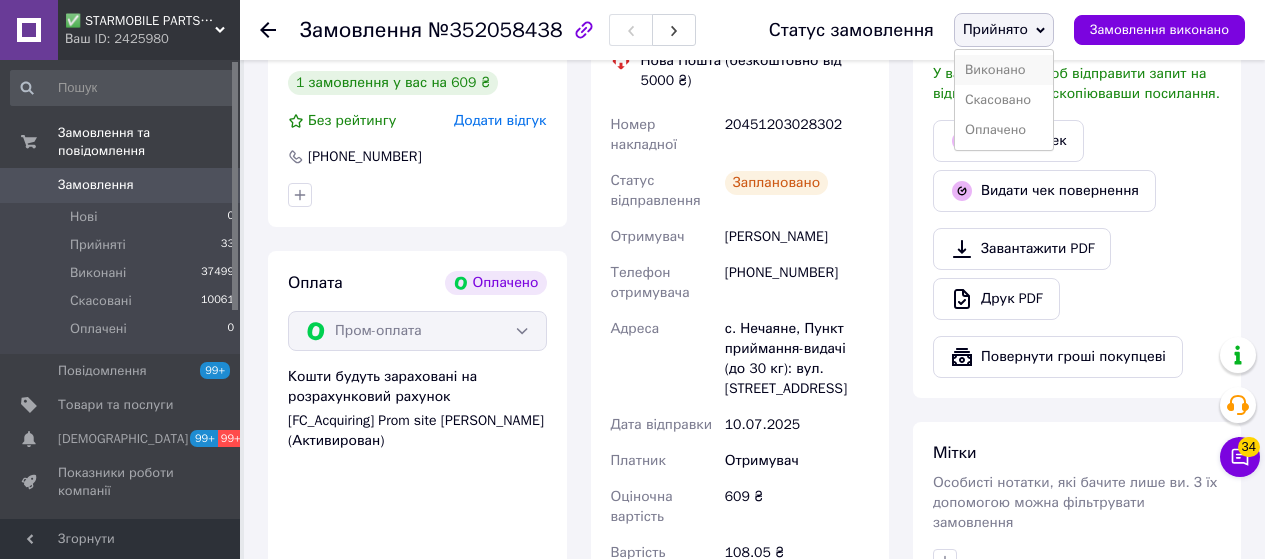 click on "Виконано" at bounding box center (1004, 70) 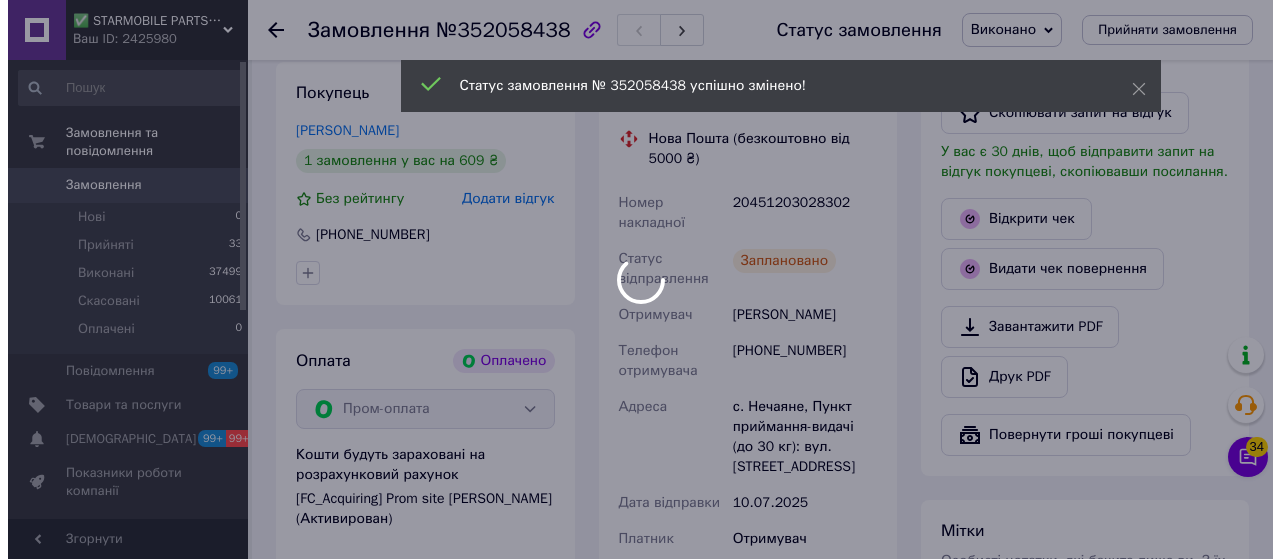 scroll, scrollTop: 1000, scrollLeft: 0, axis: vertical 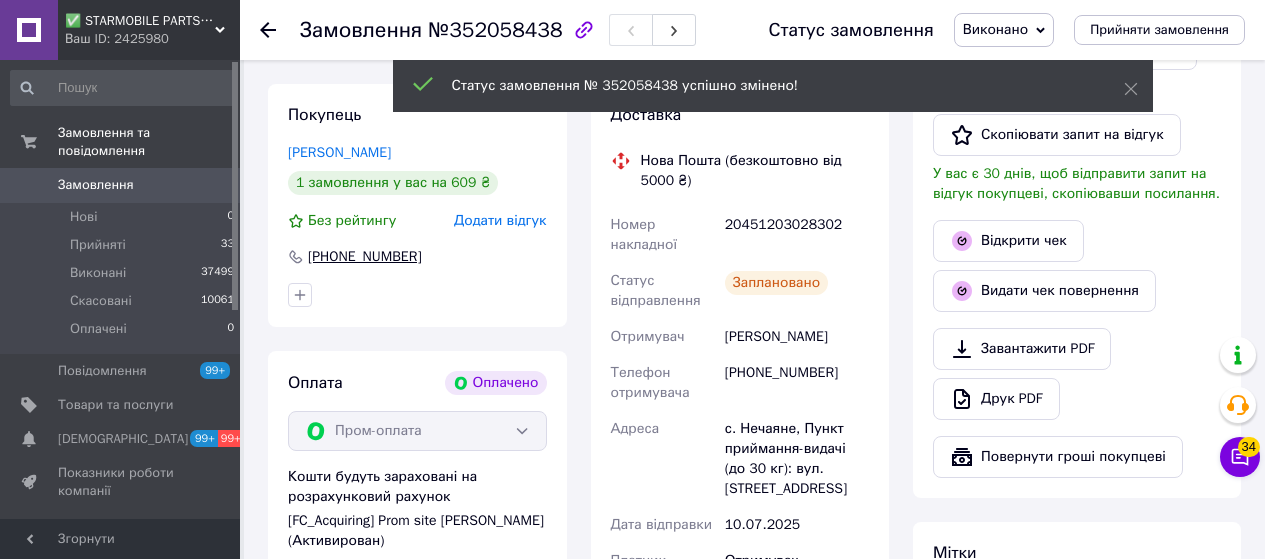 click on "+380635731370" at bounding box center (365, 257) 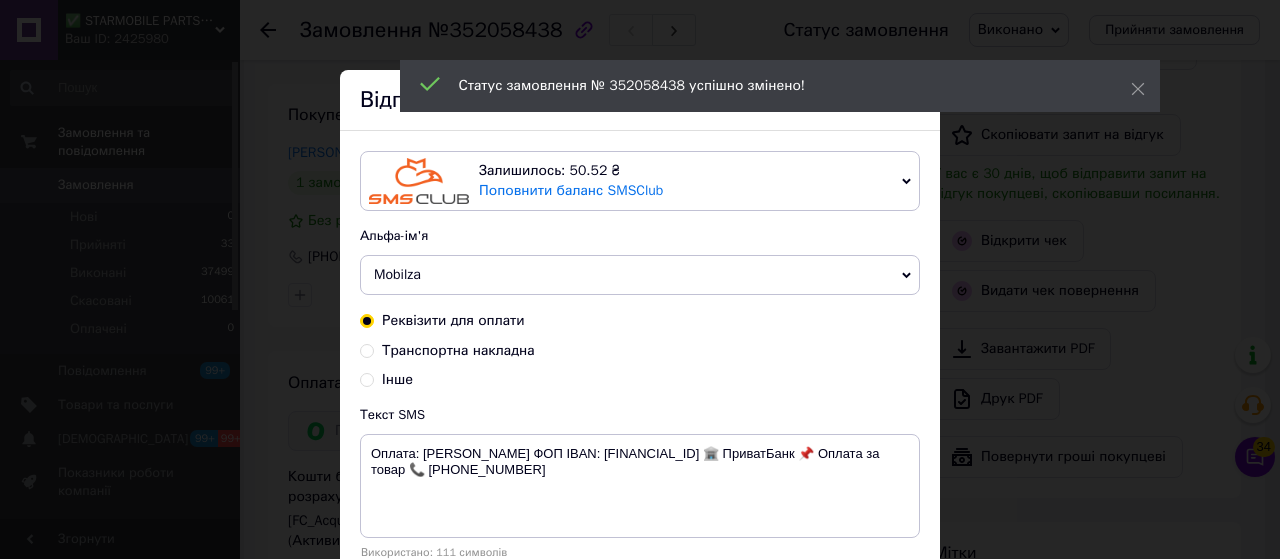 click on "Mobilza" at bounding box center (397, 274) 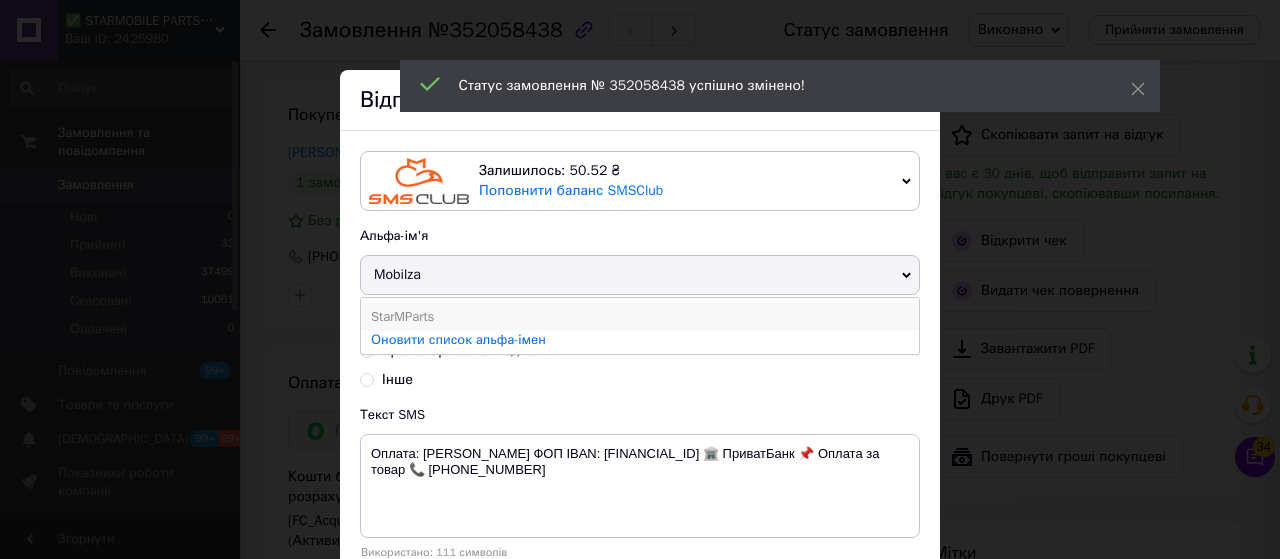 click on "StarMParts" at bounding box center [640, 317] 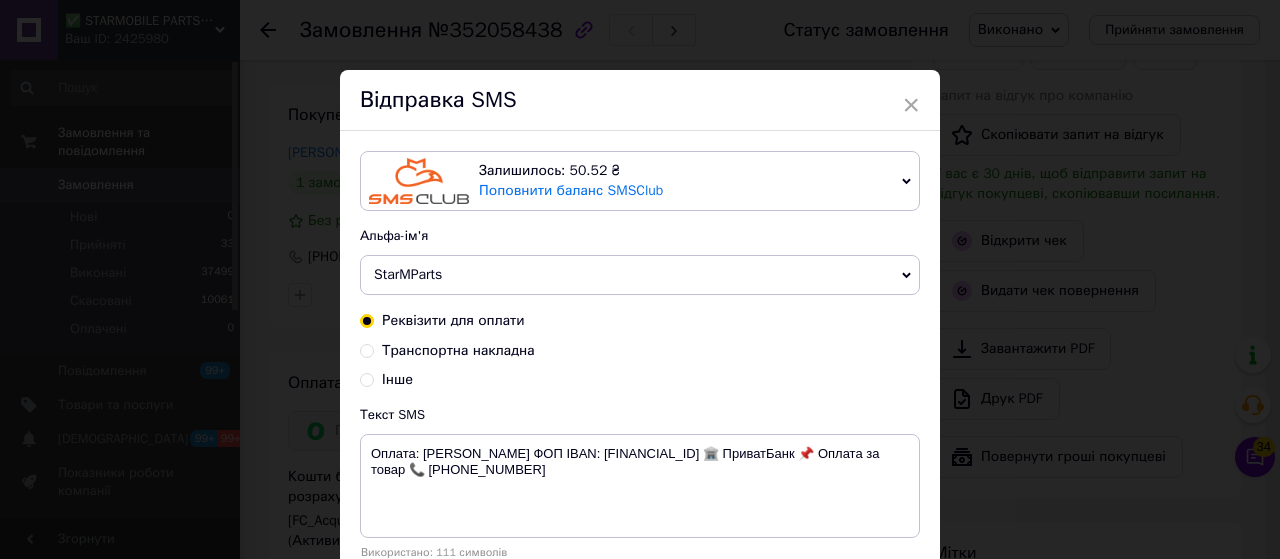 click on "Транспортна накладна" at bounding box center (367, 349) 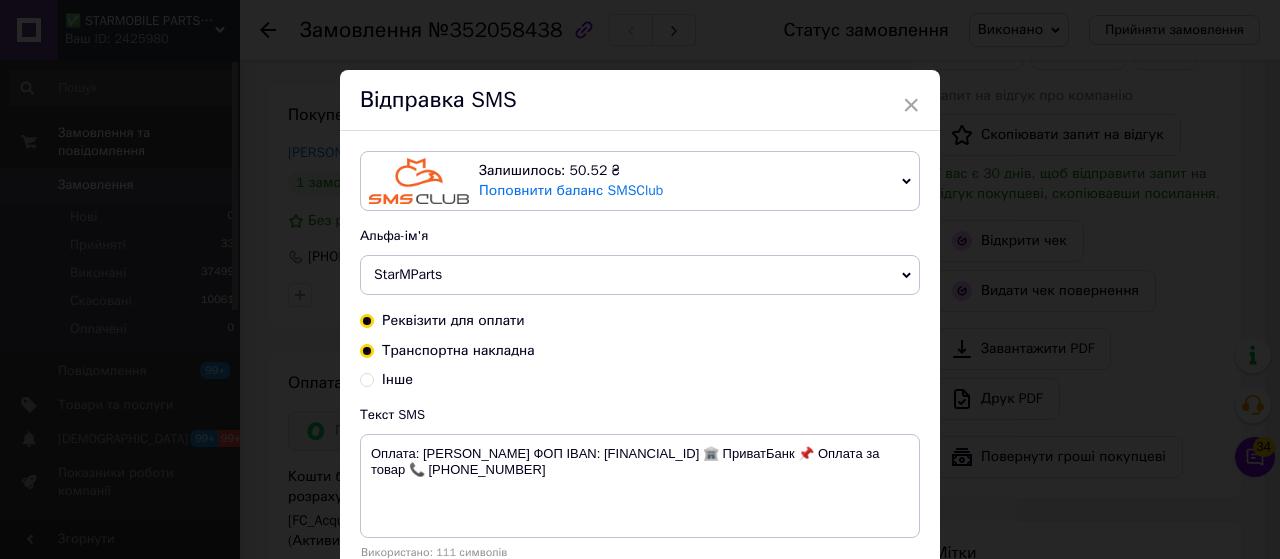 radio on "true" 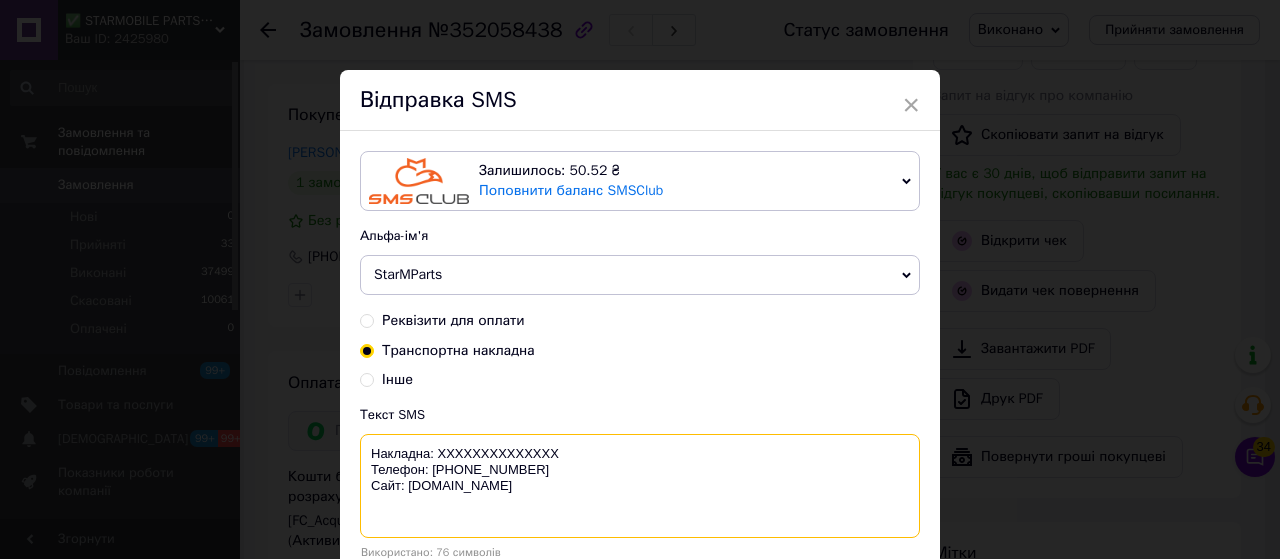 drag, startPoint x: 541, startPoint y: 454, endPoint x: 435, endPoint y: 457, distance: 106.04244 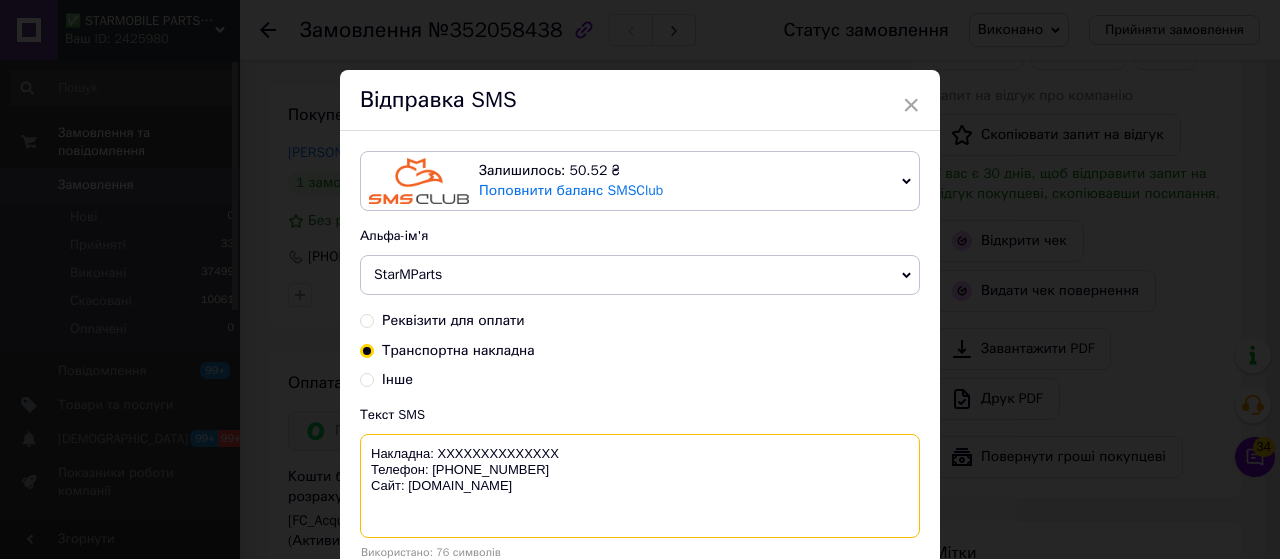 click on "Накладна: XXXXXXXXXXXXXX
Телефон: +380503450305
Сайт: starmobileparts.com.ua" at bounding box center (640, 486) 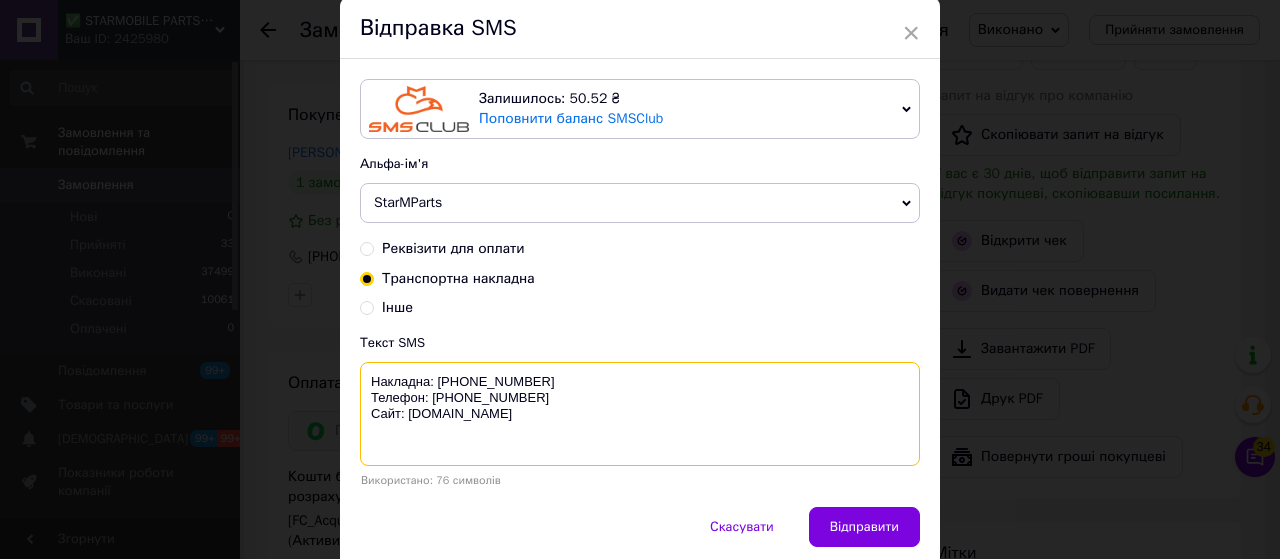 scroll, scrollTop: 149, scrollLeft: 0, axis: vertical 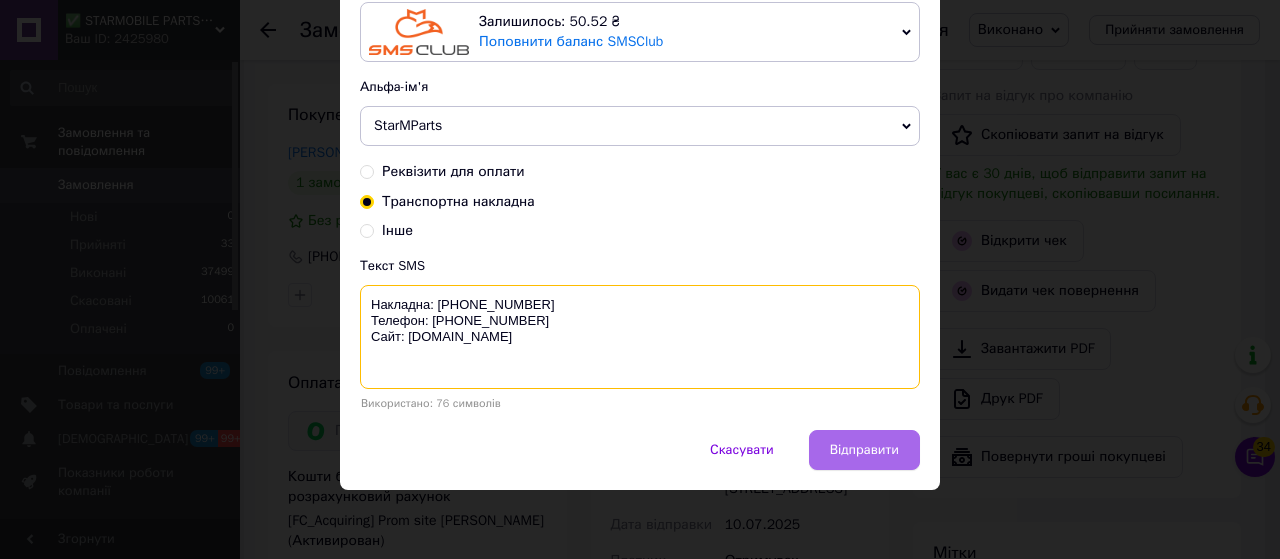 type on "Накладна: 20451203028302
Телефон: +380503450305
Сайт: starmobileparts.com.ua" 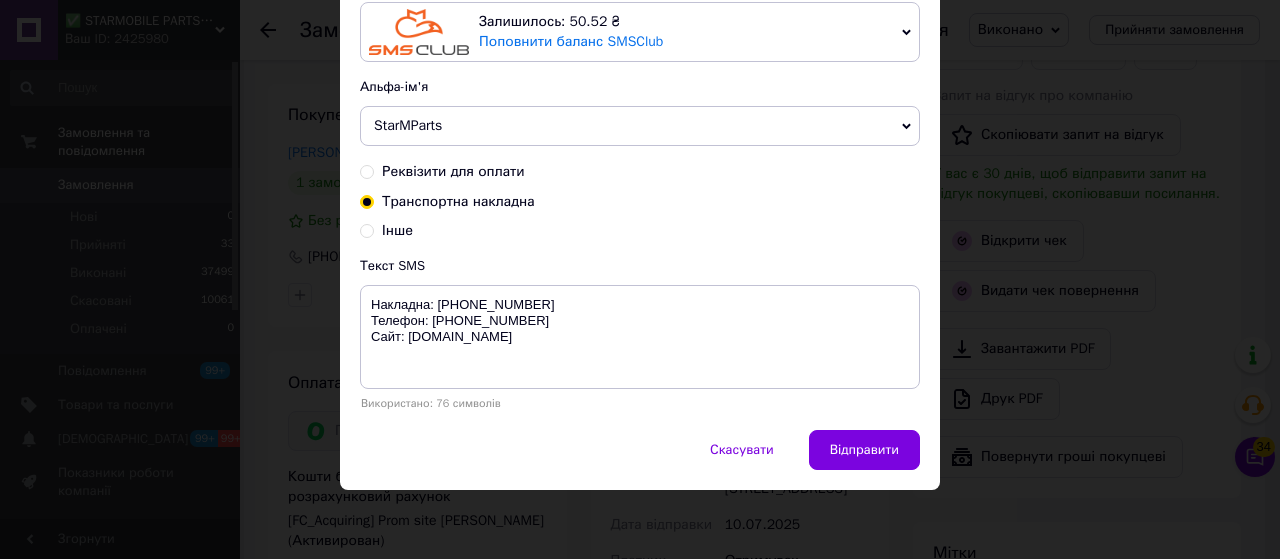 click on "Відправити" at bounding box center [864, 450] 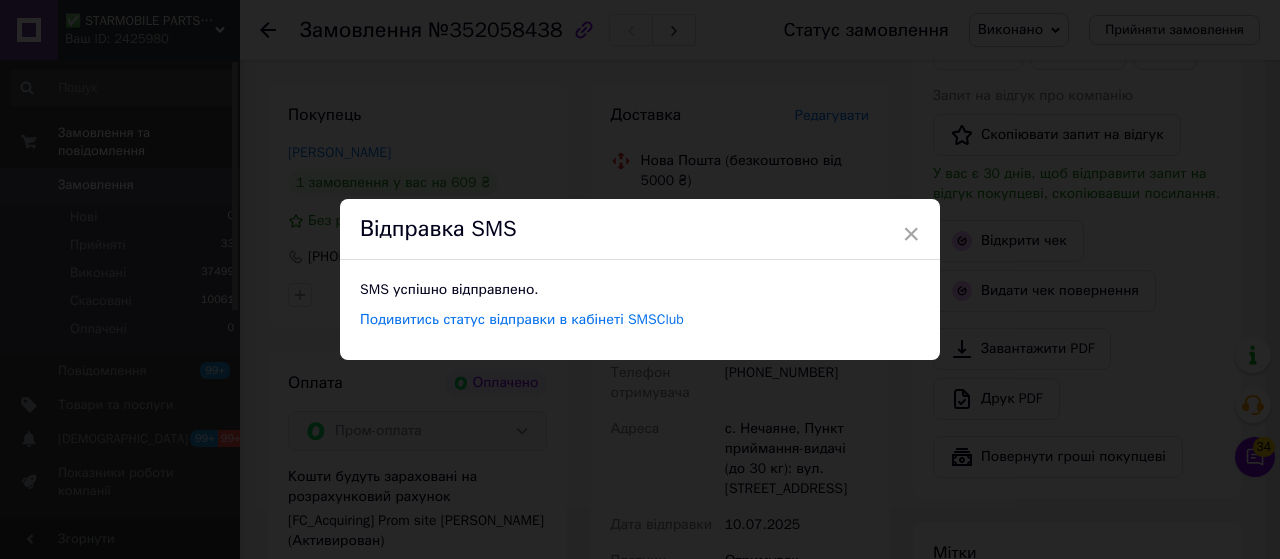 scroll, scrollTop: 0, scrollLeft: 0, axis: both 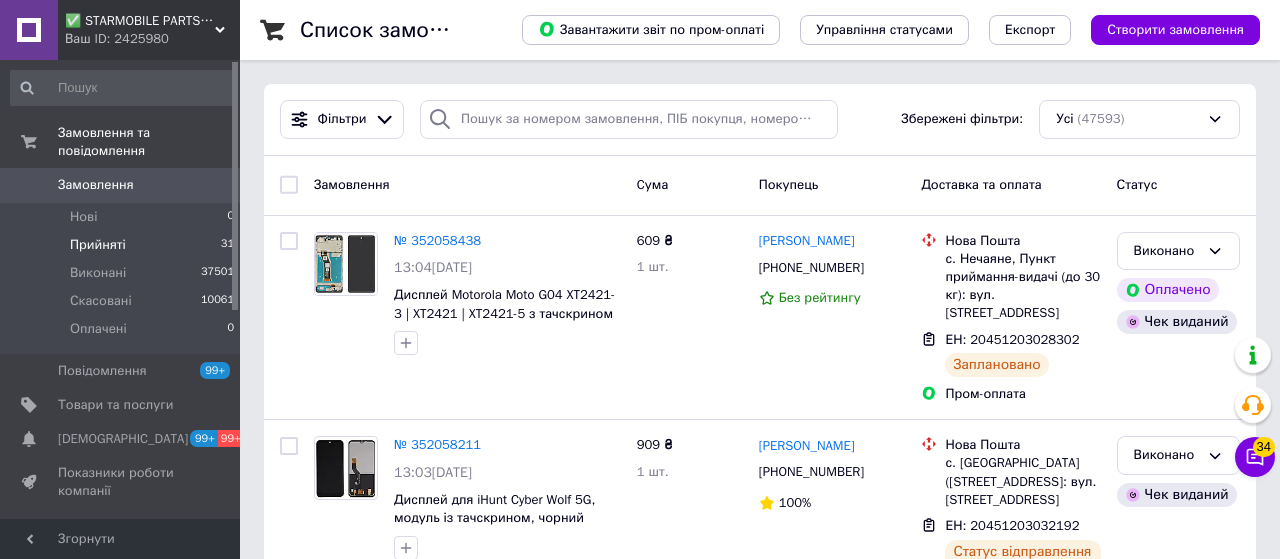 click on "Прийняті" at bounding box center (98, 245) 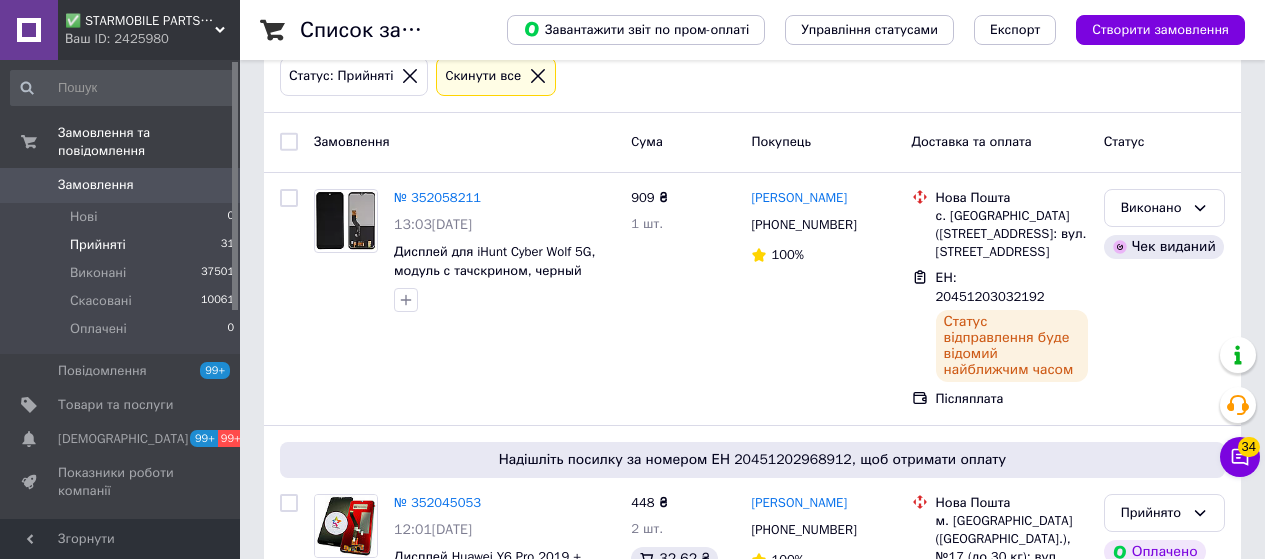 scroll, scrollTop: 300, scrollLeft: 0, axis: vertical 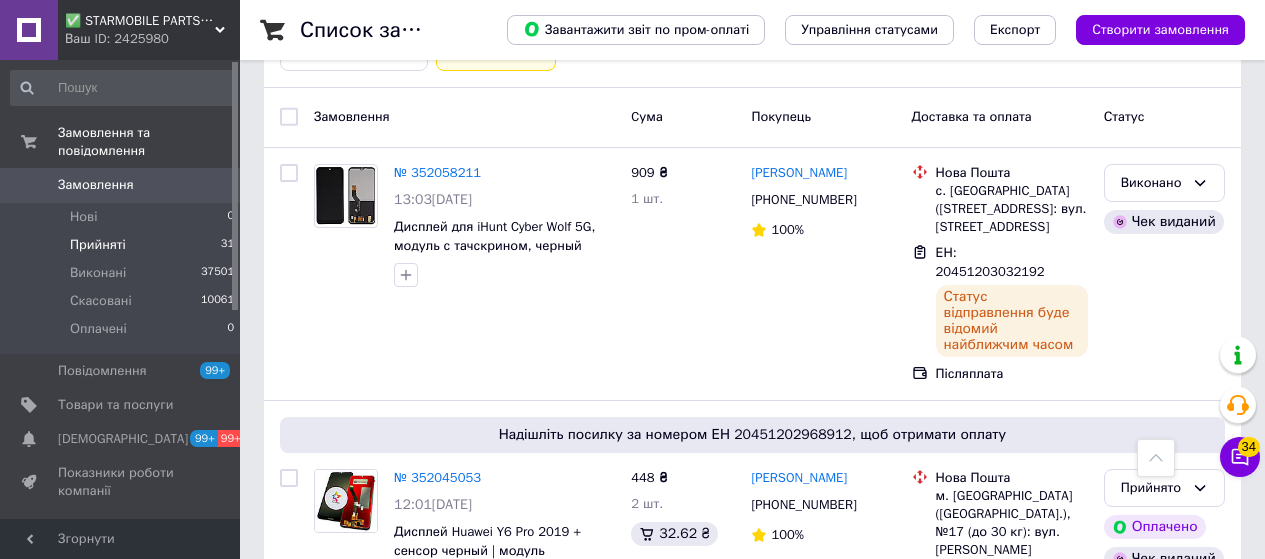 click on "Прийняті 31" at bounding box center [123, 245] 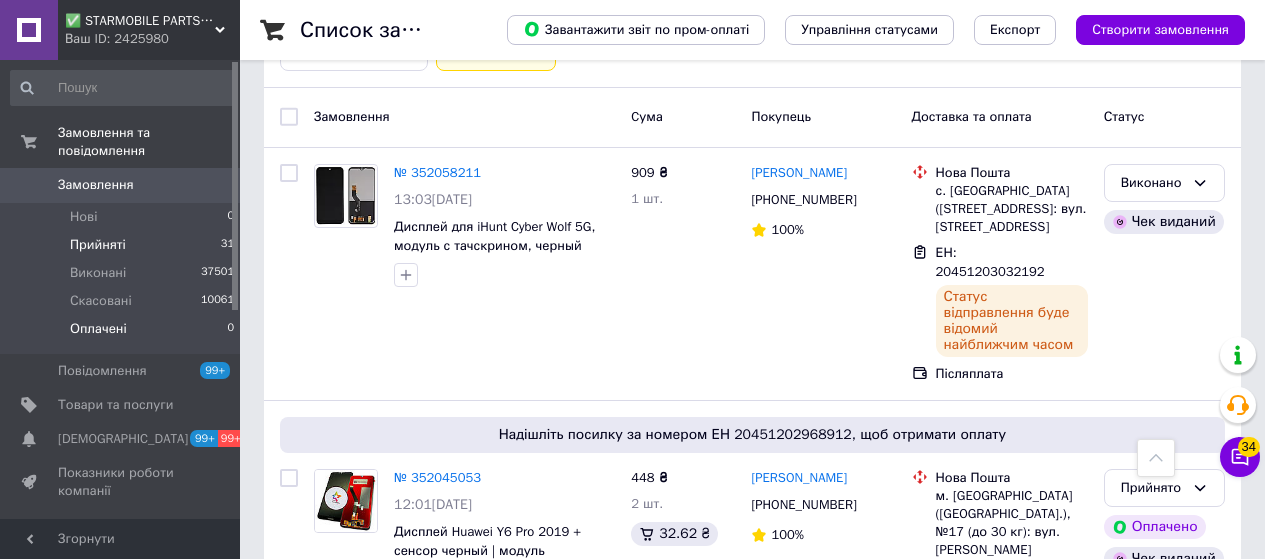 click on "Оплачені" at bounding box center [98, 329] 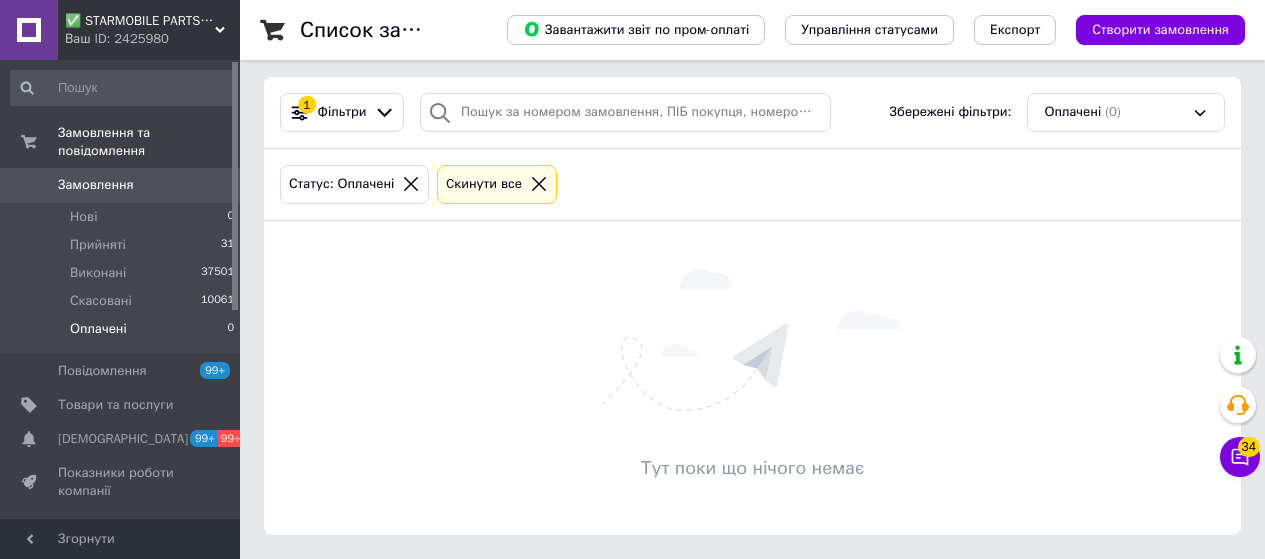 scroll, scrollTop: 0, scrollLeft: 0, axis: both 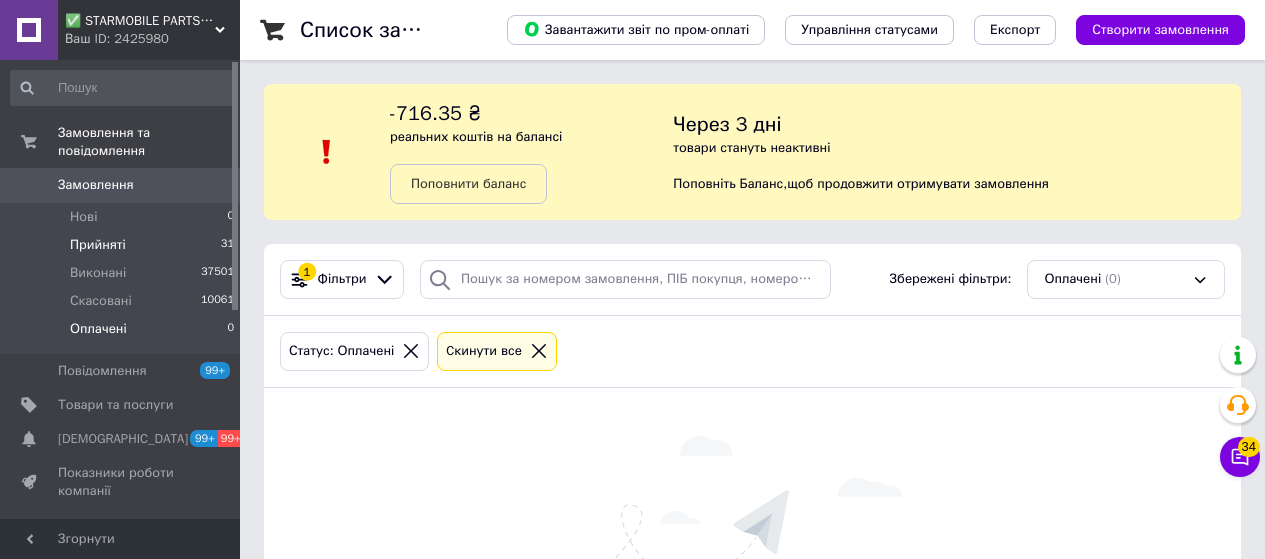 click on "Прийняті" at bounding box center [98, 245] 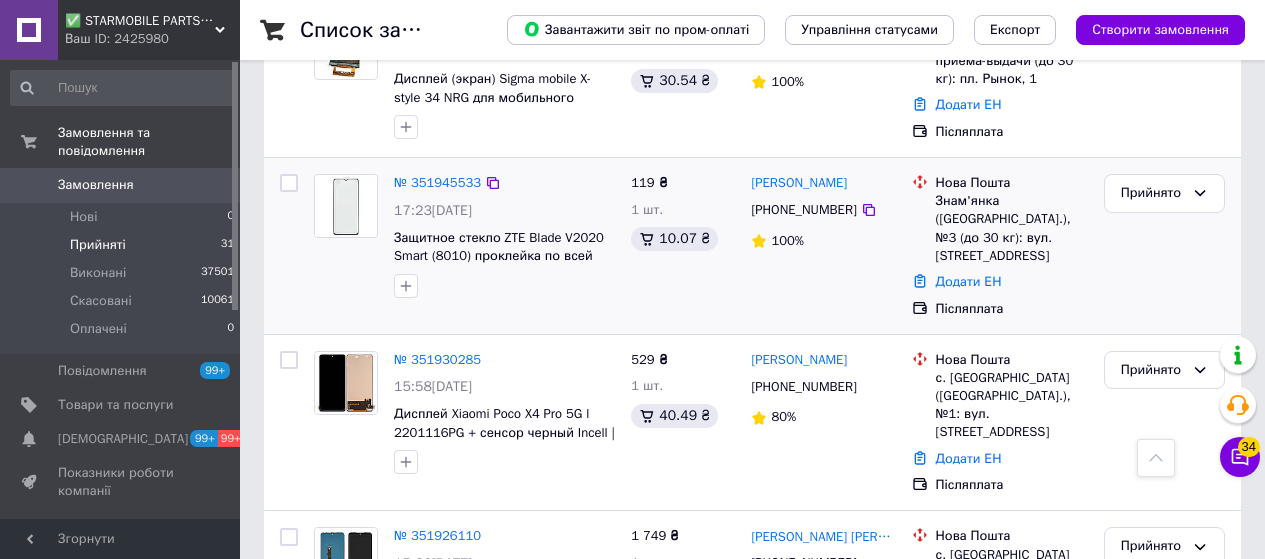 scroll, scrollTop: 1500, scrollLeft: 0, axis: vertical 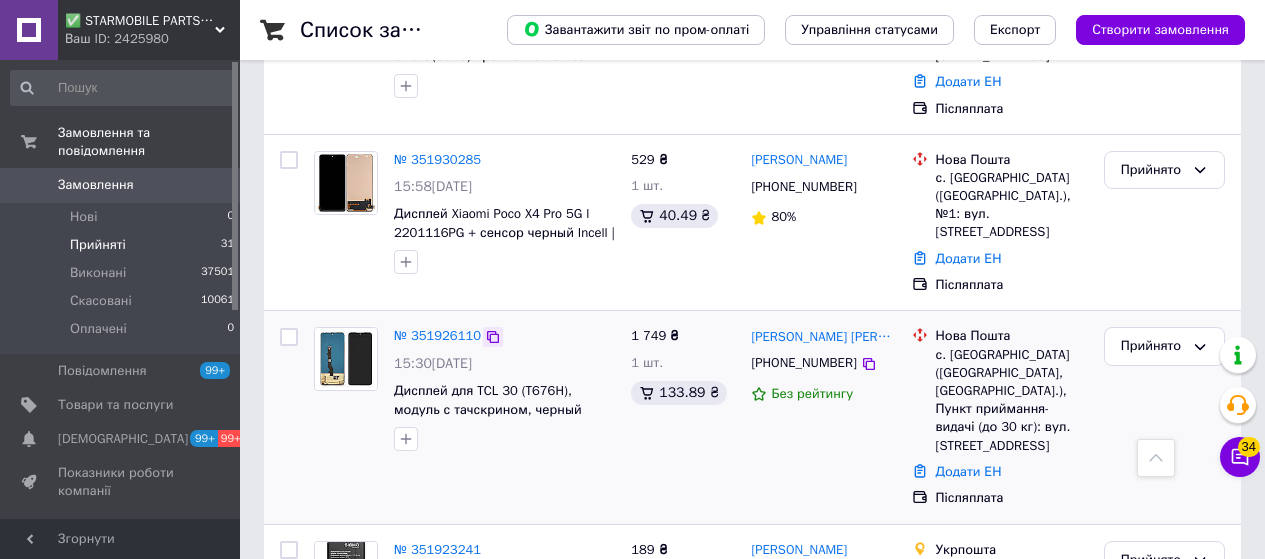 click 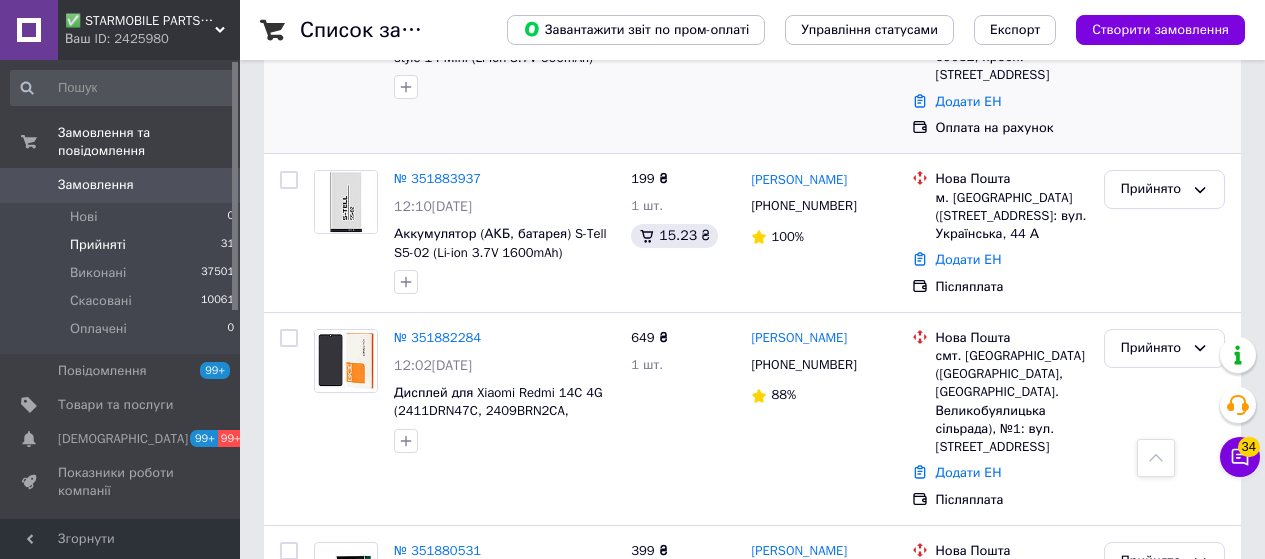 scroll, scrollTop: 2100, scrollLeft: 0, axis: vertical 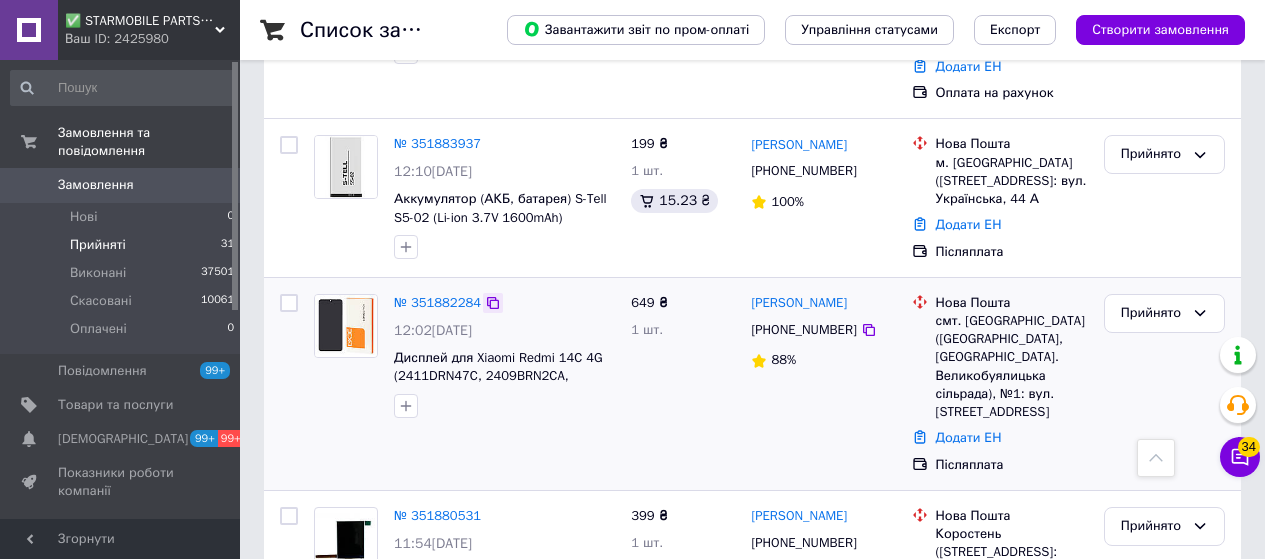 click 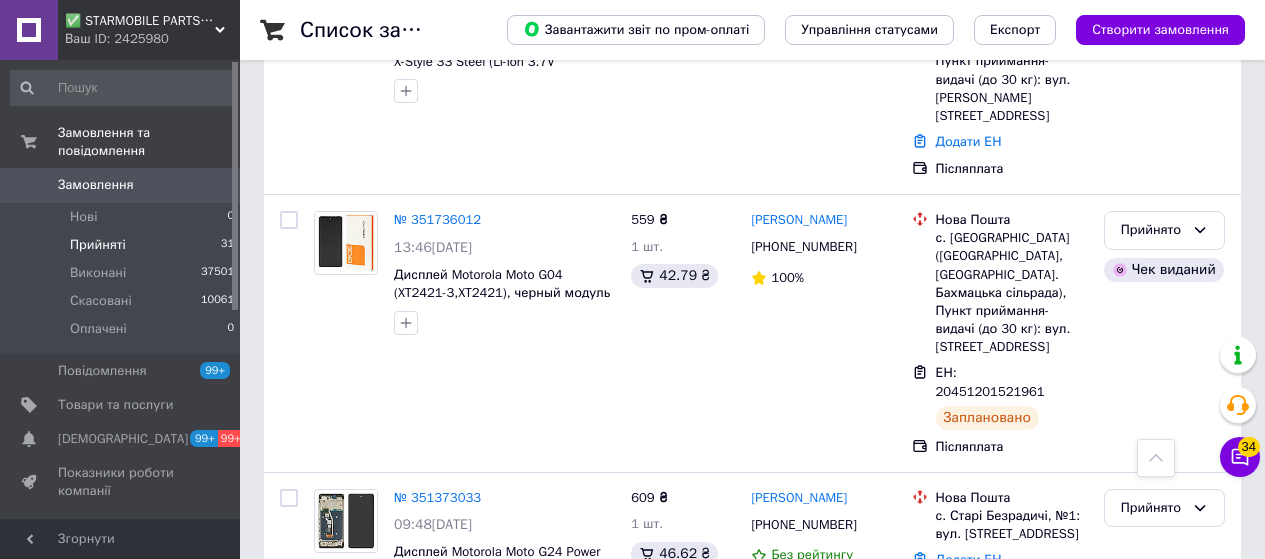 scroll, scrollTop: 3700, scrollLeft: 0, axis: vertical 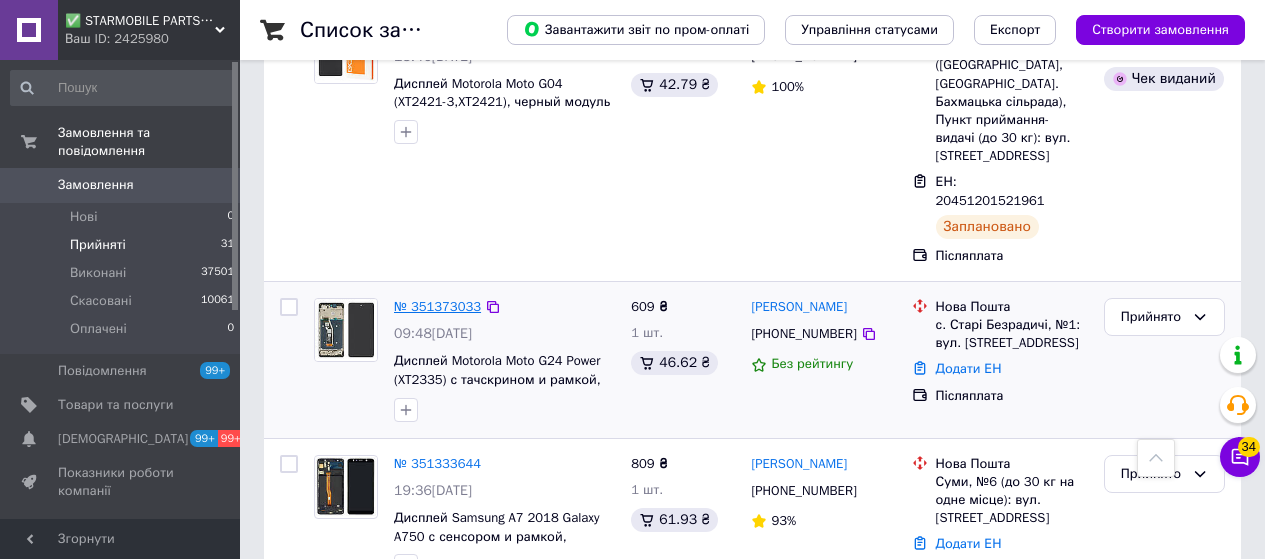 click on "№ 351373033" at bounding box center [437, 306] 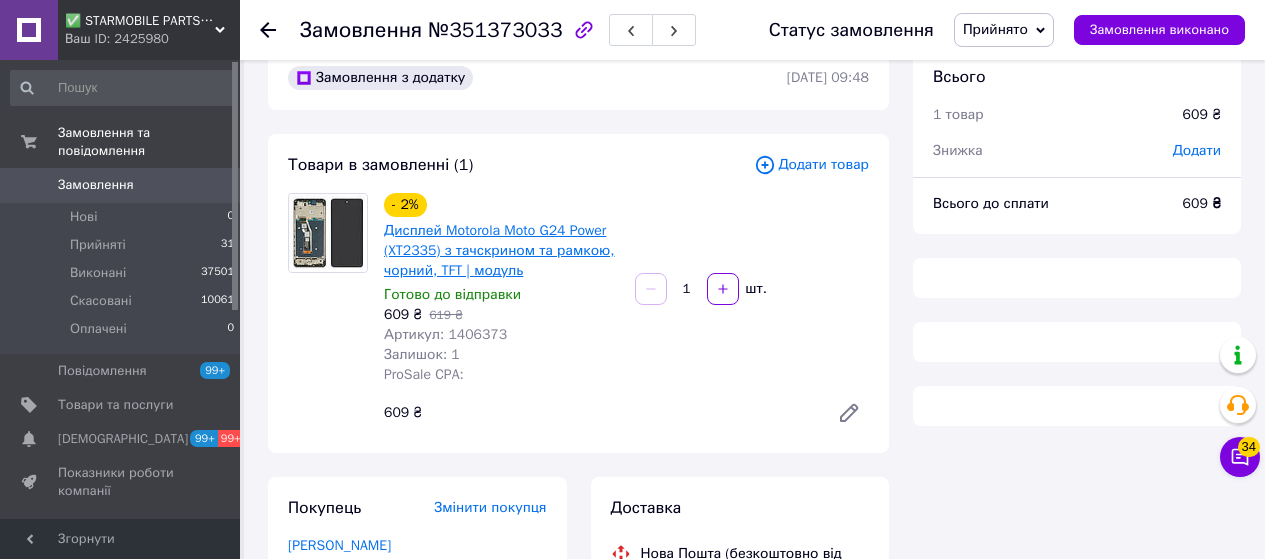 scroll, scrollTop: 100, scrollLeft: 0, axis: vertical 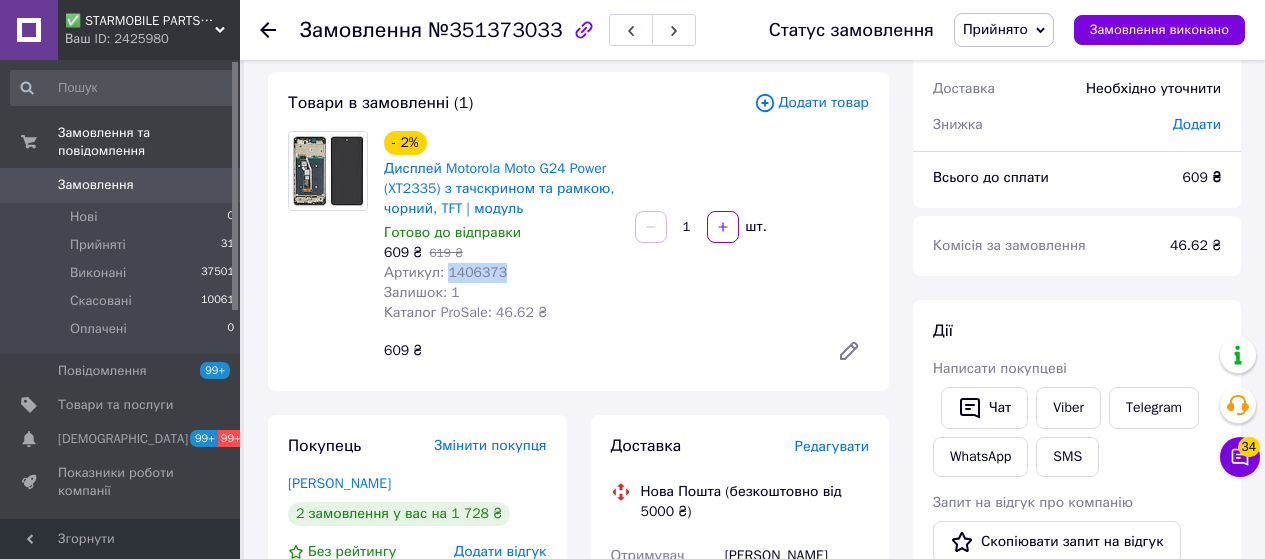 drag, startPoint x: 494, startPoint y: 272, endPoint x: 443, endPoint y: 267, distance: 51.24451 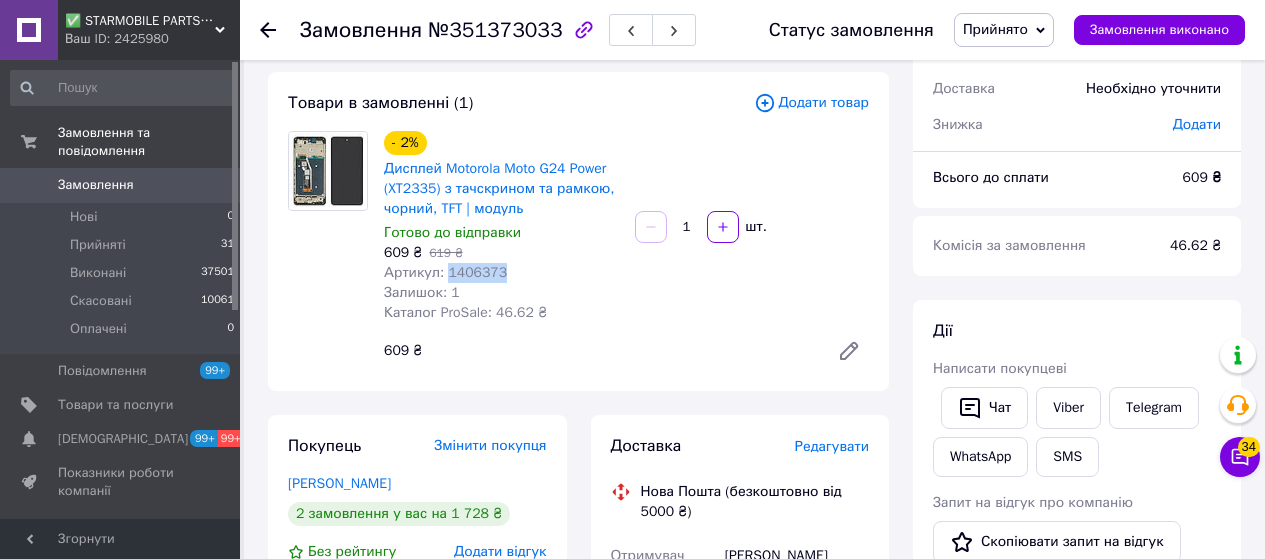 click on "Артикул: 1406373" at bounding box center [445, 272] 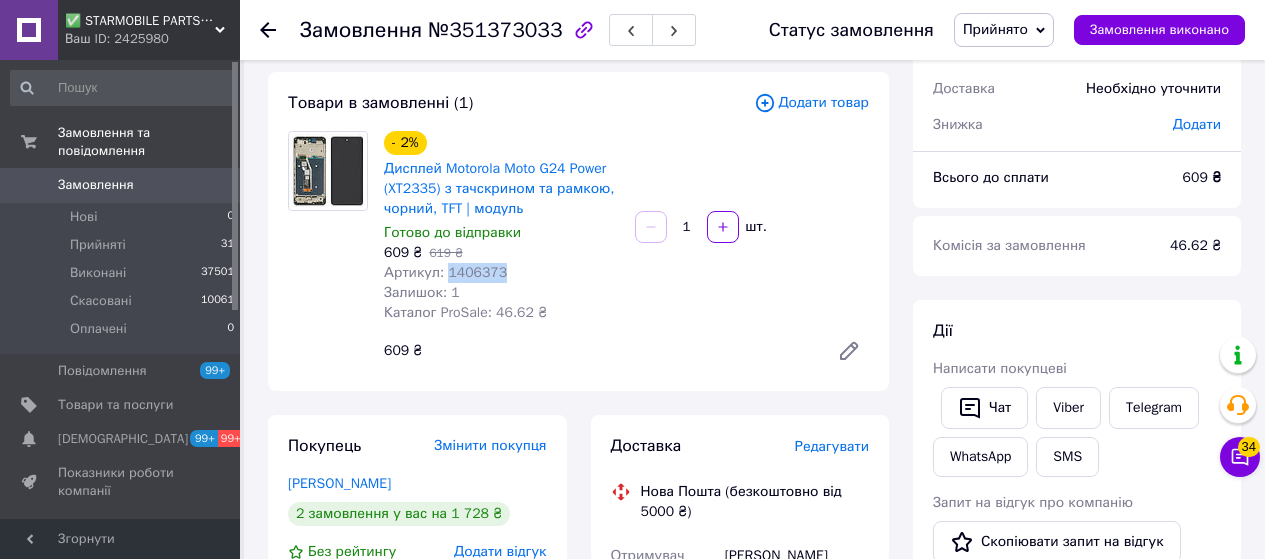 copy on "1406373" 